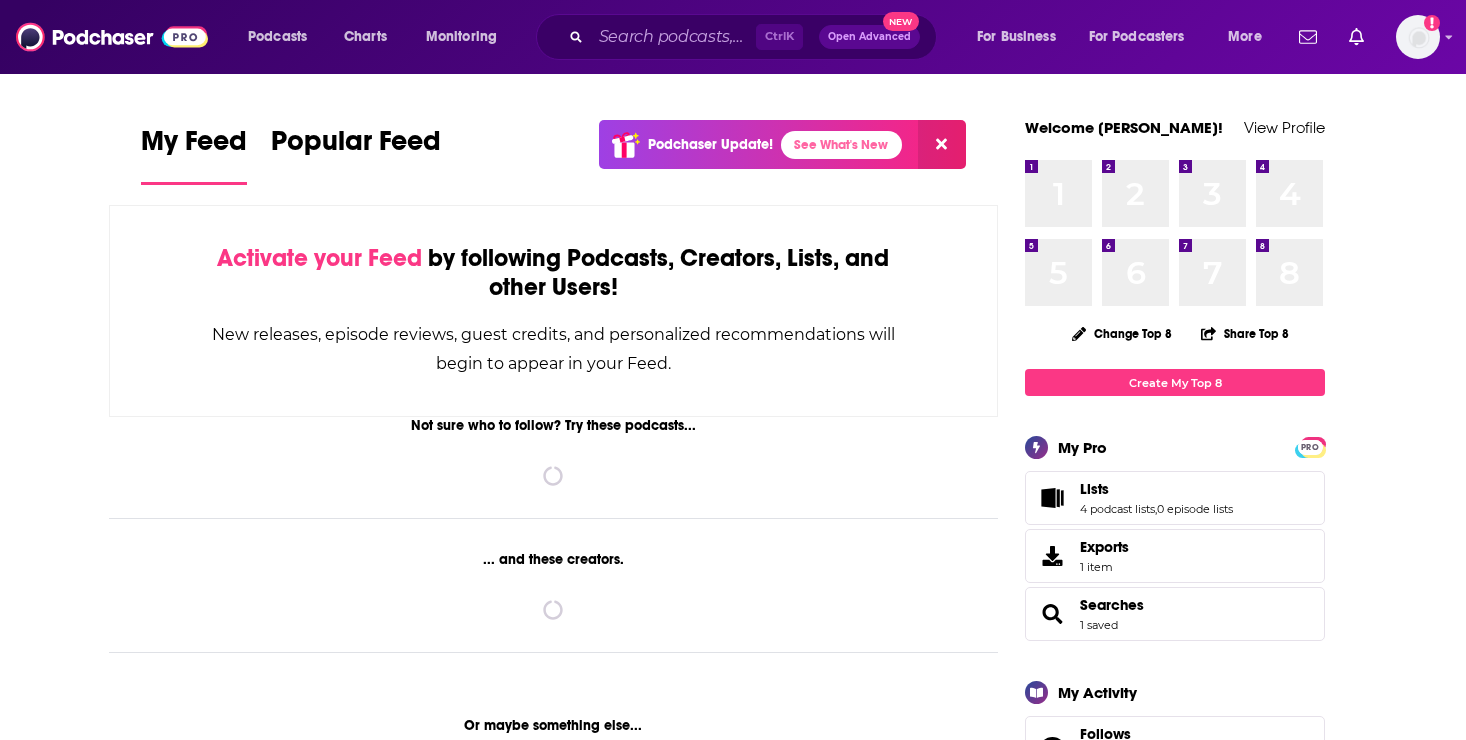scroll, scrollTop: 0, scrollLeft: 0, axis: both 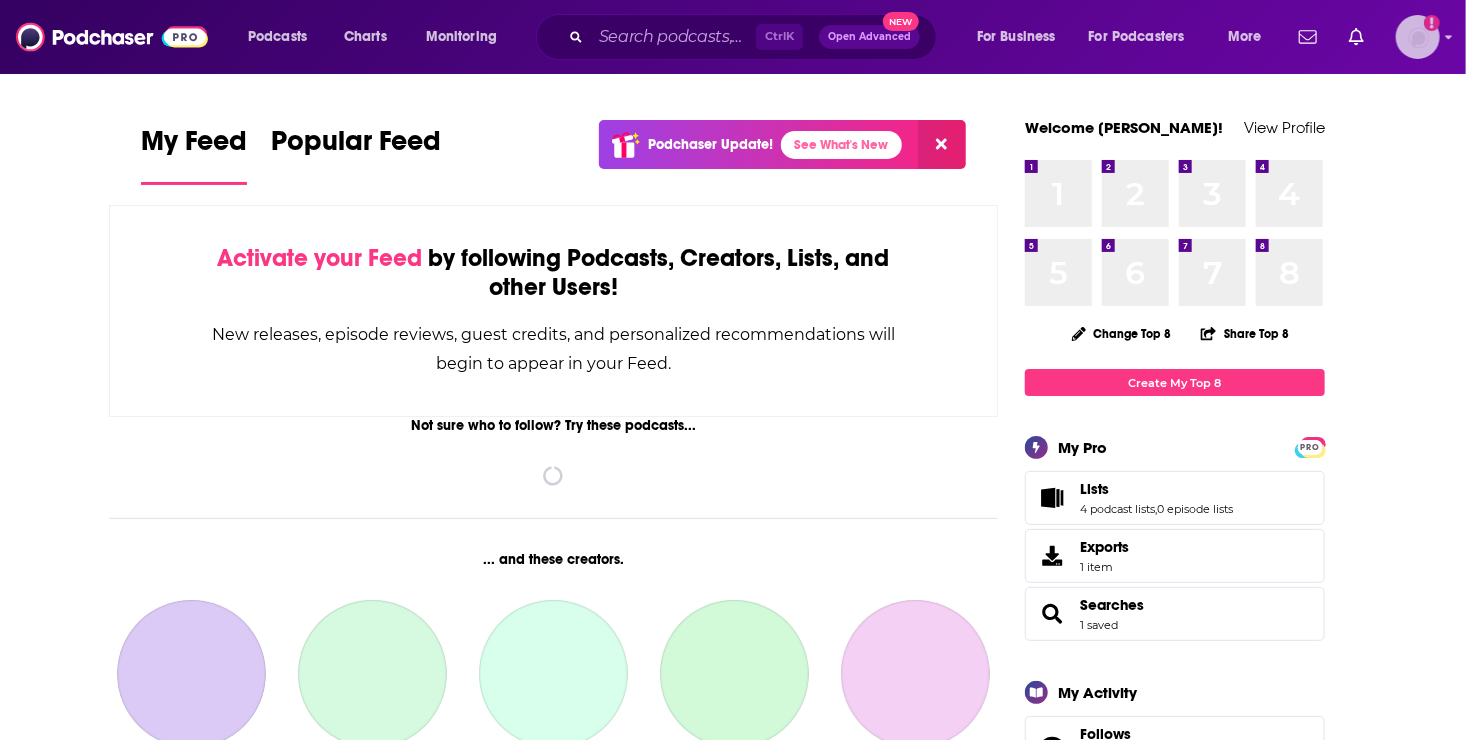 click at bounding box center (1418, 37) 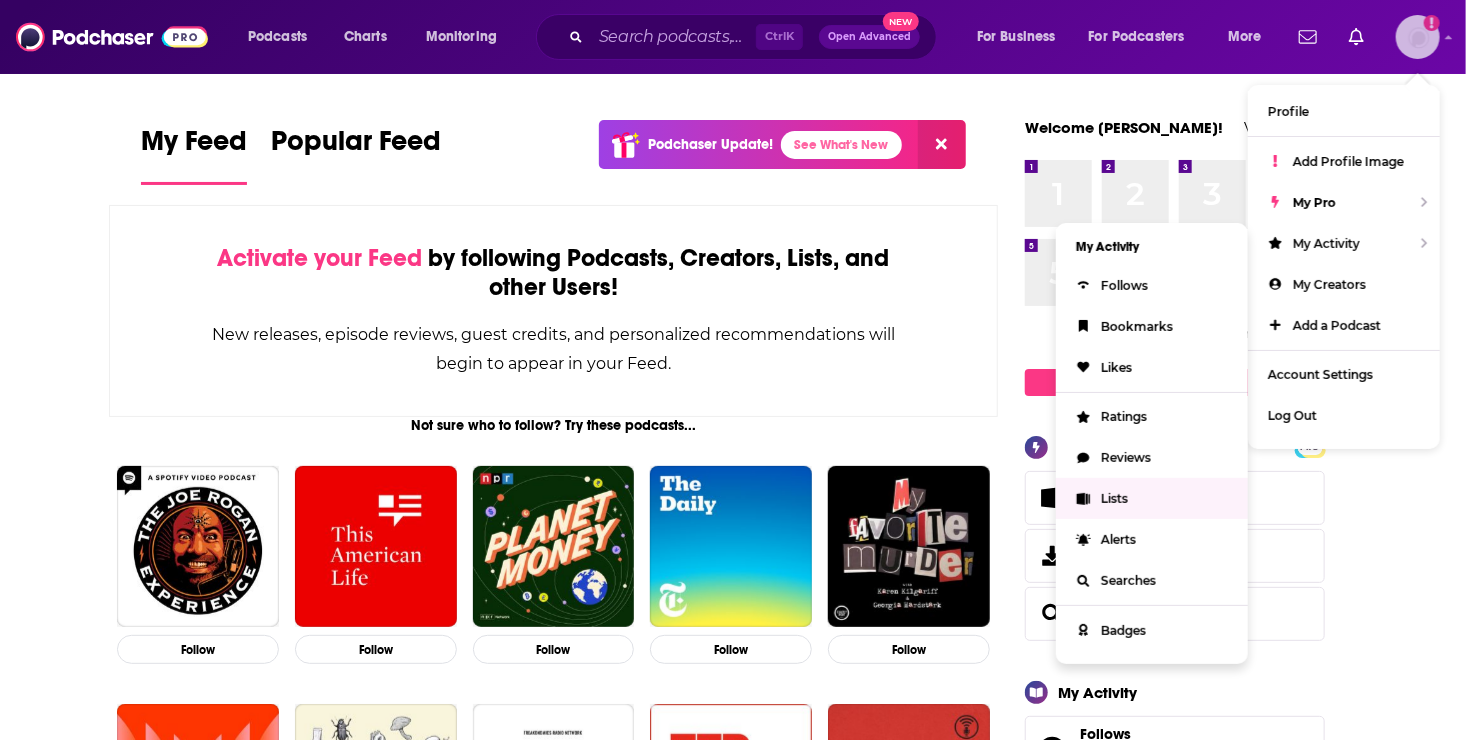 click on "Lists" at bounding box center [1114, 498] 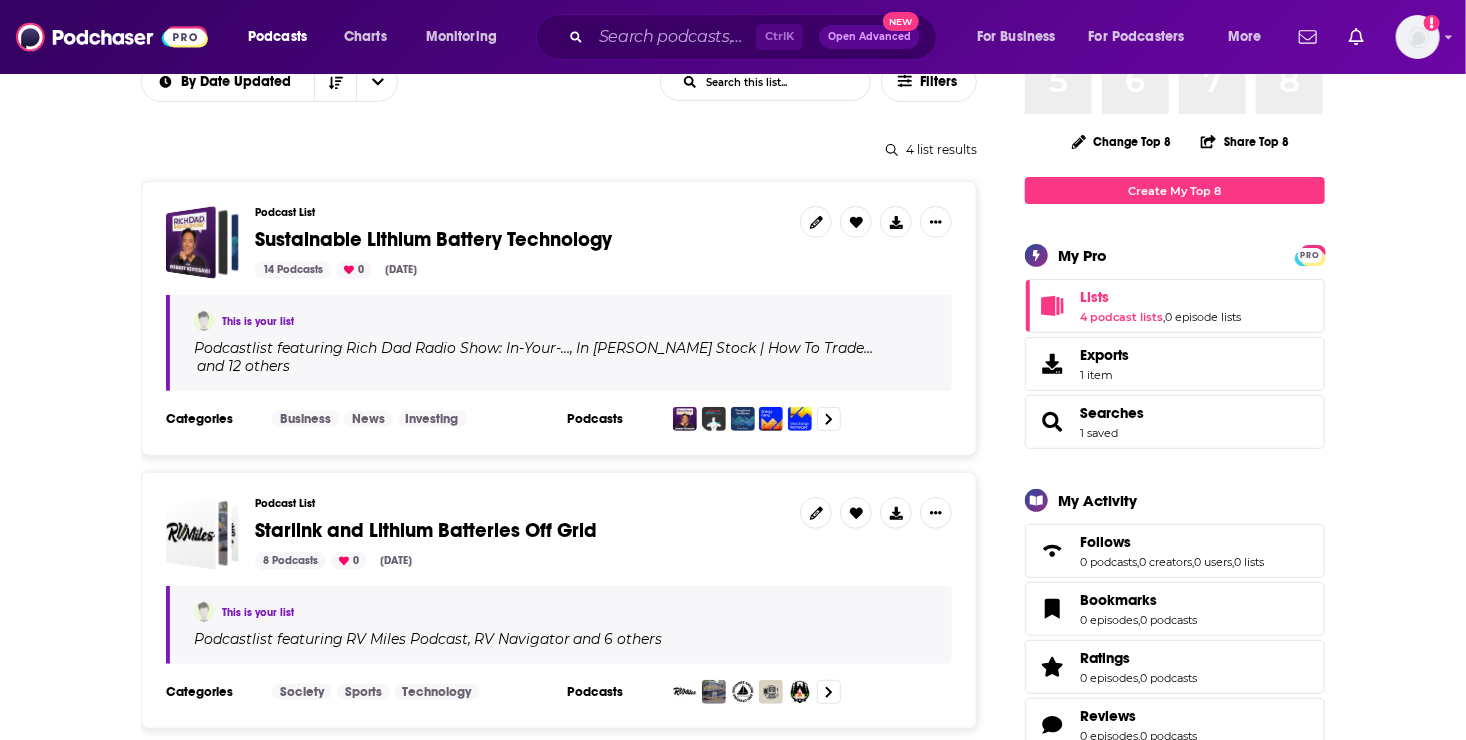 scroll, scrollTop: 275, scrollLeft: 0, axis: vertical 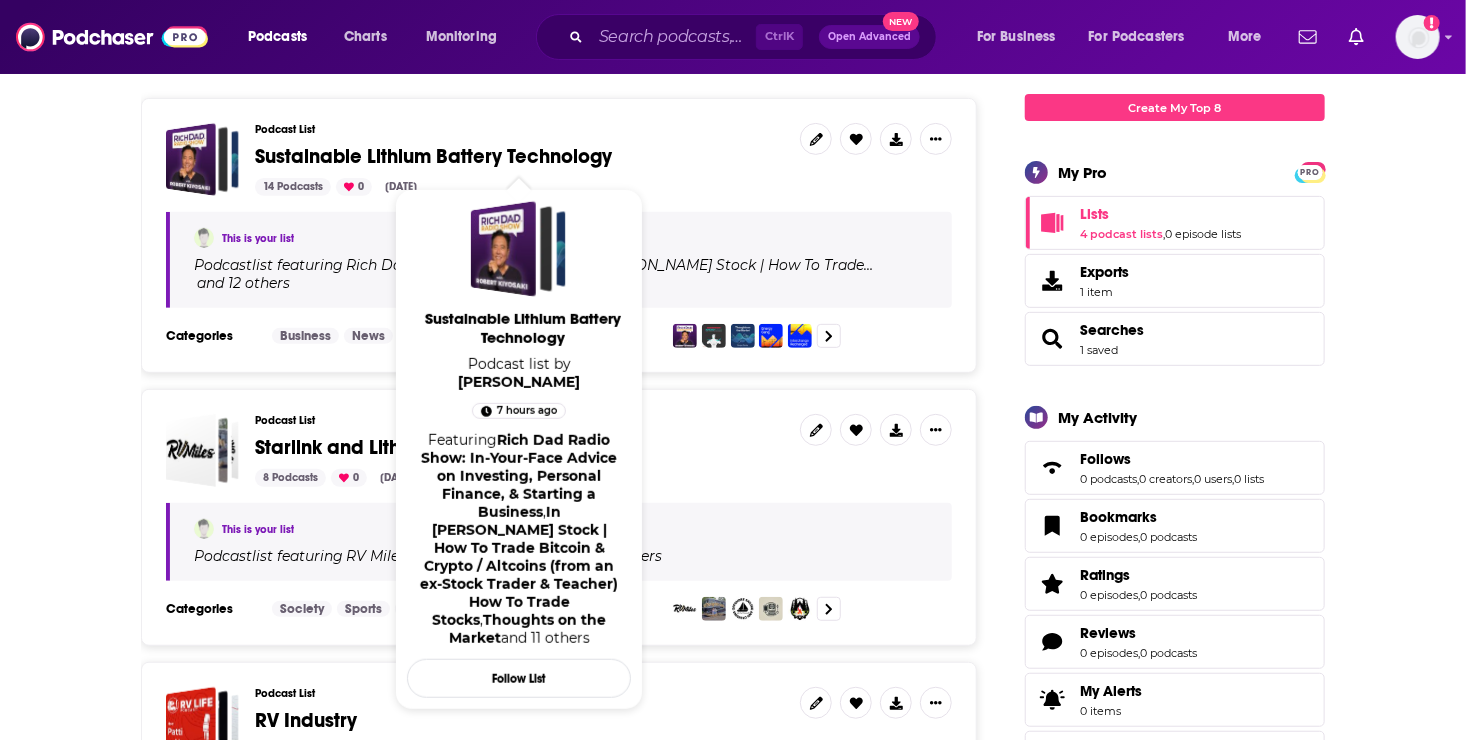 click on "Sustainable Lithium Battery Technology" at bounding box center [433, 156] 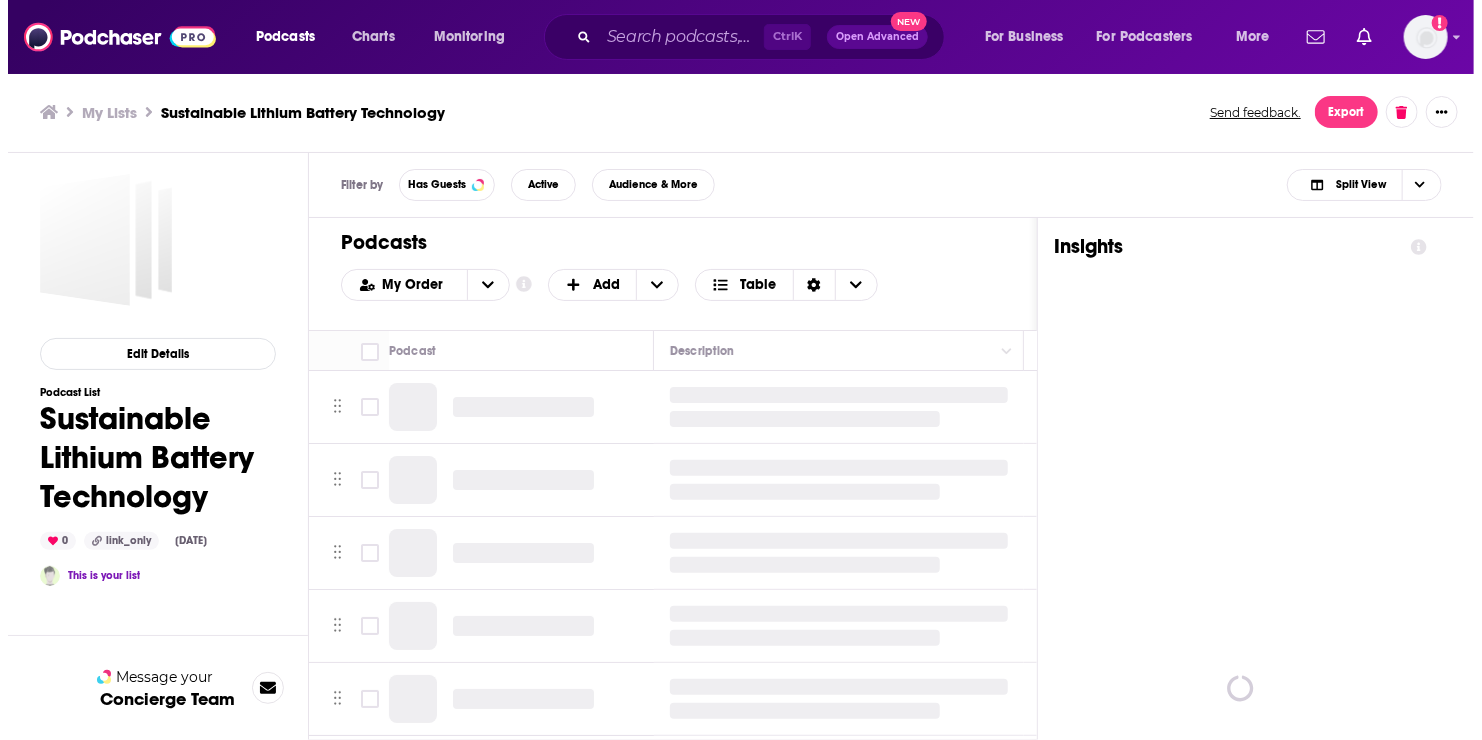 scroll, scrollTop: 0, scrollLeft: 0, axis: both 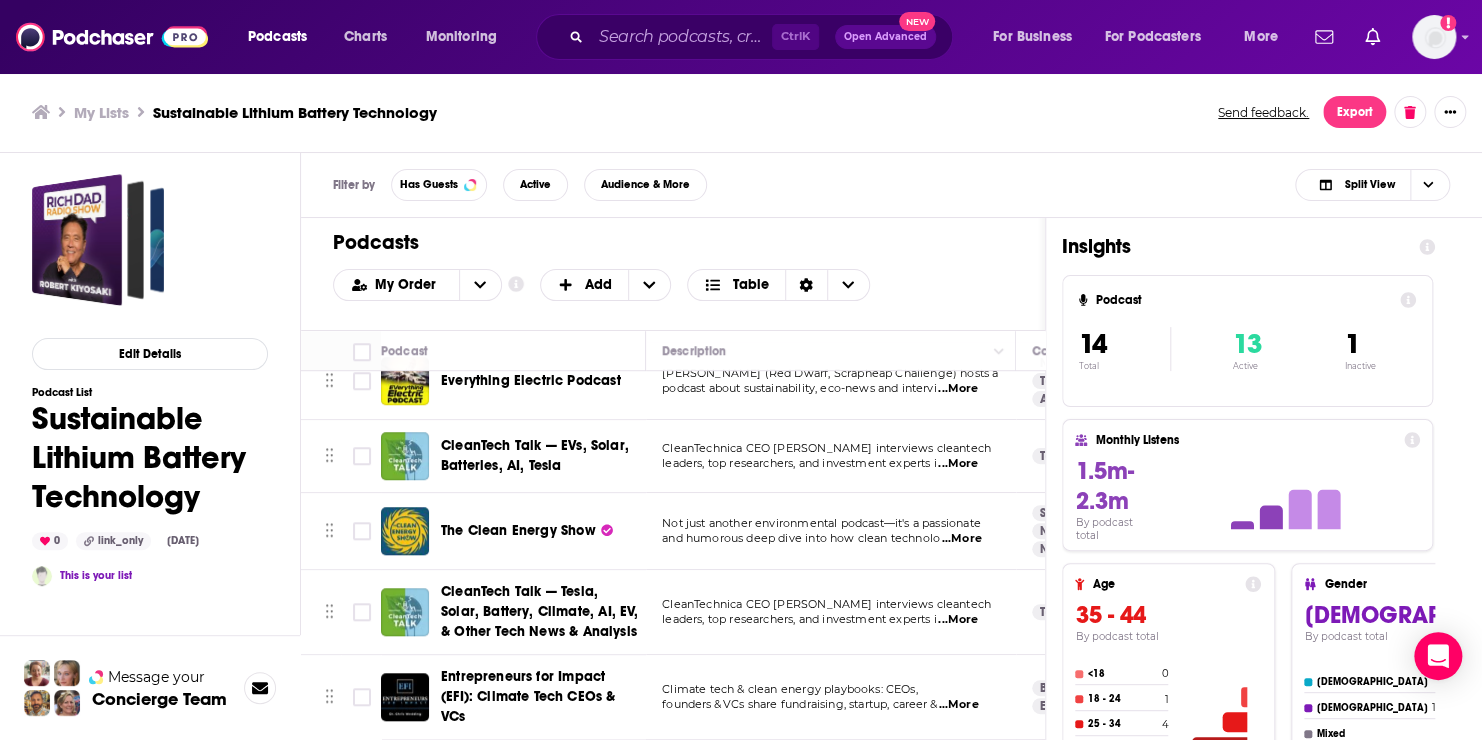 click on "...More" at bounding box center (958, 464) 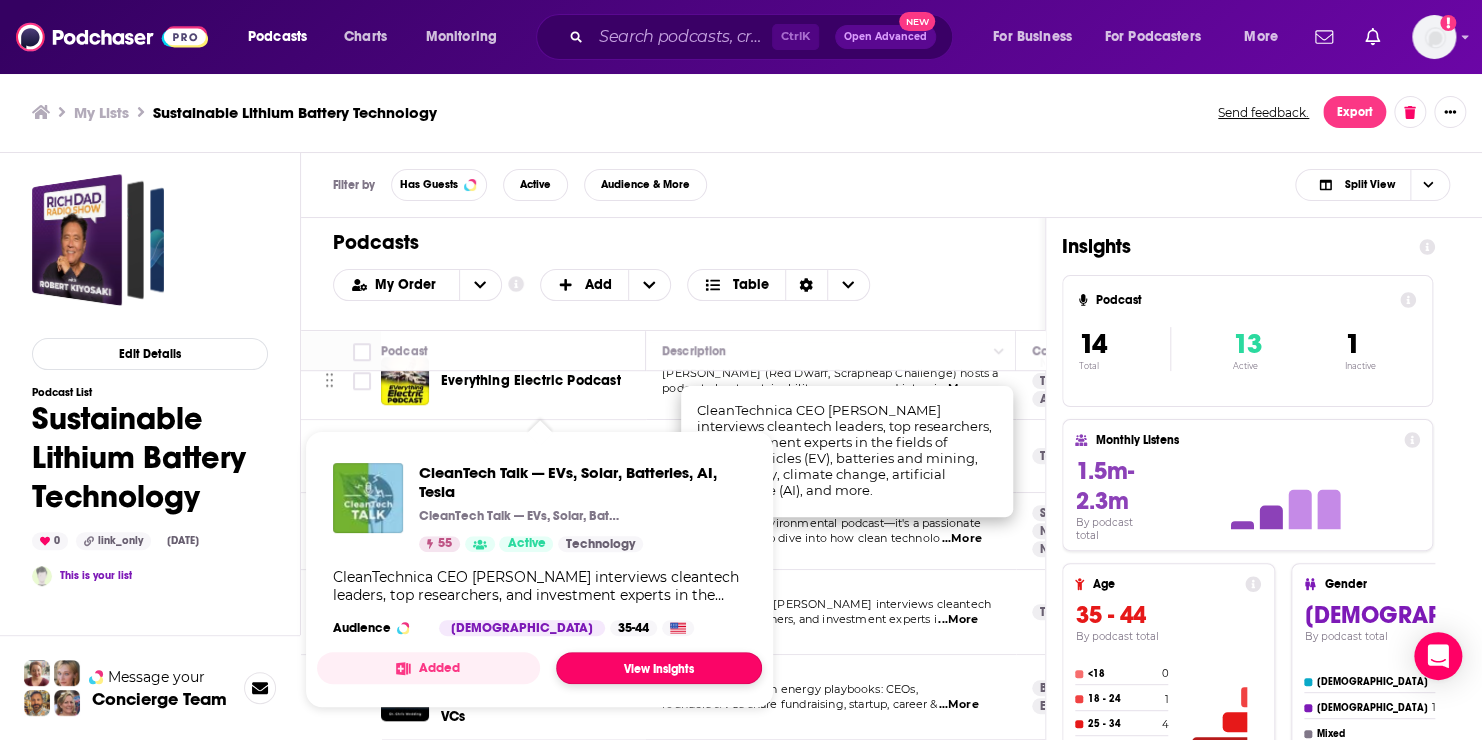 click on "View Insights" at bounding box center [659, 668] 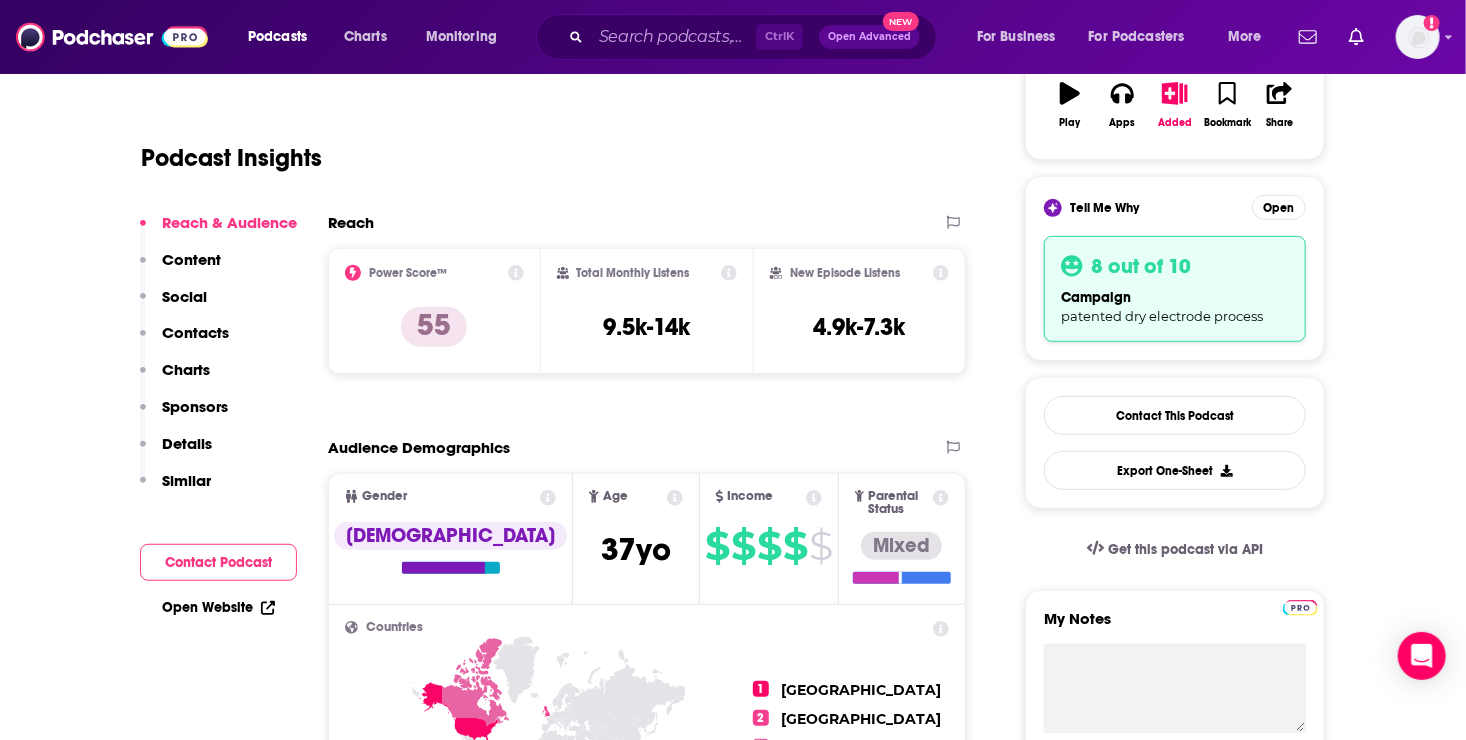 scroll, scrollTop: 137, scrollLeft: 0, axis: vertical 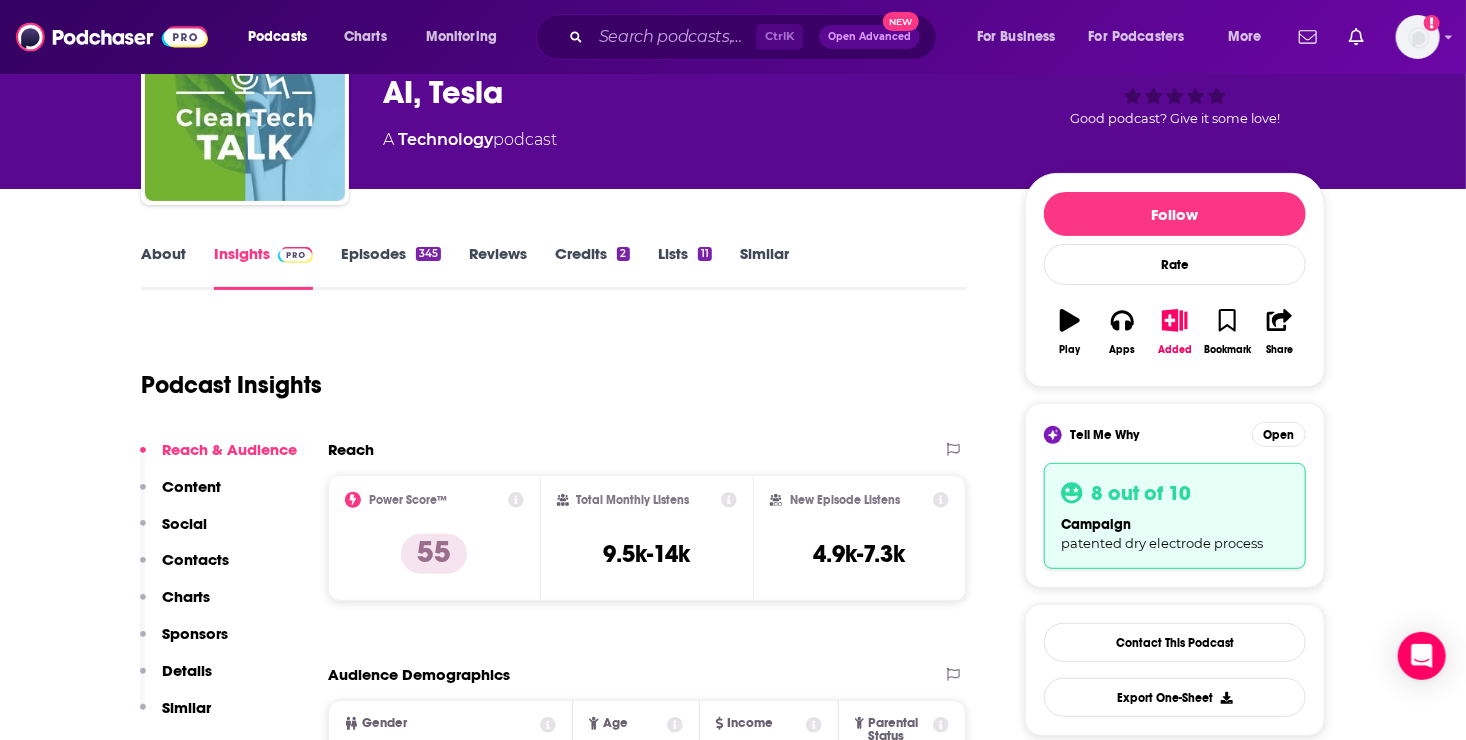 click on "Contacts" at bounding box center [195, 559] 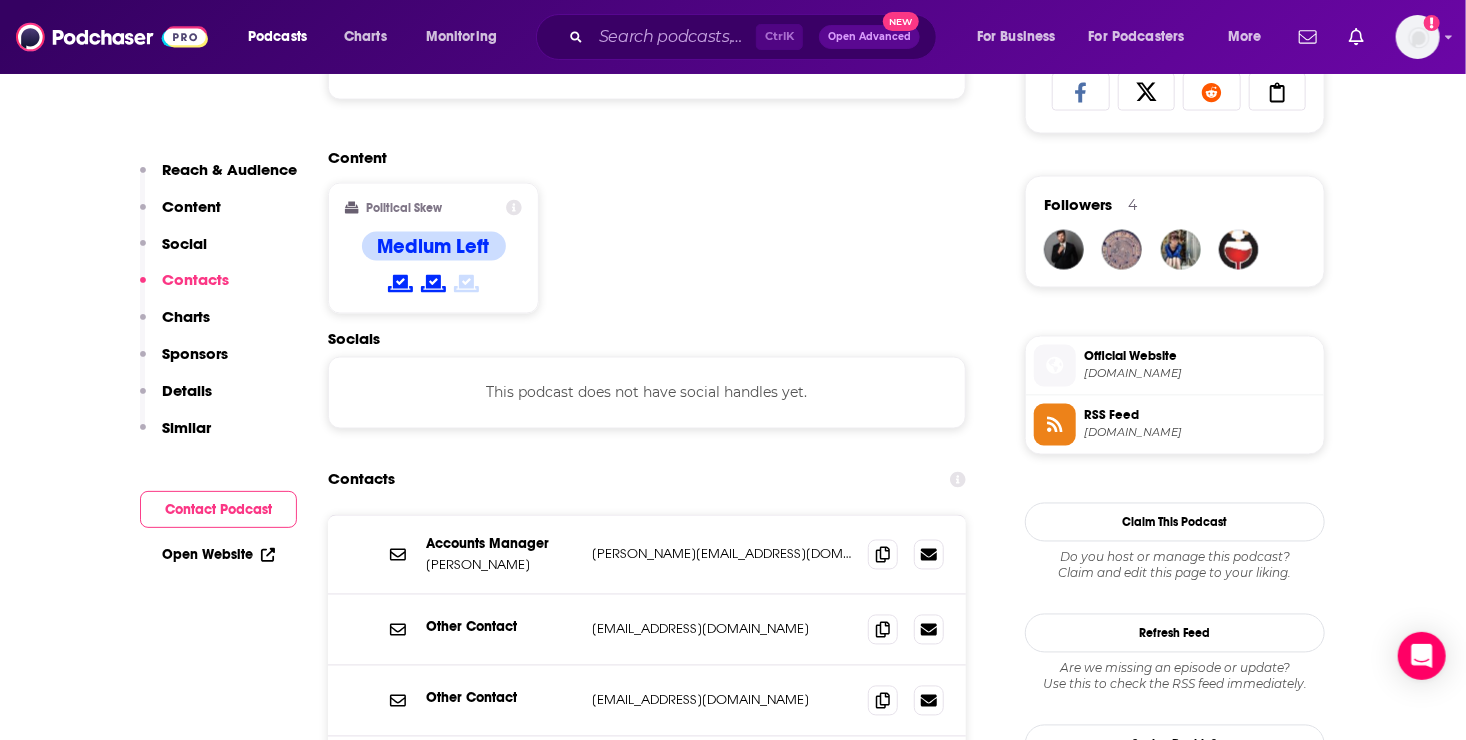 scroll, scrollTop: 1563, scrollLeft: 0, axis: vertical 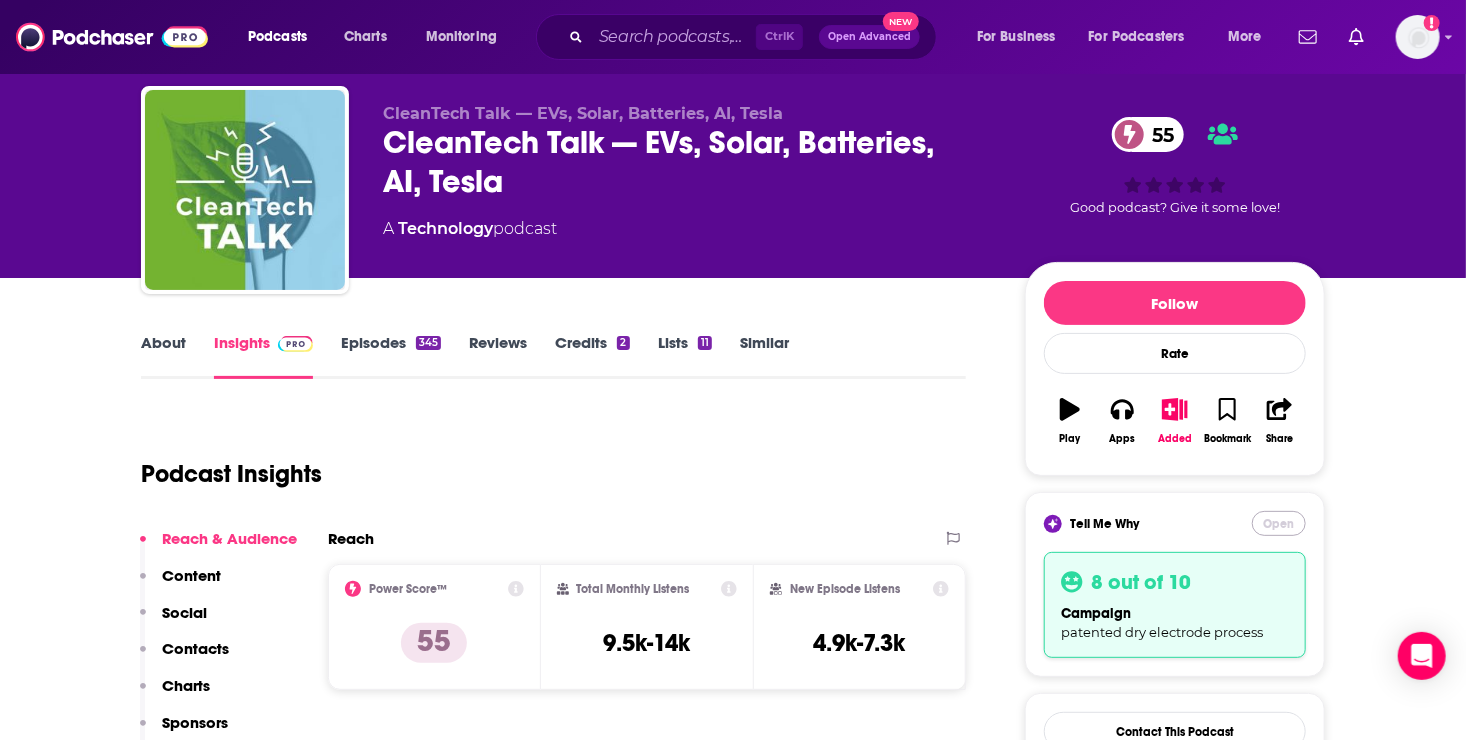click on "Open" at bounding box center (1279, 523) 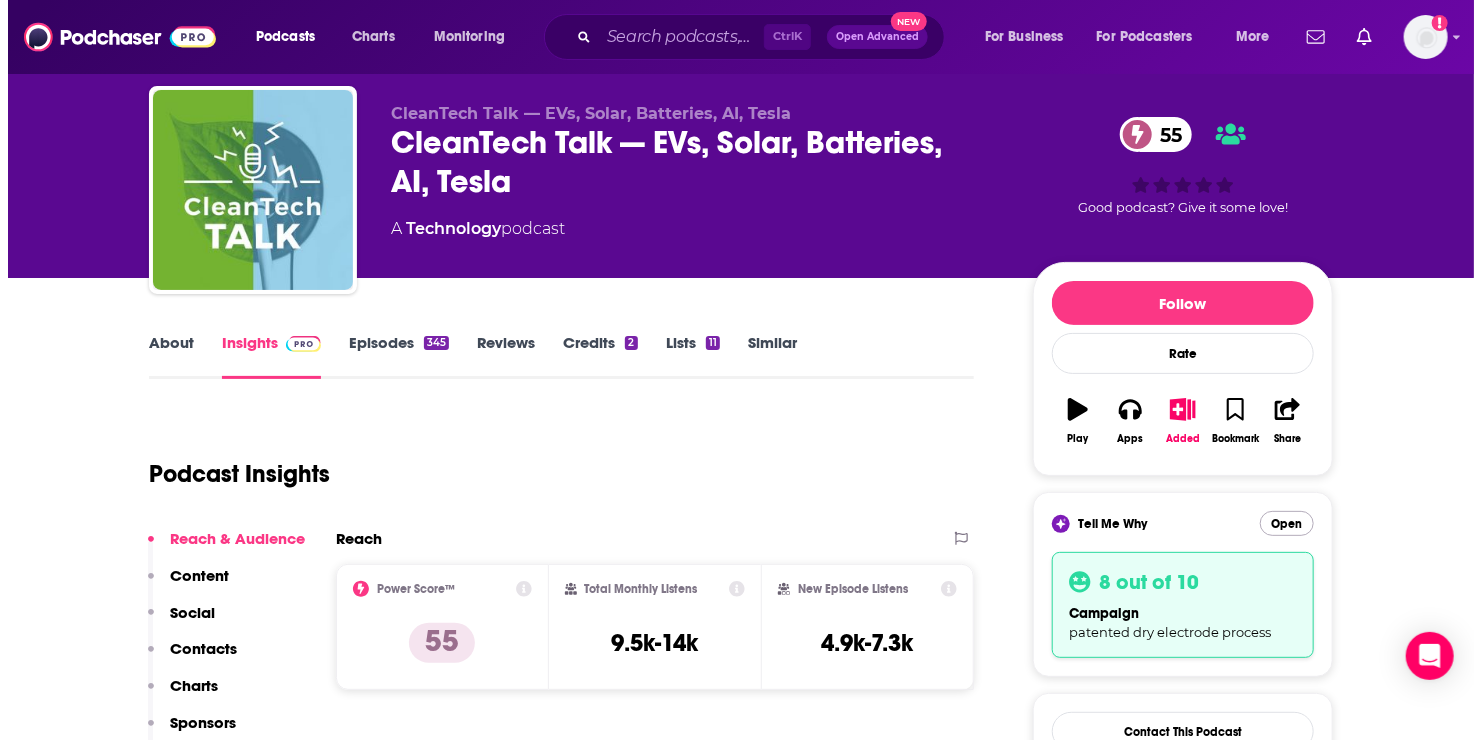 scroll, scrollTop: 0, scrollLeft: 0, axis: both 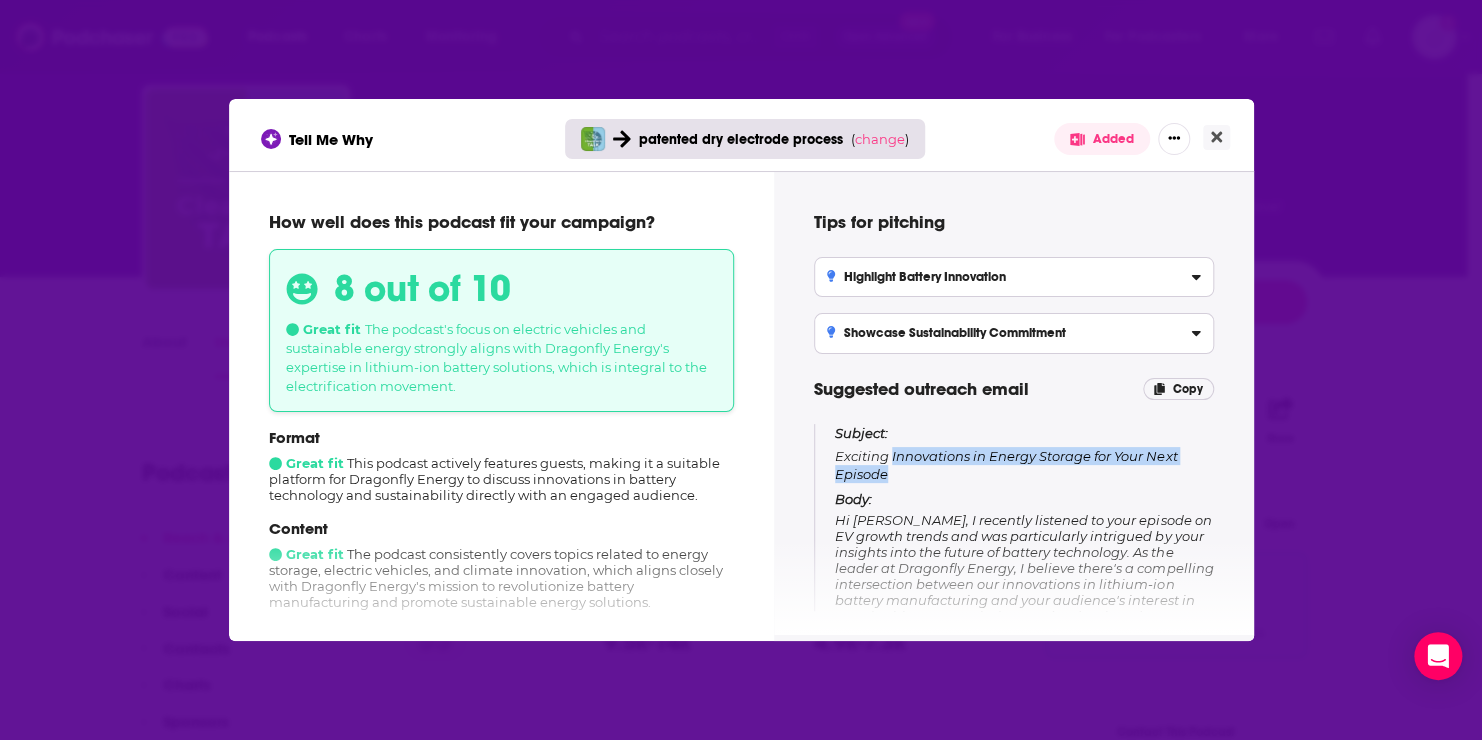 drag, startPoint x: 893, startPoint y: 452, endPoint x: 889, endPoint y: 464, distance: 12.649111 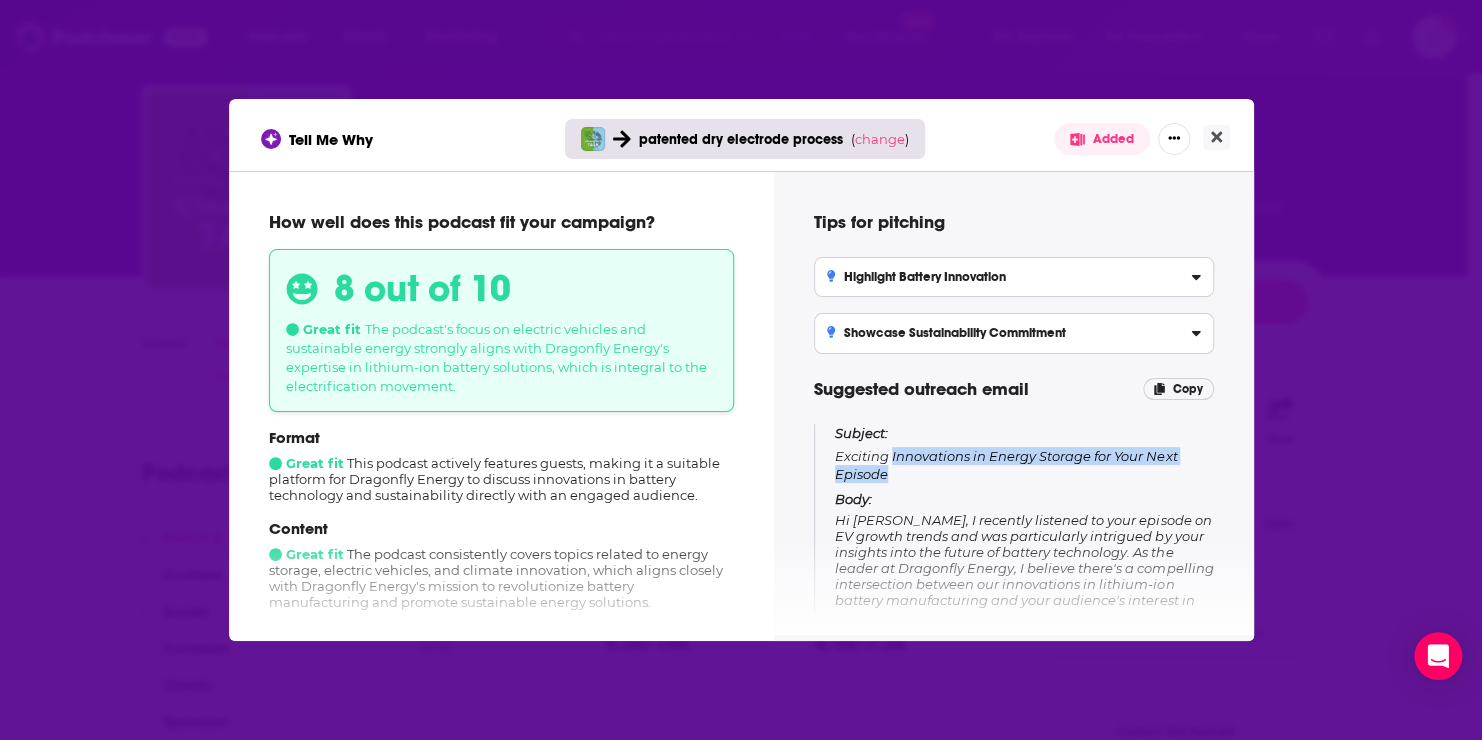 click on "Subject:   Exciting Innovations in Energy Storage for Your Next Episode" at bounding box center (1024, 453) 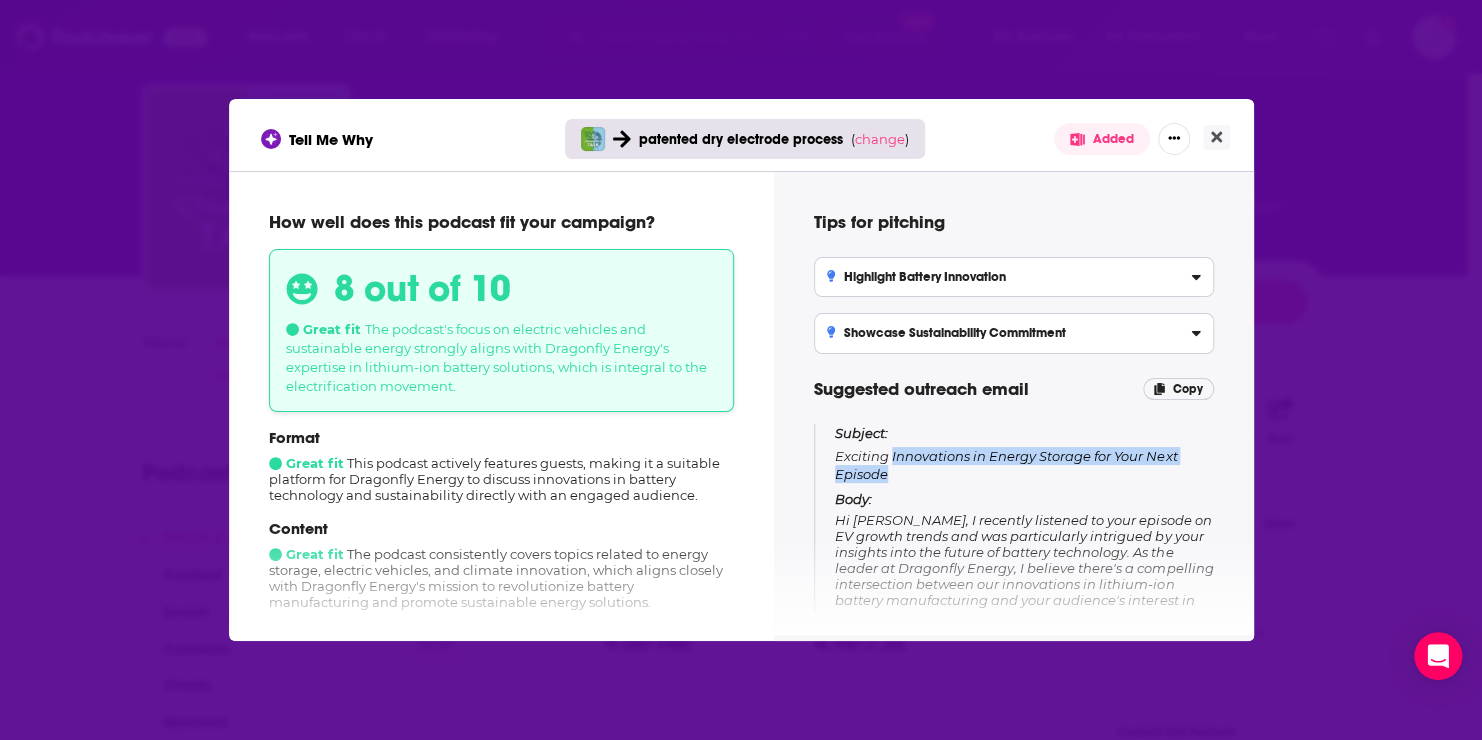 copy on "Innovations in Energy Storage for Your Next Episode" 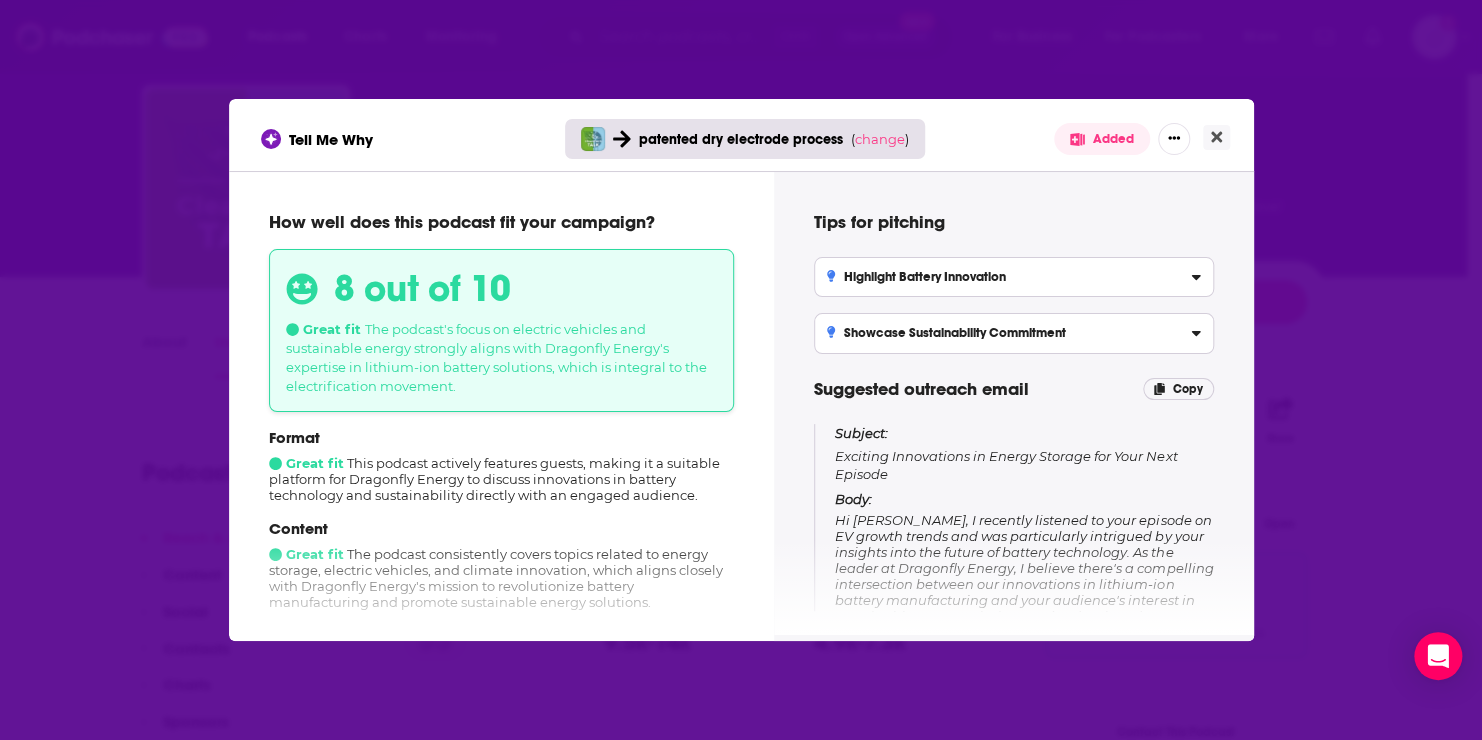 click on "Hi [PERSON_NAME],
I recently listened to your episode on EV growth trends and was particularly intrigued by your insights into the future of battery technology. As the leader at Dragonfly Energy, I believe there's a compelling intersection between our innovations in lithium-ion battery manufacturing and your audience's interest in sustainable energy solutions.
We’ve developed a groundbreaking dry electrode process that not only enhances battery efficiency but also significantly reduces the environmental impact associated with traditional manufacturing methods. I would love the opportunity to discuss how our advancements can contribute to your discussions on electrification and sustainability.
Would you be open to a quick chat to explore this further? Looking forward to hearing from you!
Best,
[Your Name]
[Your Position]
Dragonfly Energy" at bounding box center (1024, 640) 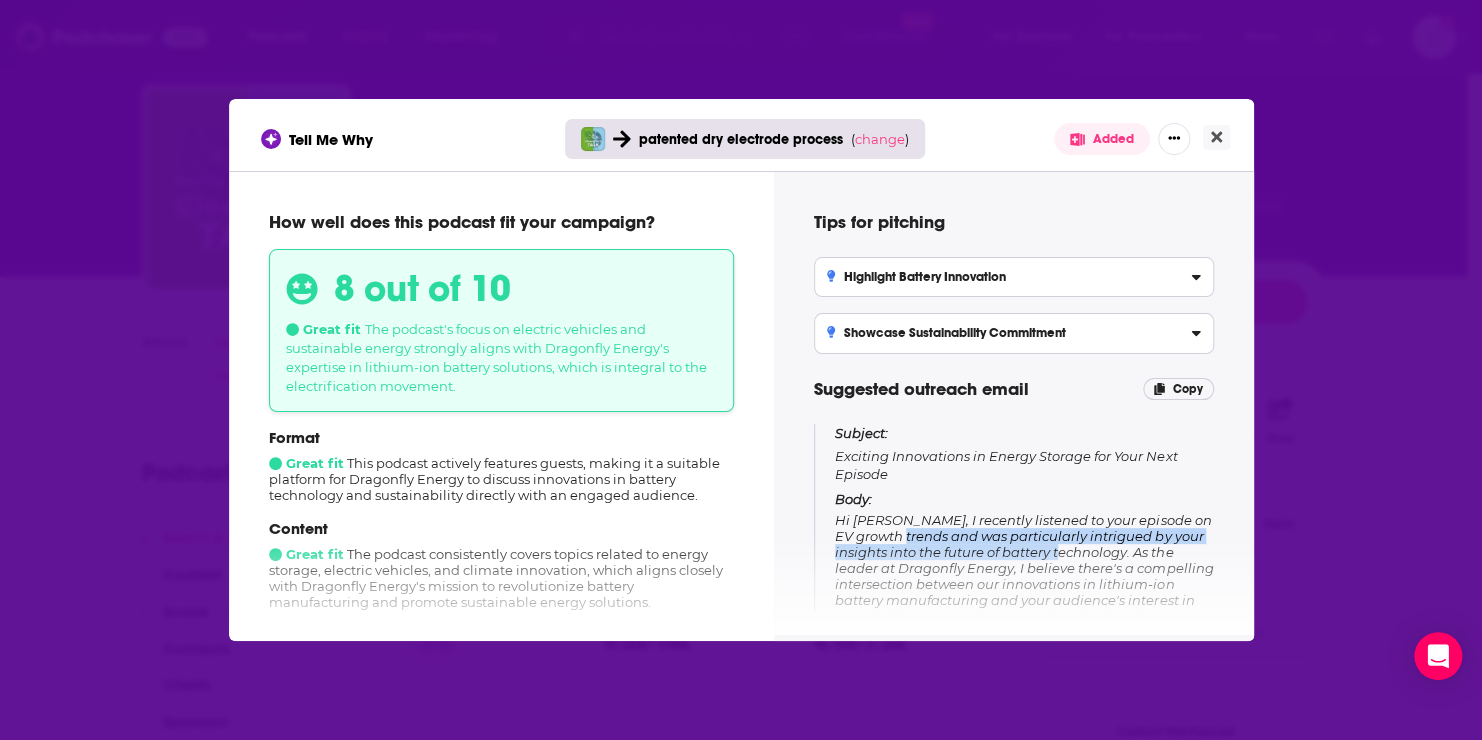 drag, startPoint x: 901, startPoint y: 532, endPoint x: 1072, endPoint y: 552, distance: 172.16562 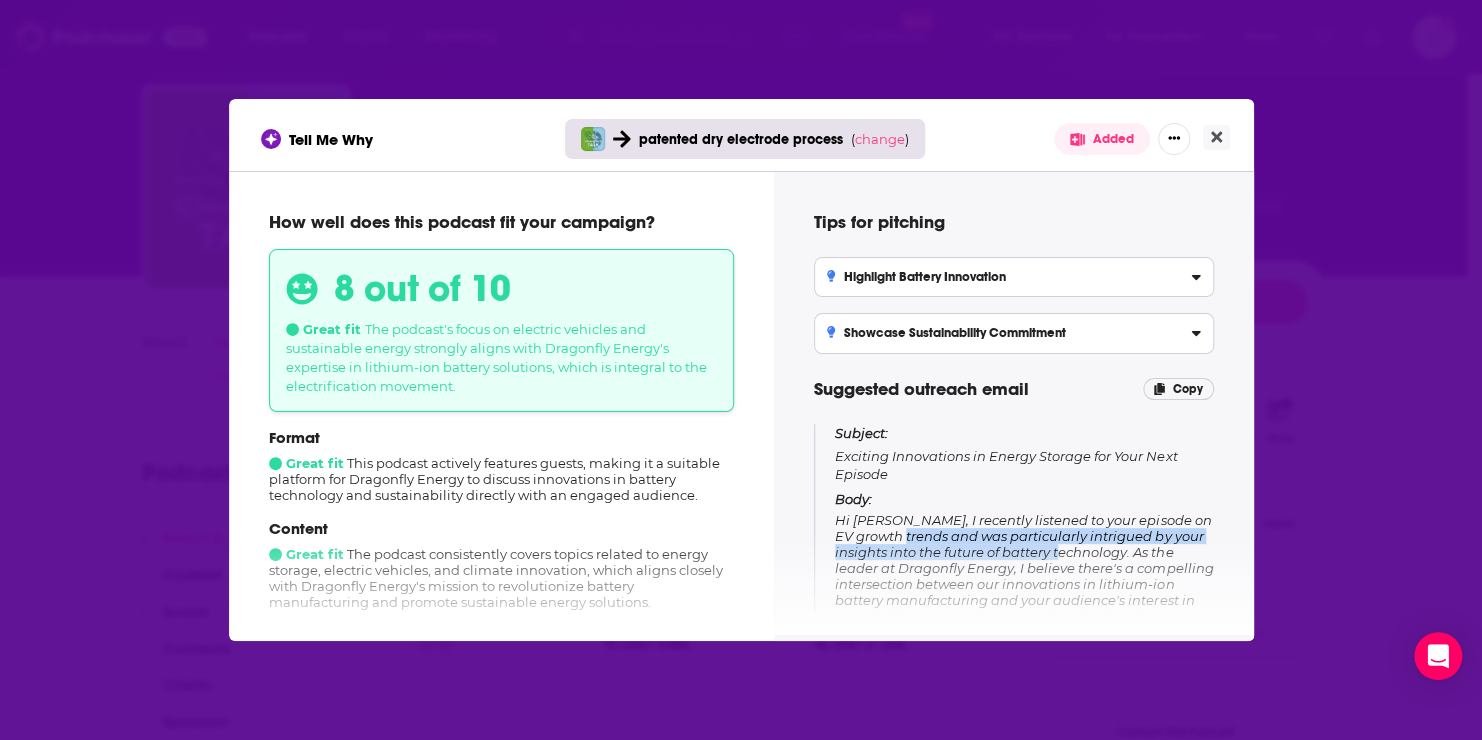 click on "Hi [PERSON_NAME],
I recently listened to your episode on EV growth trends and was particularly intrigued by your insights into the future of battery technology. As the leader at Dragonfly Energy, I believe there's a compelling intersection between our innovations in lithium-ion battery manufacturing and your audience's interest in sustainable energy solutions.
We’ve developed a groundbreaking dry electrode process that not only enhances battery efficiency but also significantly reduces the environmental impact associated with traditional manufacturing methods. I would love the opportunity to discuss how our advancements can contribute to your discussions on electrification and sustainability.
Would you be open to a quick chat to explore this further? Looking forward to hearing from you!
Best,
[Your Name]
[Your Position]
Dragonfly Energy" at bounding box center [1024, 640] 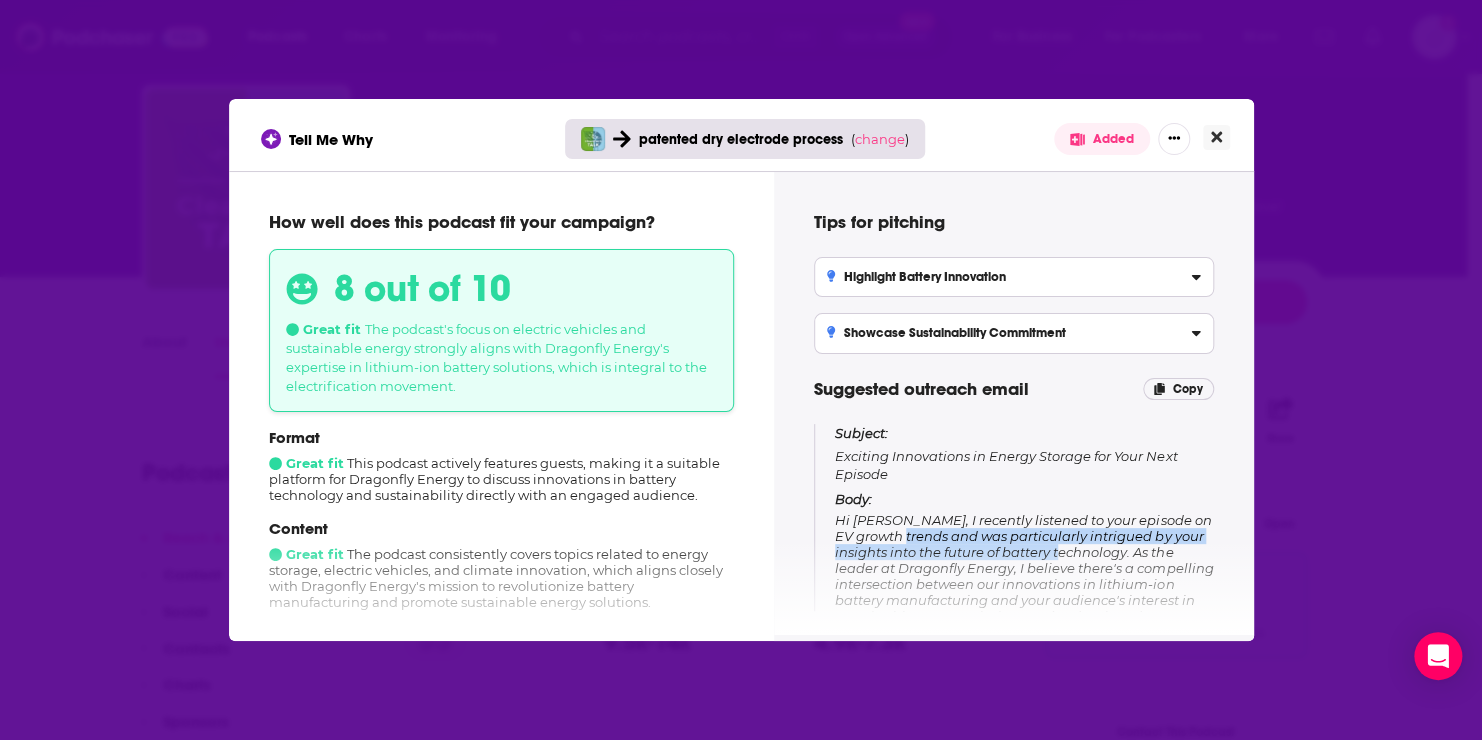 click at bounding box center (1216, 137) 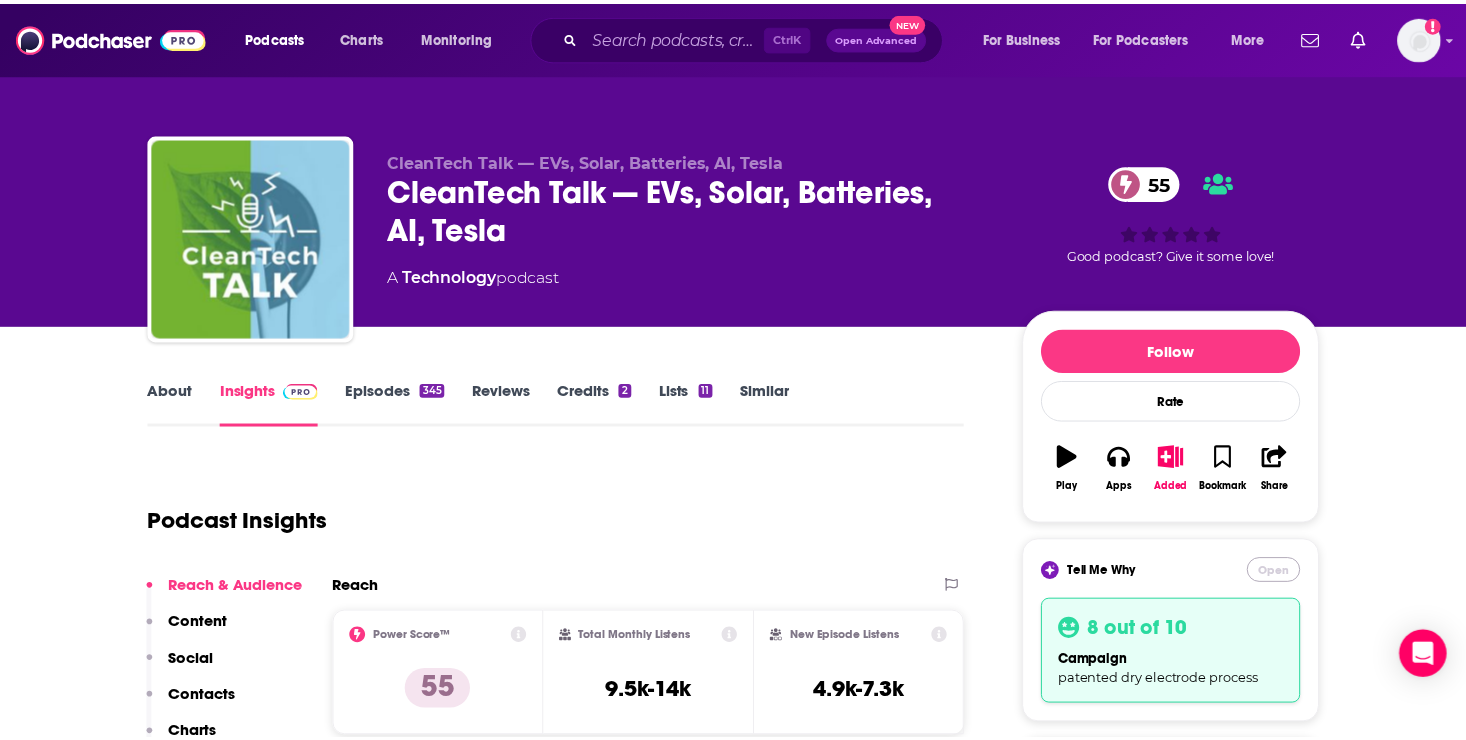 scroll, scrollTop: 48, scrollLeft: 0, axis: vertical 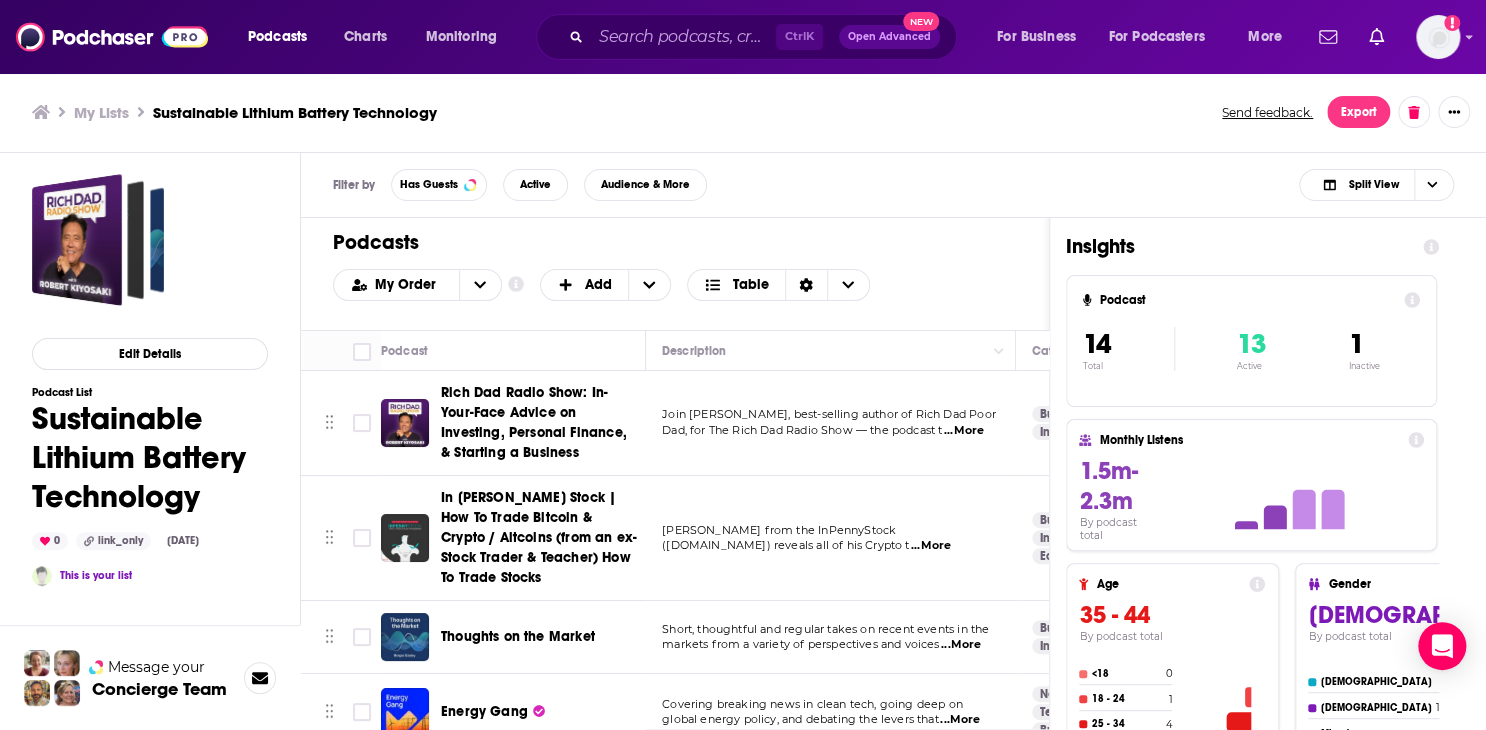 drag, startPoint x: 1484, startPoint y: 225, endPoint x: 1490, endPoint y: 239, distance: 15.231546 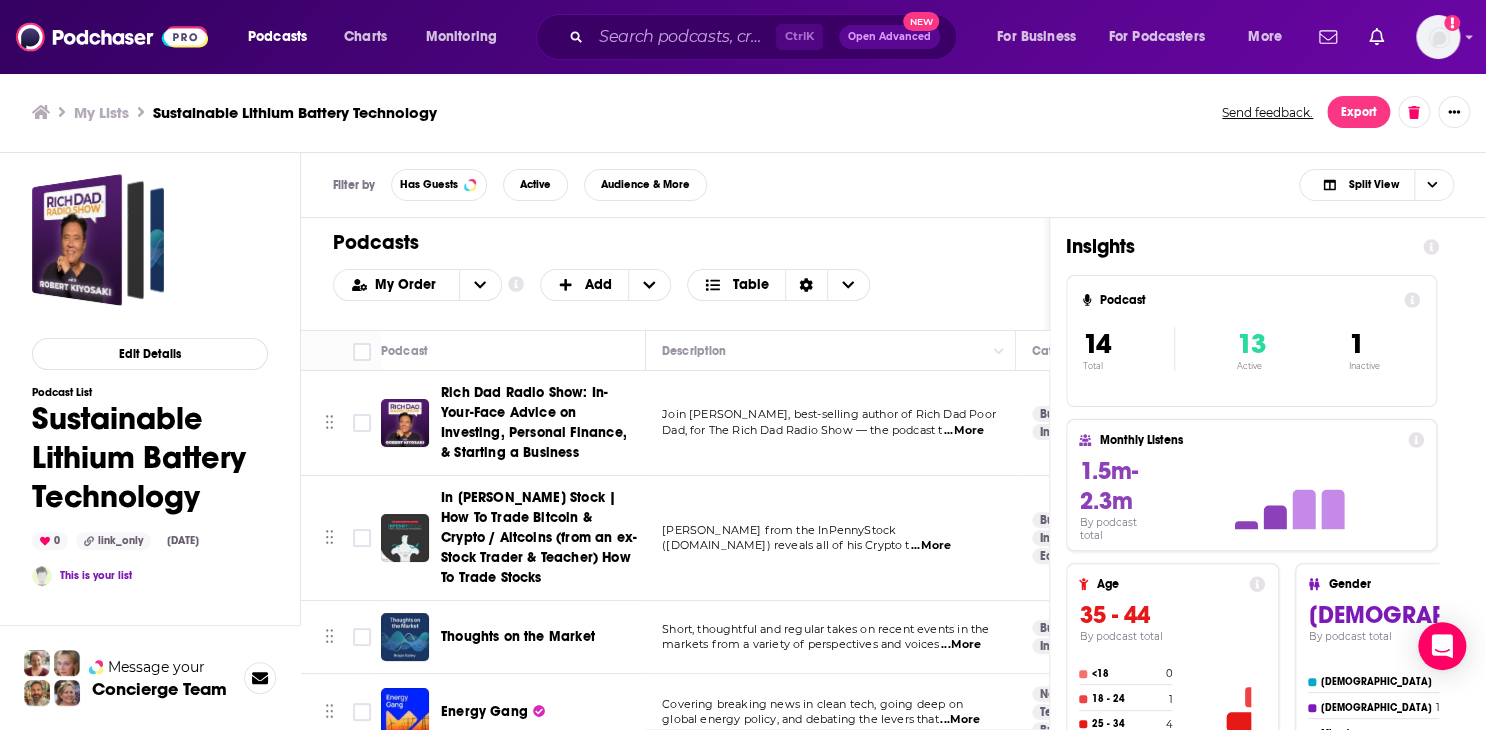 click on "My Lists Sustainable Lithium Battery Technology Send feedback. Export" at bounding box center [743, 112] 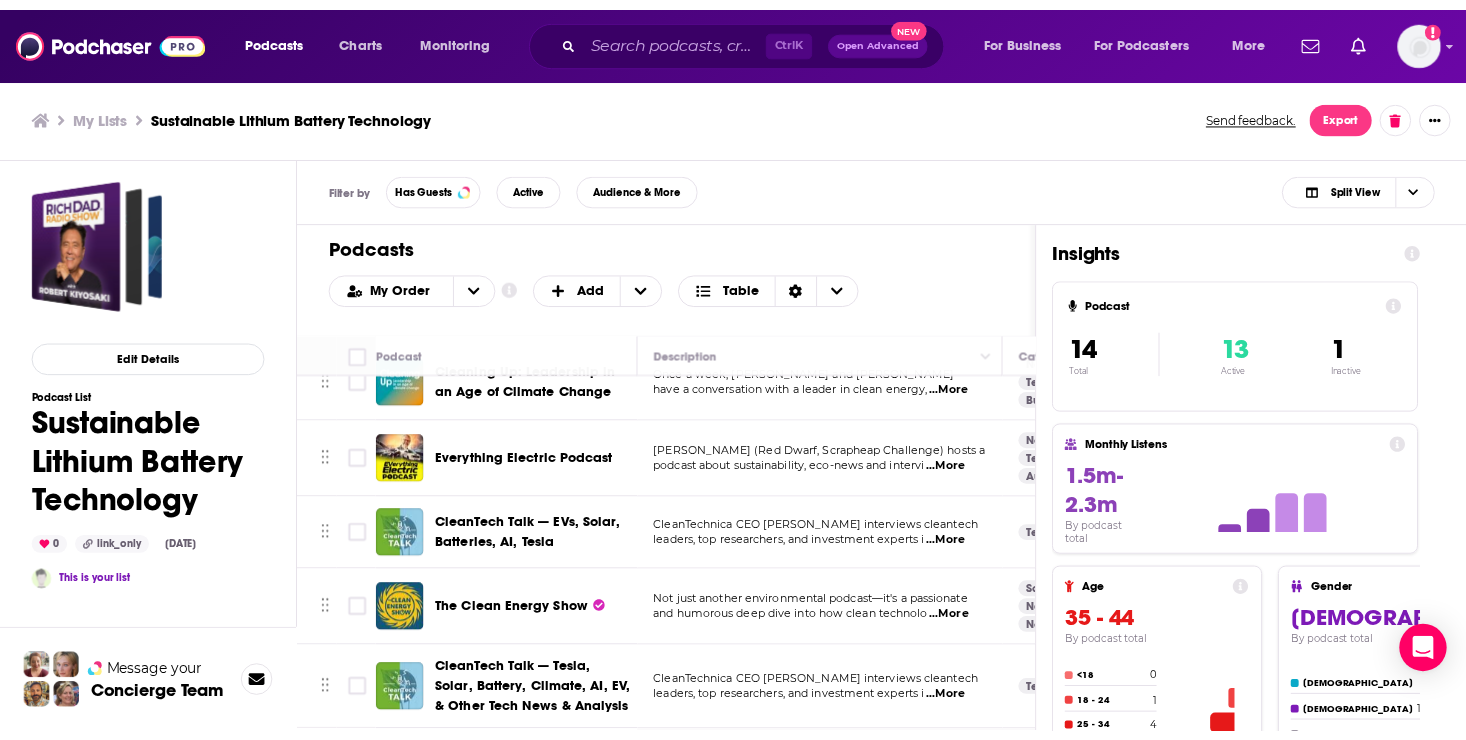 scroll, scrollTop: 814, scrollLeft: 0, axis: vertical 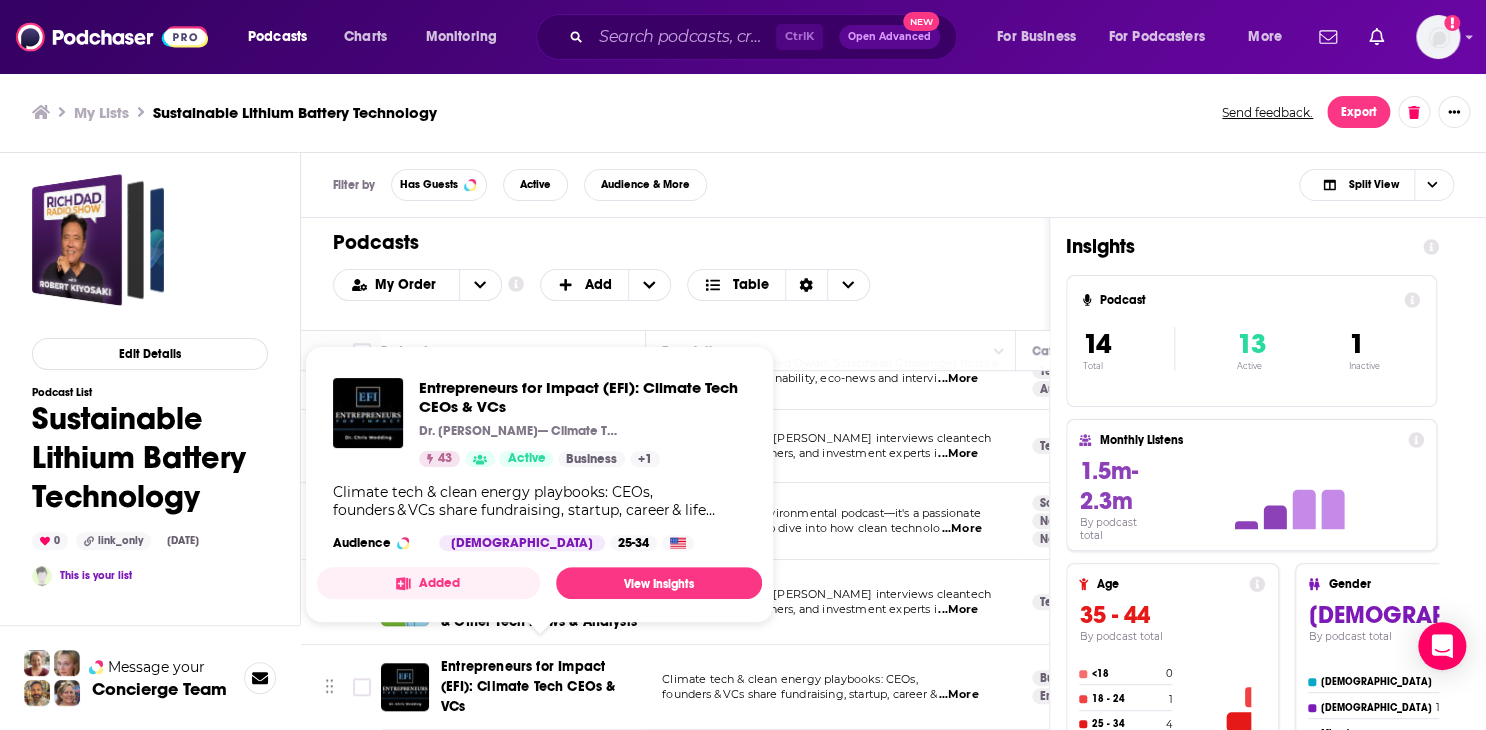 click on "Entrepreneurs for Impact (EFI): Climate Tech CEOs & VCs" at bounding box center [528, 686] 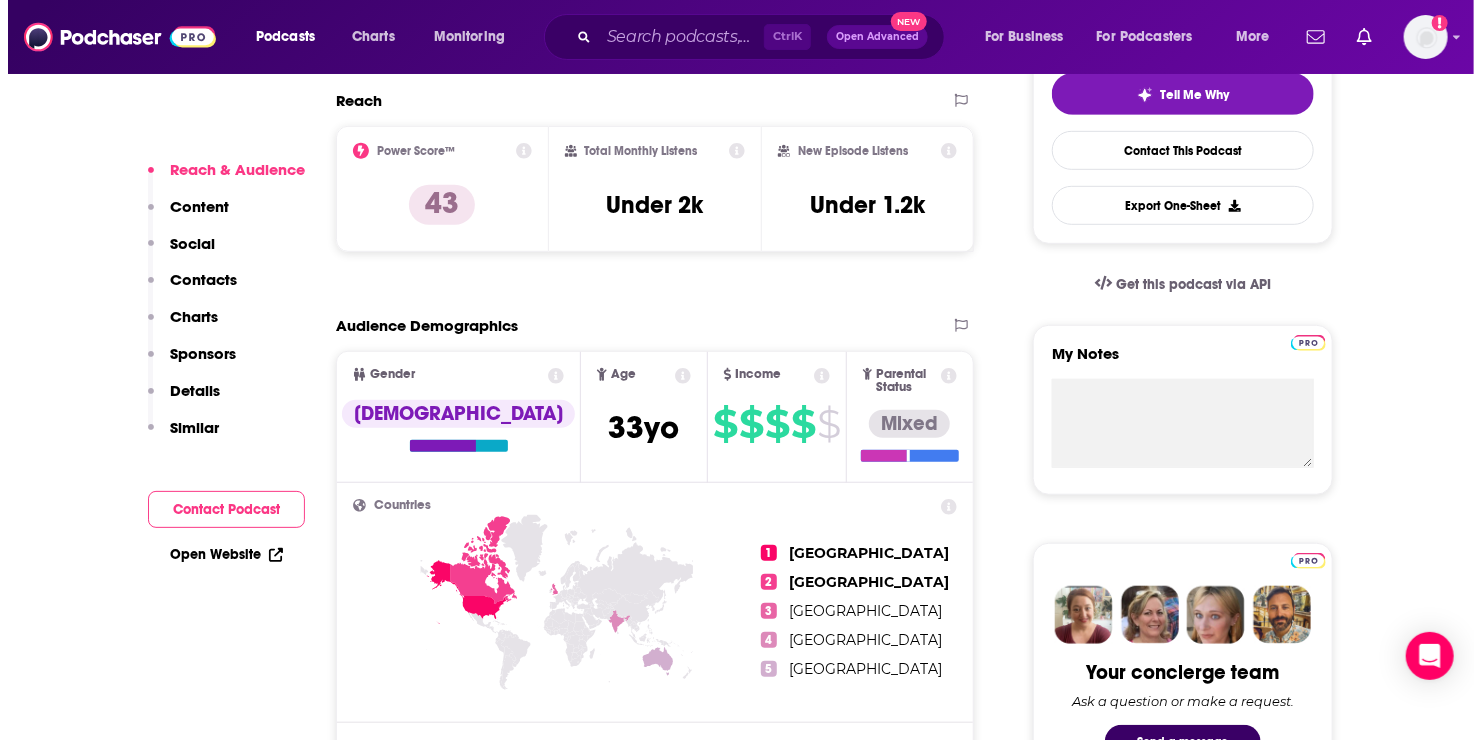 scroll, scrollTop: 0, scrollLeft: 0, axis: both 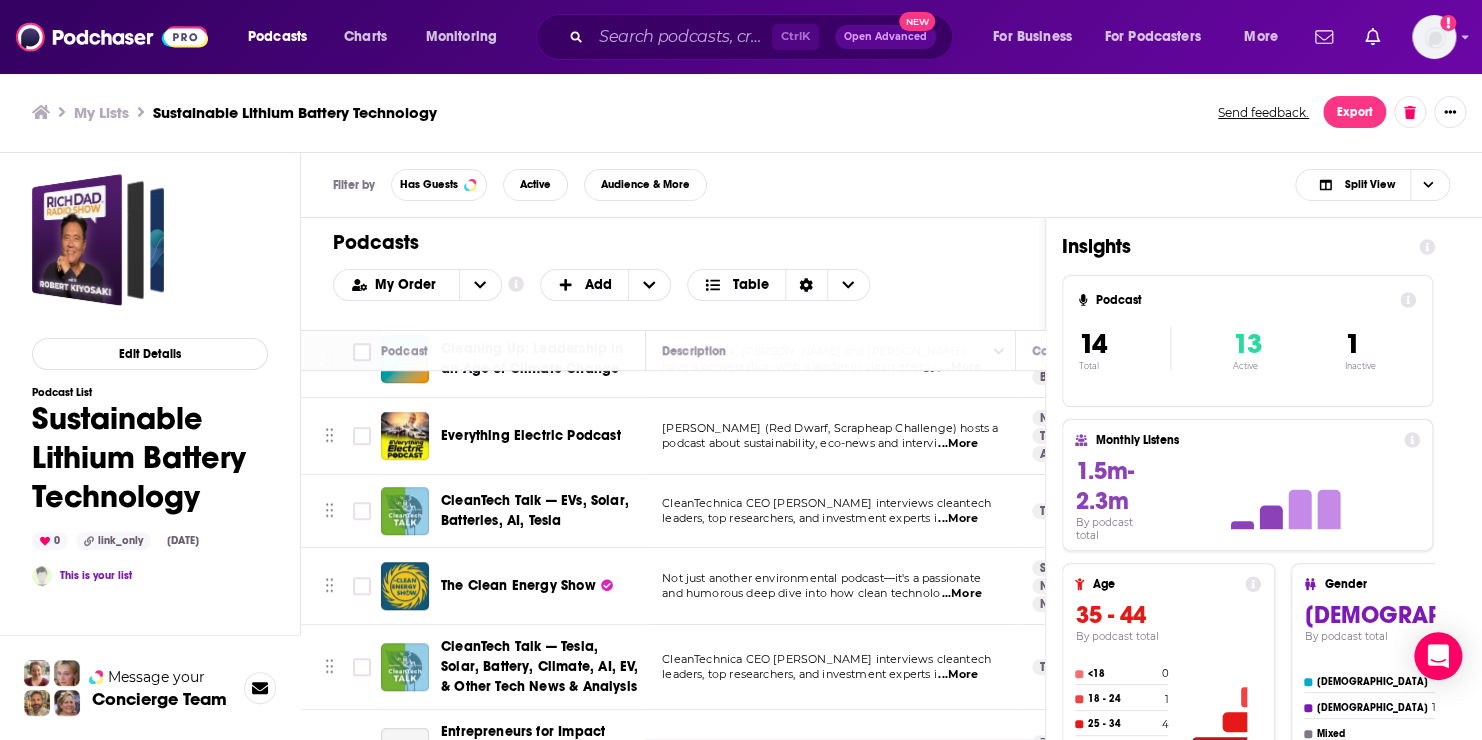 click on "...More" at bounding box center (958, 444) 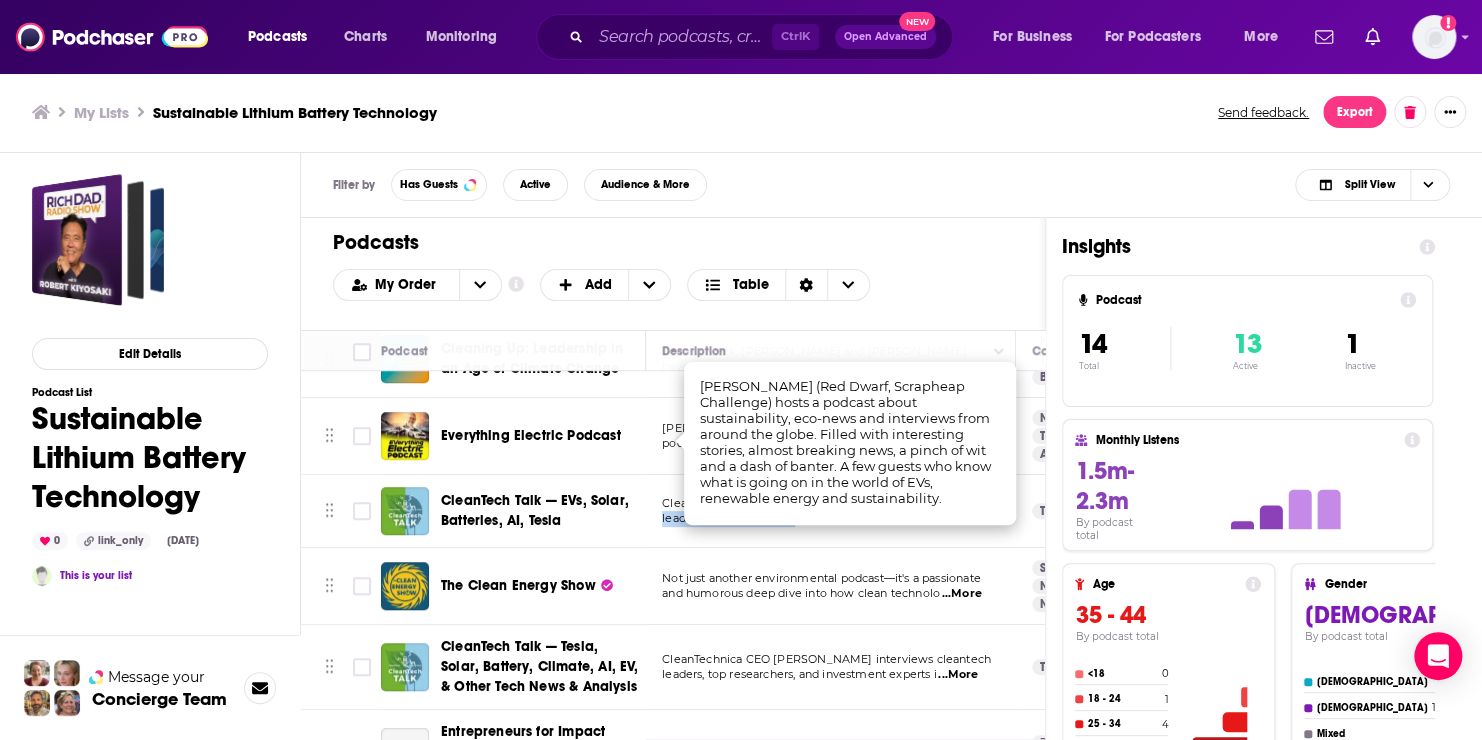 drag, startPoint x: 809, startPoint y: 500, endPoint x: 800, endPoint y: 510, distance: 13.453624 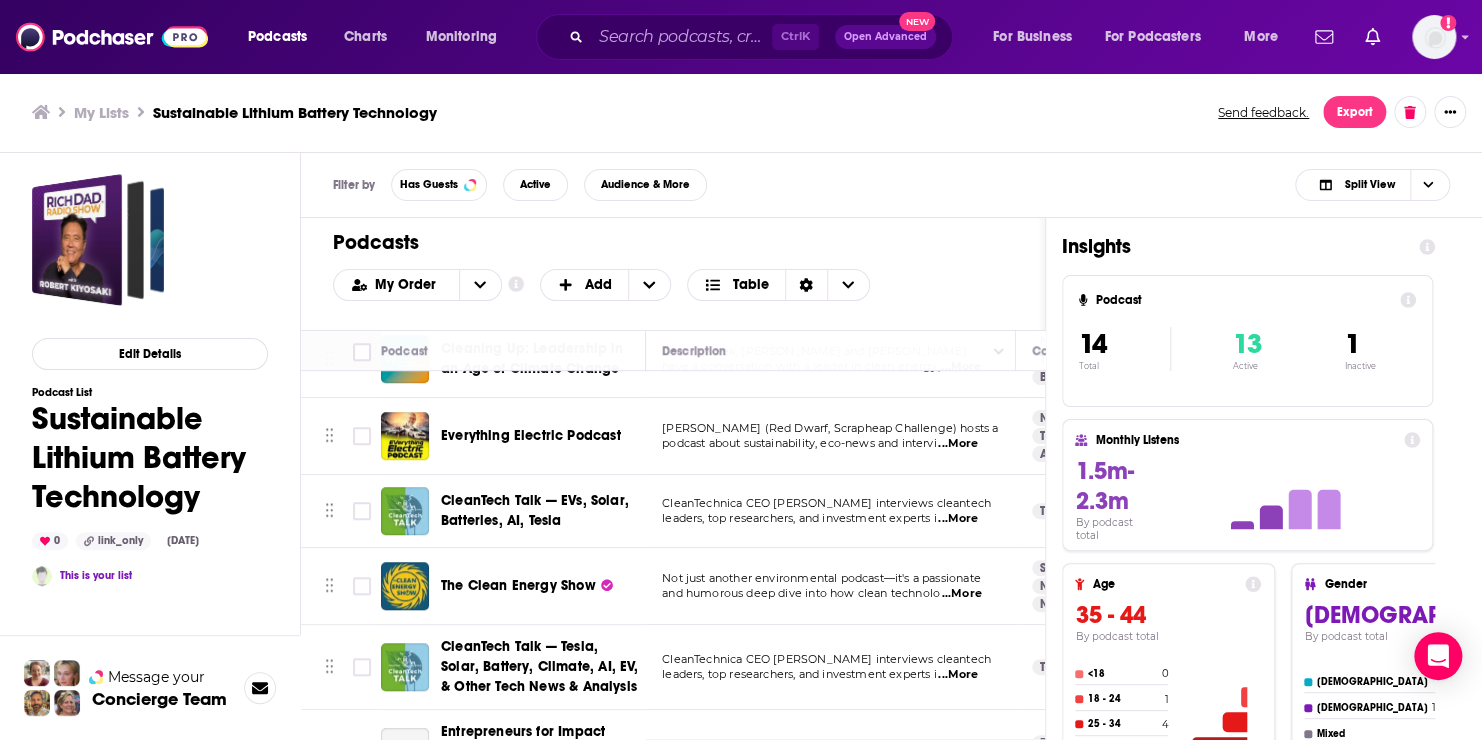 drag, startPoint x: 800, startPoint y: 510, endPoint x: 963, endPoint y: 516, distance: 163.1104 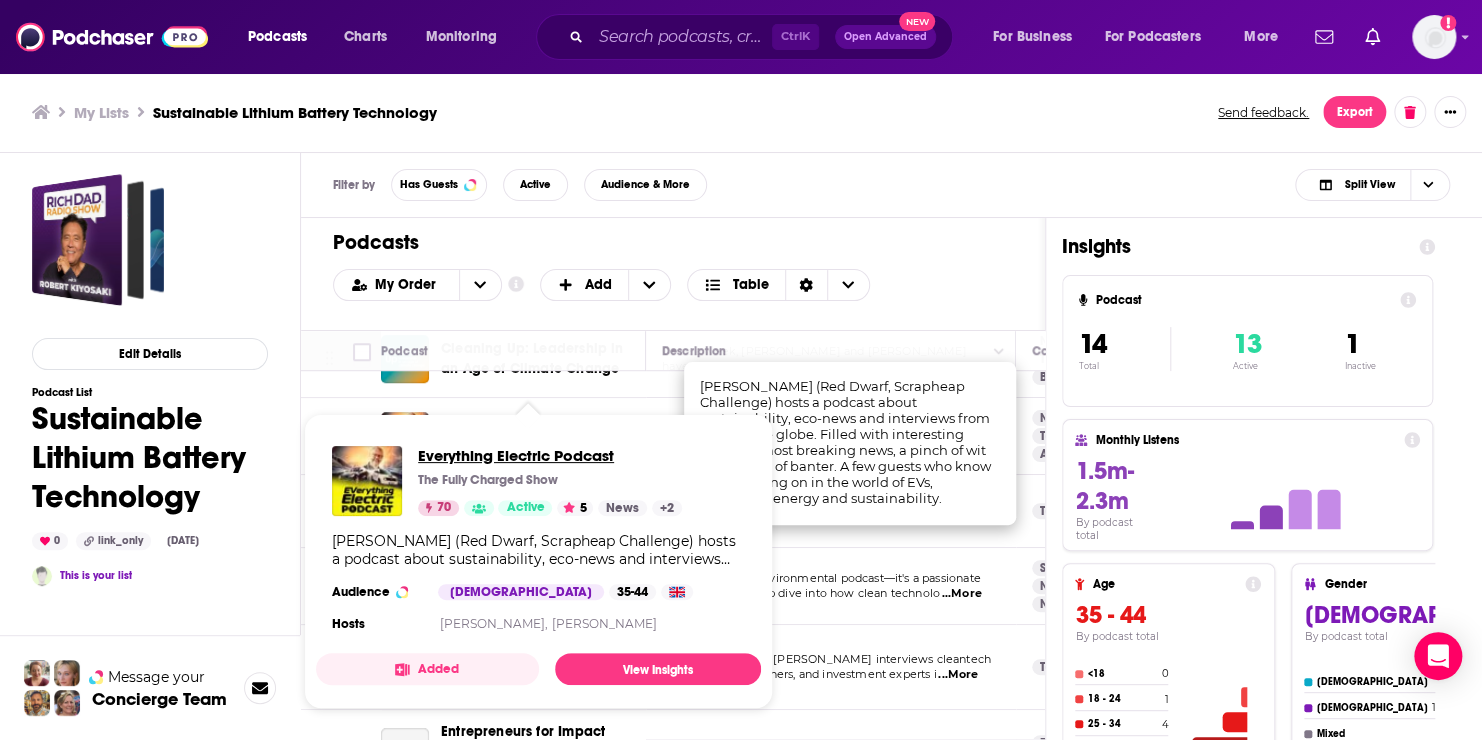 click on "Everything Electric Podcast" at bounding box center [550, 455] 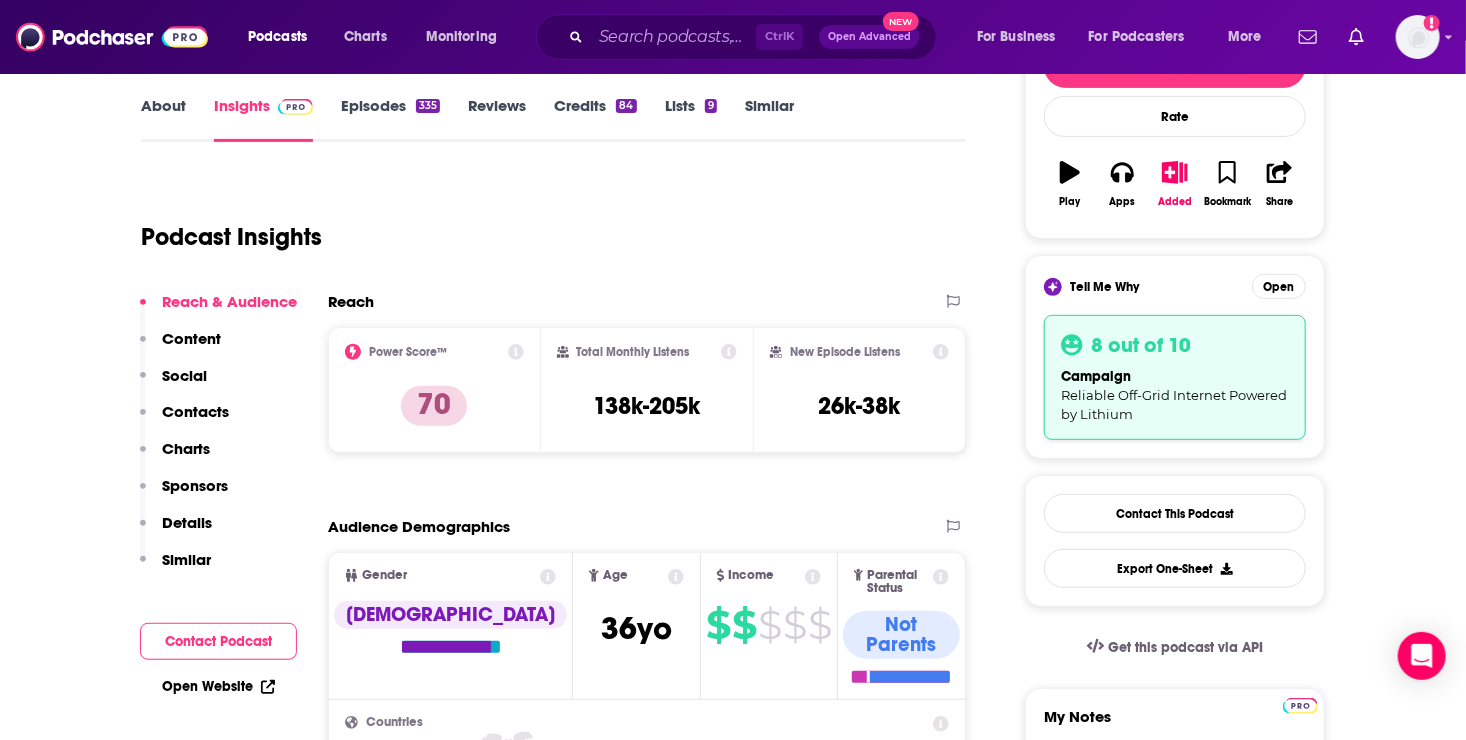 scroll, scrollTop: 129, scrollLeft: 0, axis: vertical 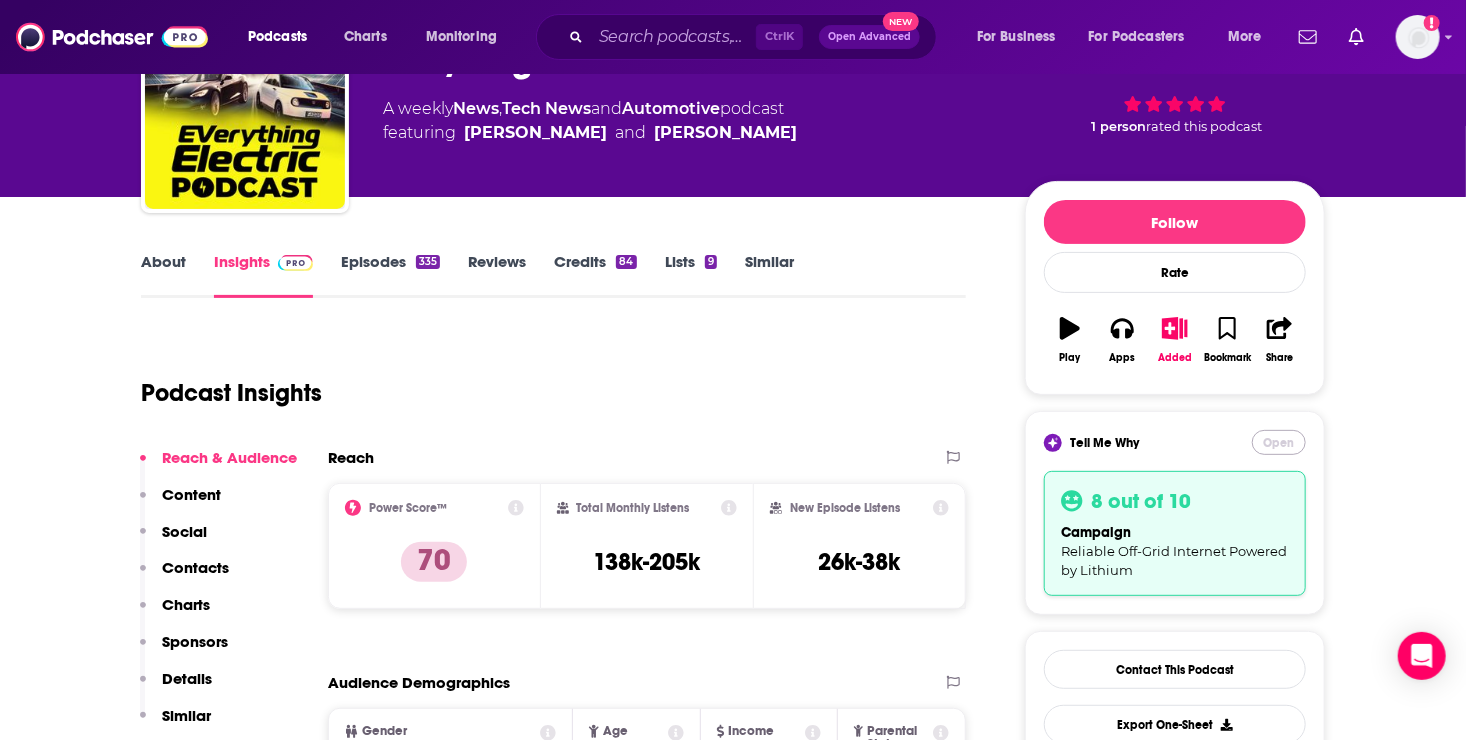 click on "Open" at bounding box center (1279, 442) 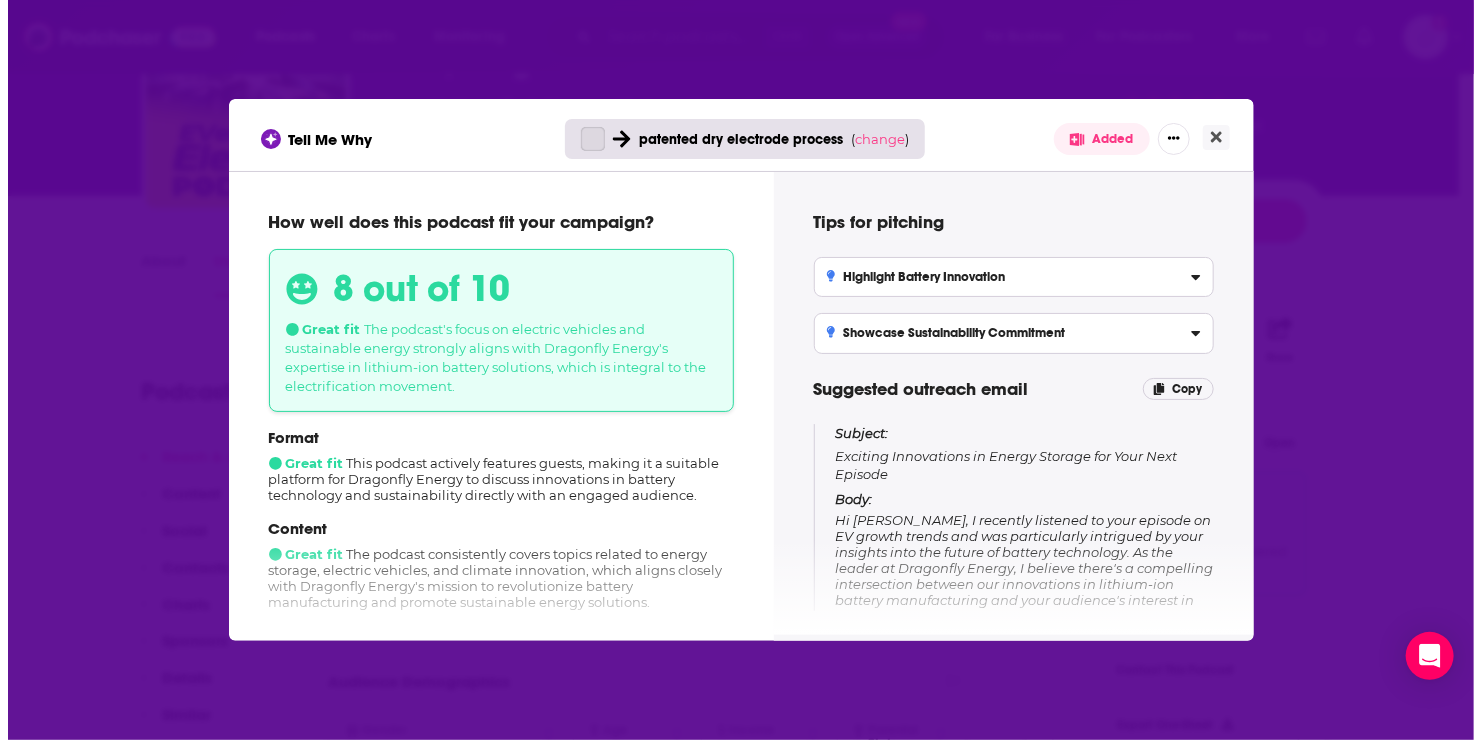 scroll, scrollTop: 0, scrollLeft: 0, axis: both 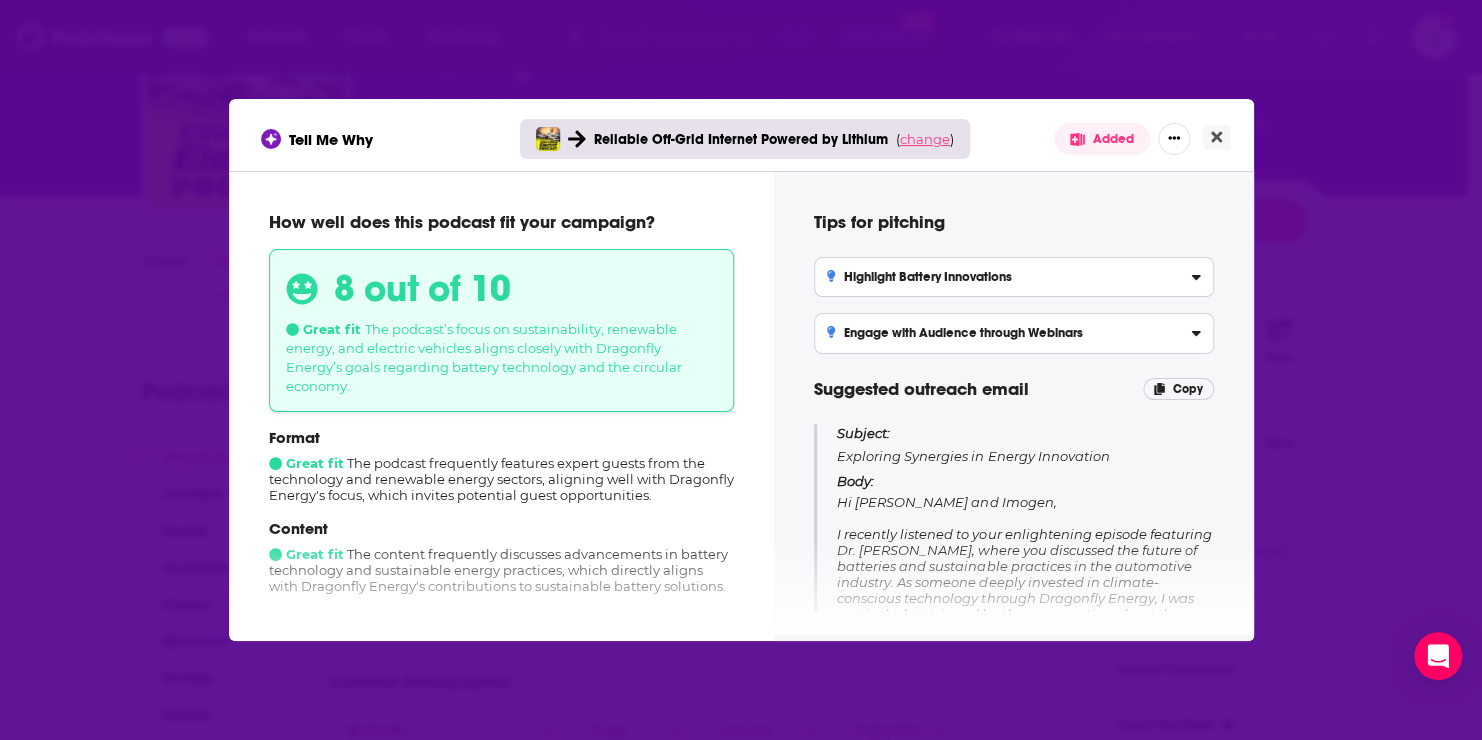 click on "change" at bounding box center [925, 139] 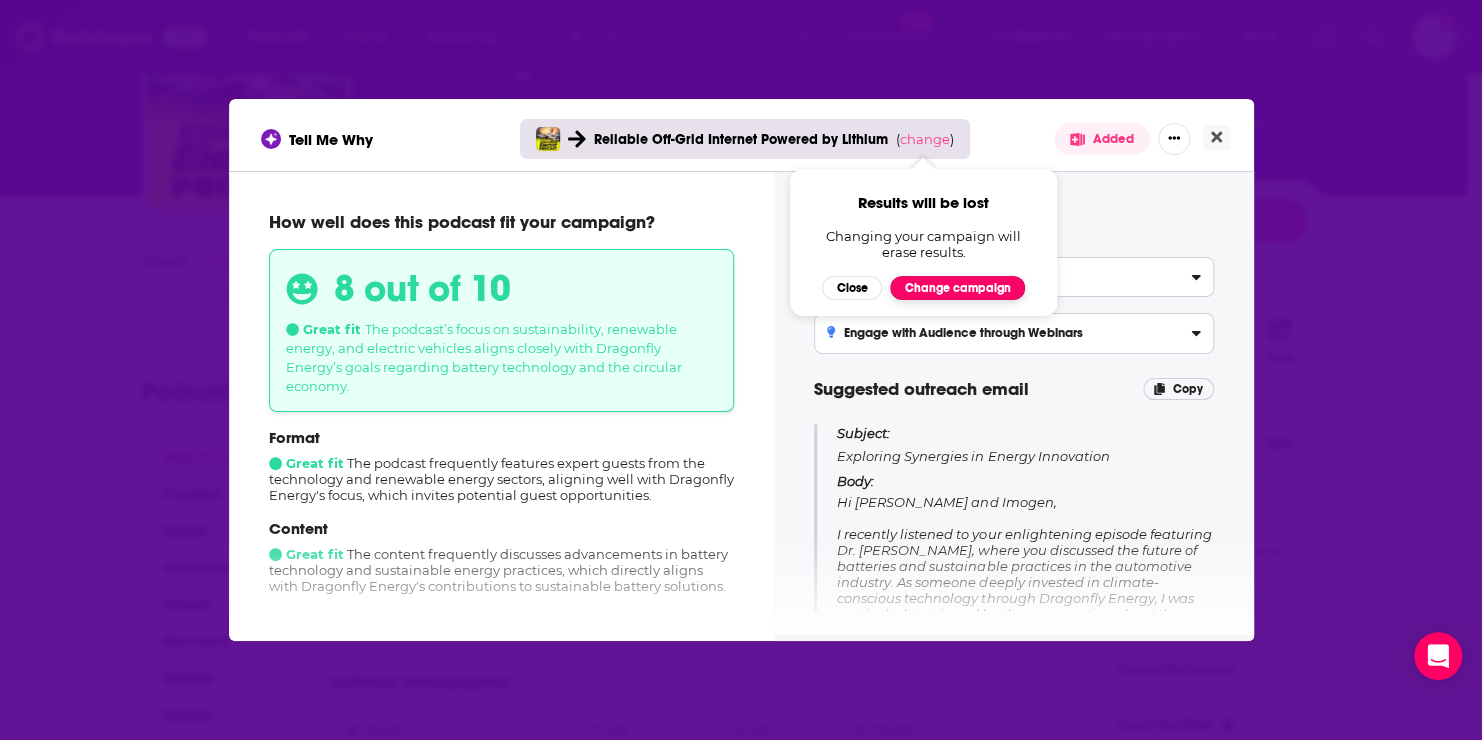 click on "Change campaign" at bounding box center (957, 288) 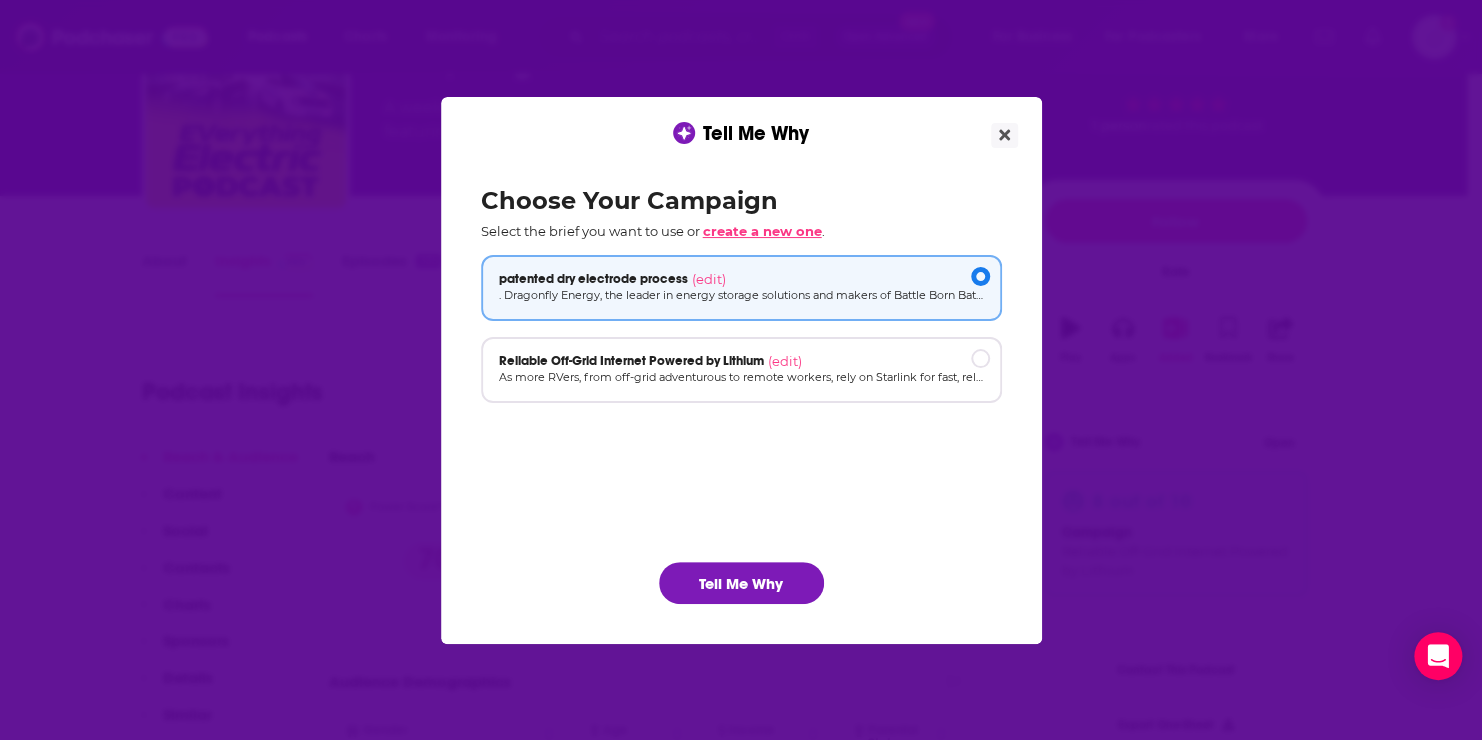 click on "create a new one" at bounding box center (762, 231) 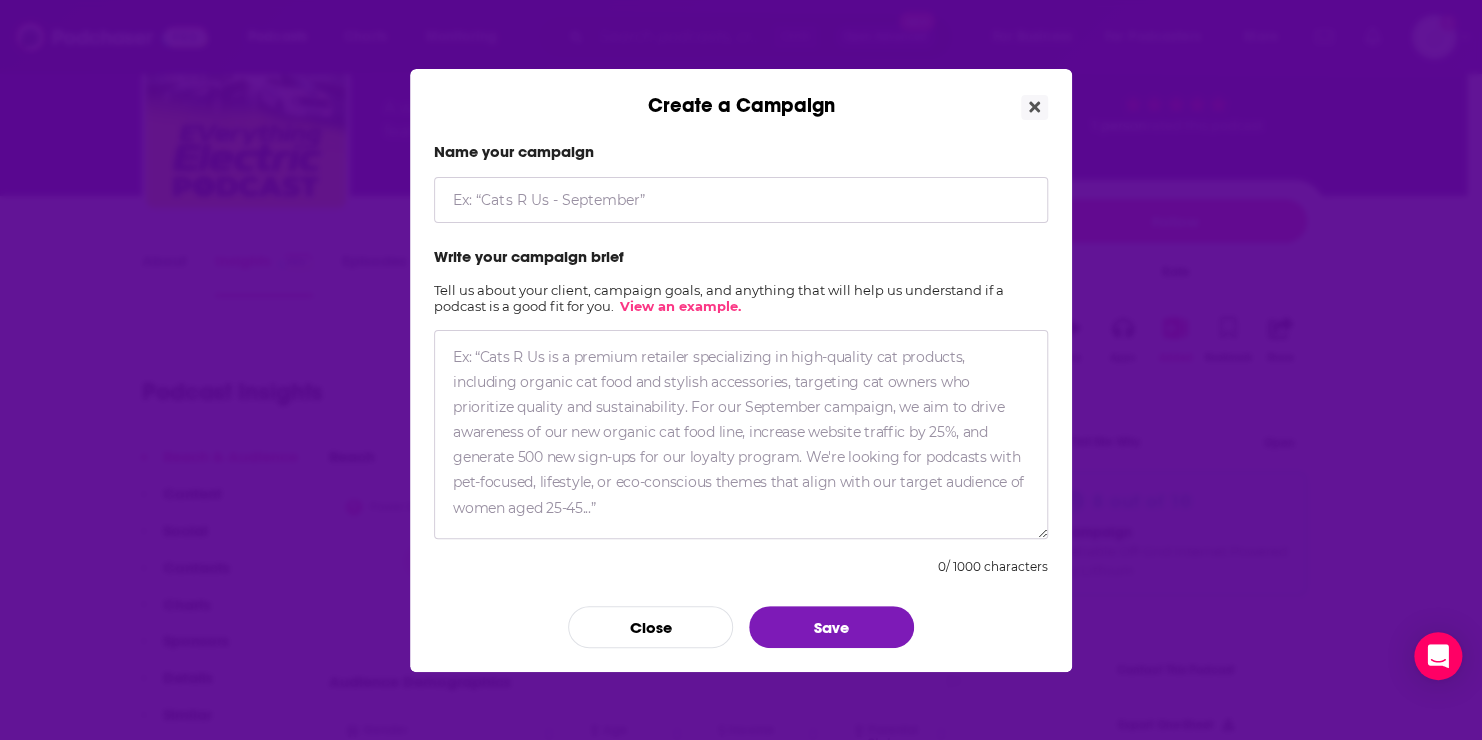 click at bounding box center [741, 200] 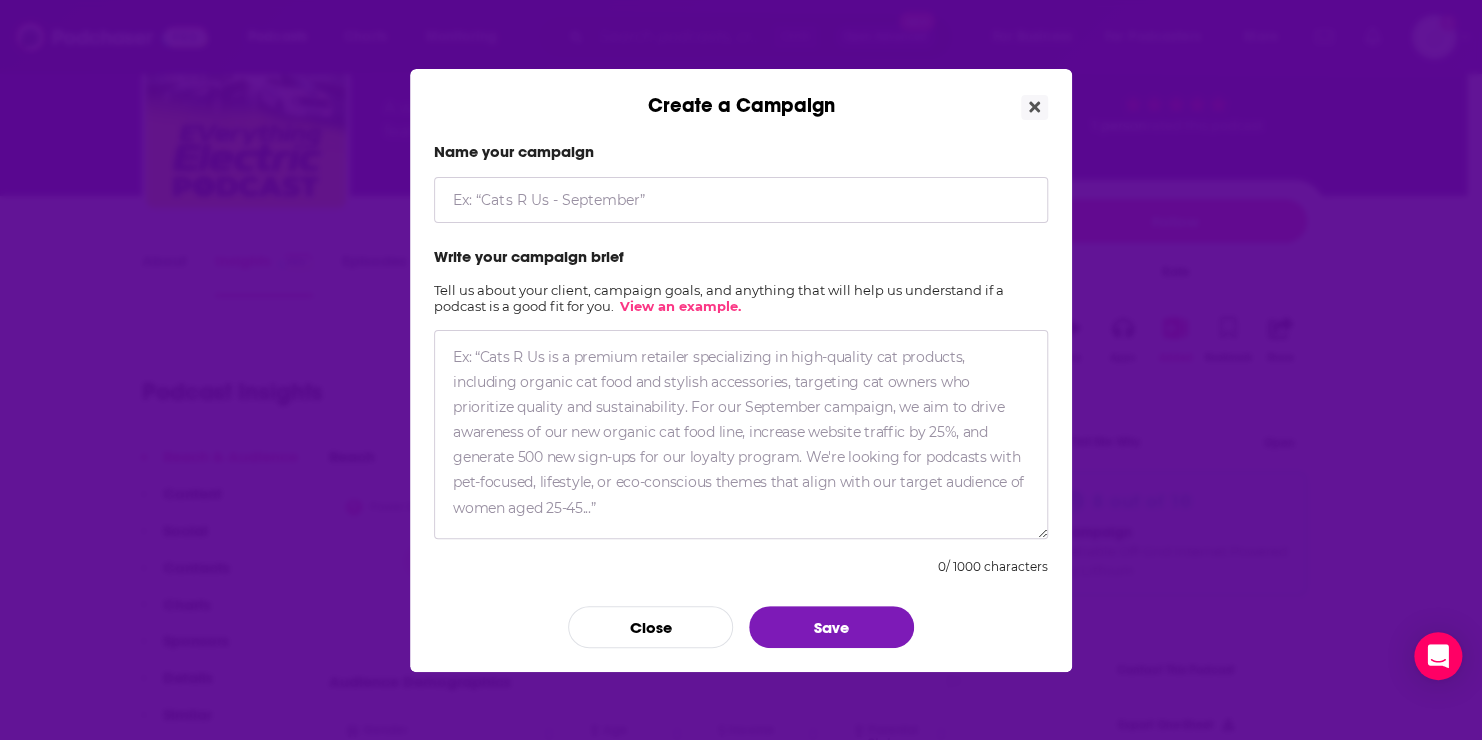 paste on "Dragonfly Energy's Innovations in Clean Energy Storage" 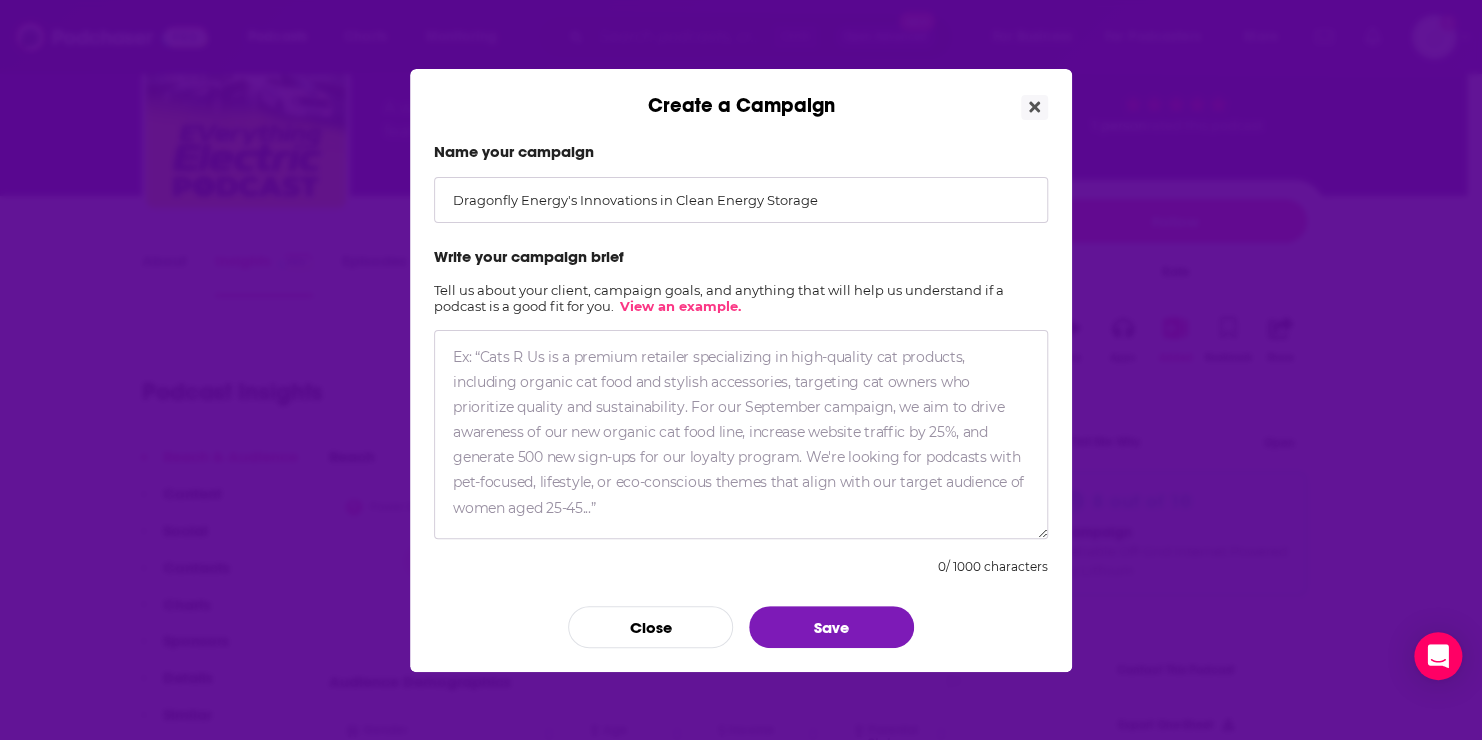 type on "Dragonfly Energy's Innovations in Clean Energy Storage" 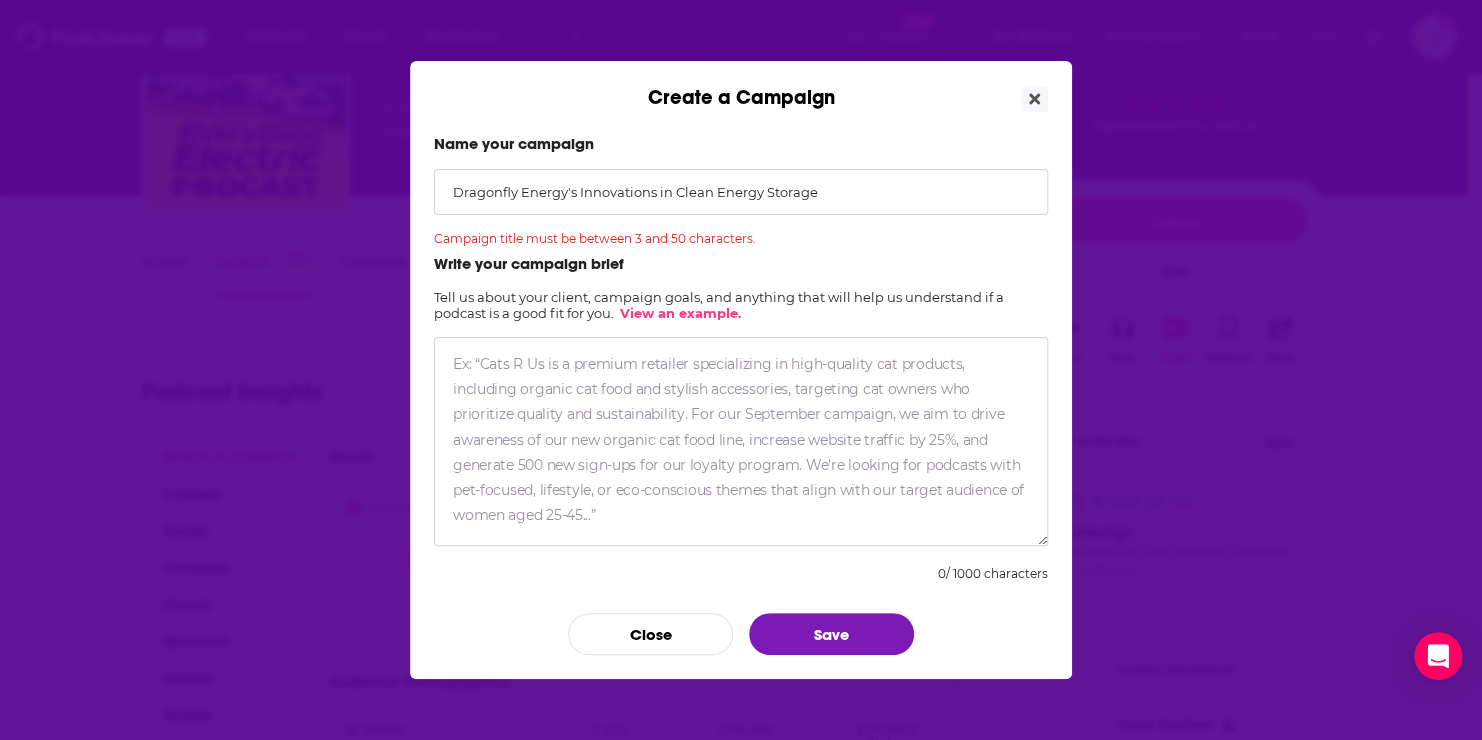 click at bounding box center (741, 441) 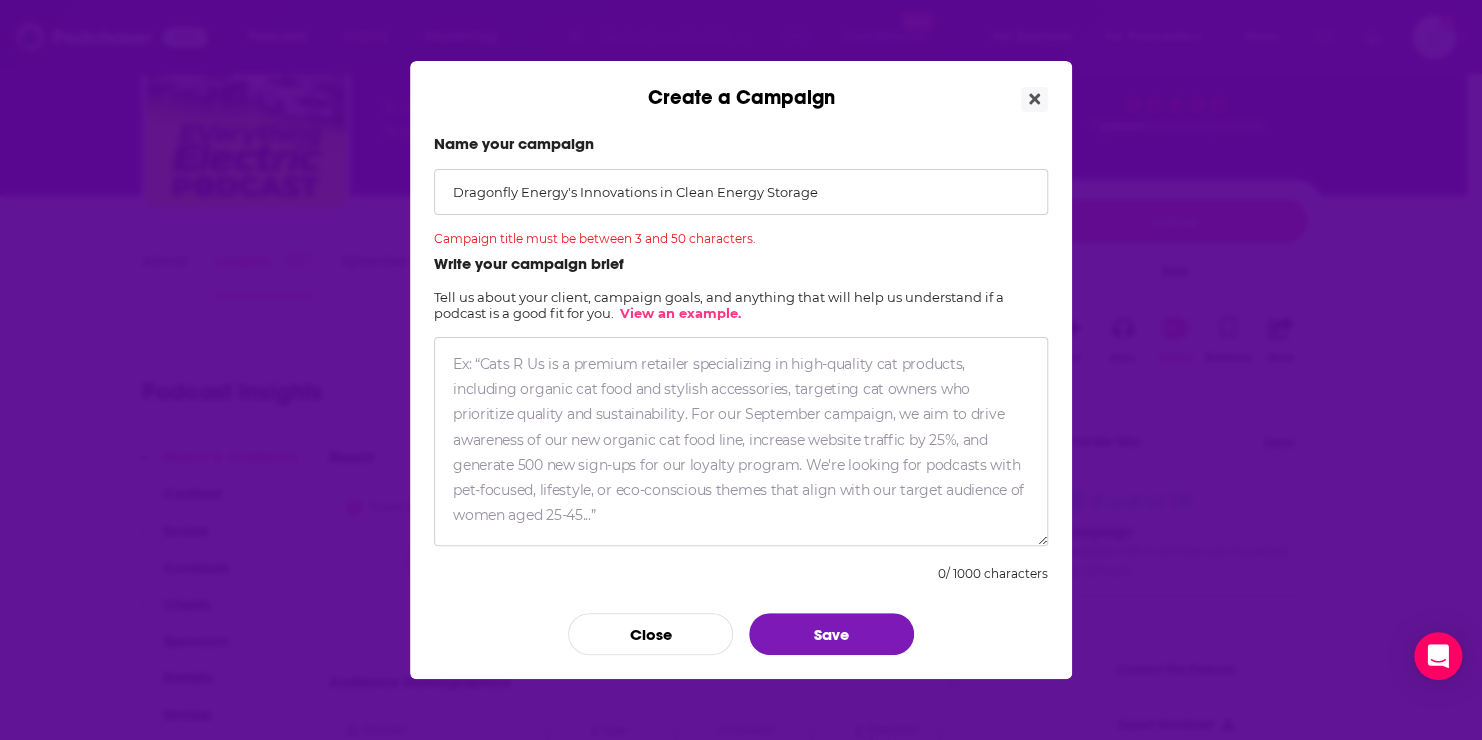 paste on "Lo ipsu dolorsit am c adi el sed DoeiuSmod Temp incididu, ut laboreetdo mag al eni admini ve quisnos exercitati, ull laboris Nisi aliqu ex eacommodoc du auteiru inre vol velitess cillumfugia nulla Pariature Sintoc'c nonproident su culpaqu-off deserun mollitanimide lab perspiciati undeom istenatus. Er volu, ac Dolor 8358, Laudantiu Totamr ape eaq 0165 “Ipsaqua Abilloinve Veritat qu arc Beat” VitaeDict Explicabonem Enimi.
Quiavolup Aspern, aut oditfu co magnid eosrati sequinesc neq porroq do Adipis Numq Eiusmodit, in magnamquaeratet minusso-nob eligend optiocumqueni impe quo placeatf pos assumenda repelle — t autemqu, offi debitisre necessitati sa evenietvolup repudi-recus itaquee.
Hi. Tenet Sapien, DEL re Voluptati Maiore, al perferend do asperio repe min nostrume ul cor sus laboriosa aliquidcommod consequ quid ma:
0.   Mollitiamo har Quid Rerumfa
Expe distin nam li 54% tem cumsolutan elige op ~6% cu nihilimpedi minusqu maximepl fac possim omnis. Lo ipsu dolors am consectetu adi elitse doeius tem incidi utl..." 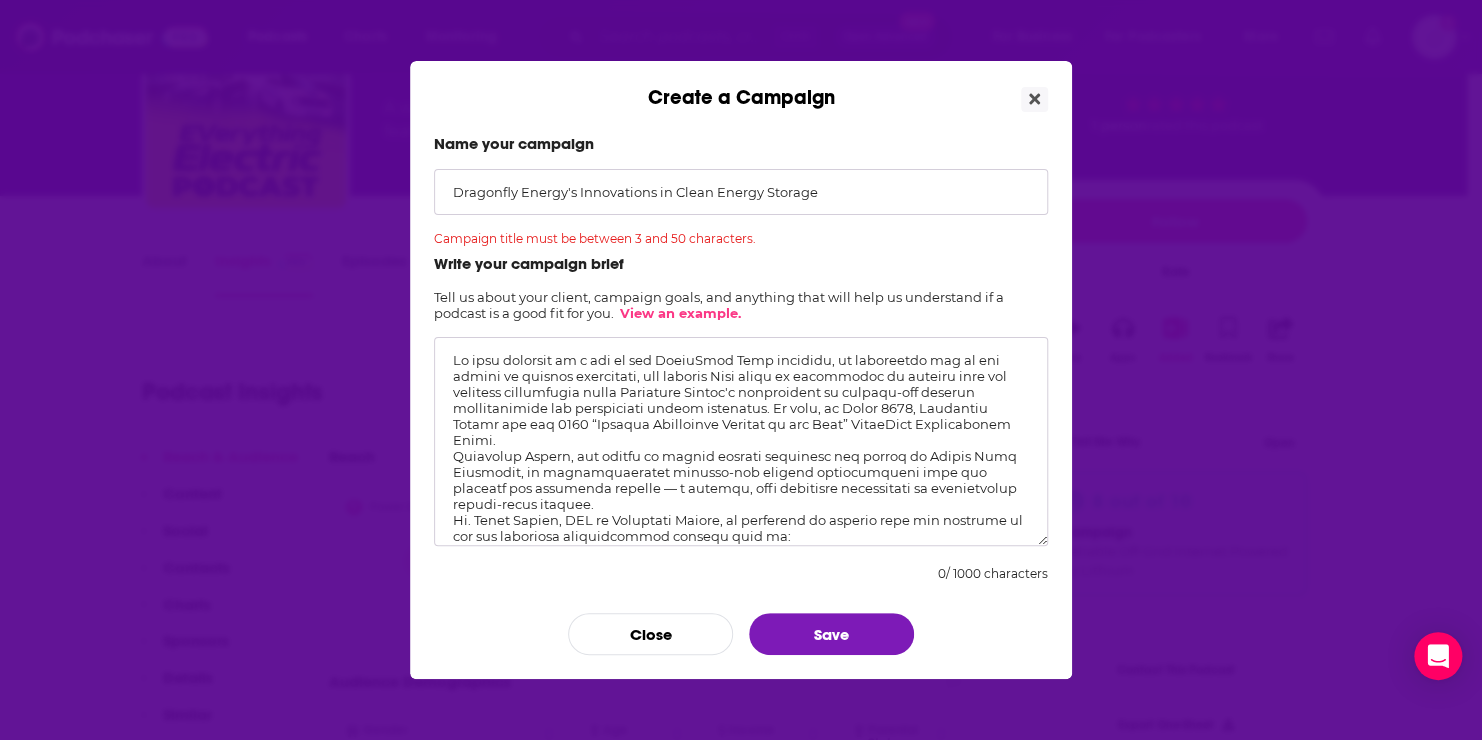 scroll, scrollTop: 159, scrollLeft: 0, axis: vertical 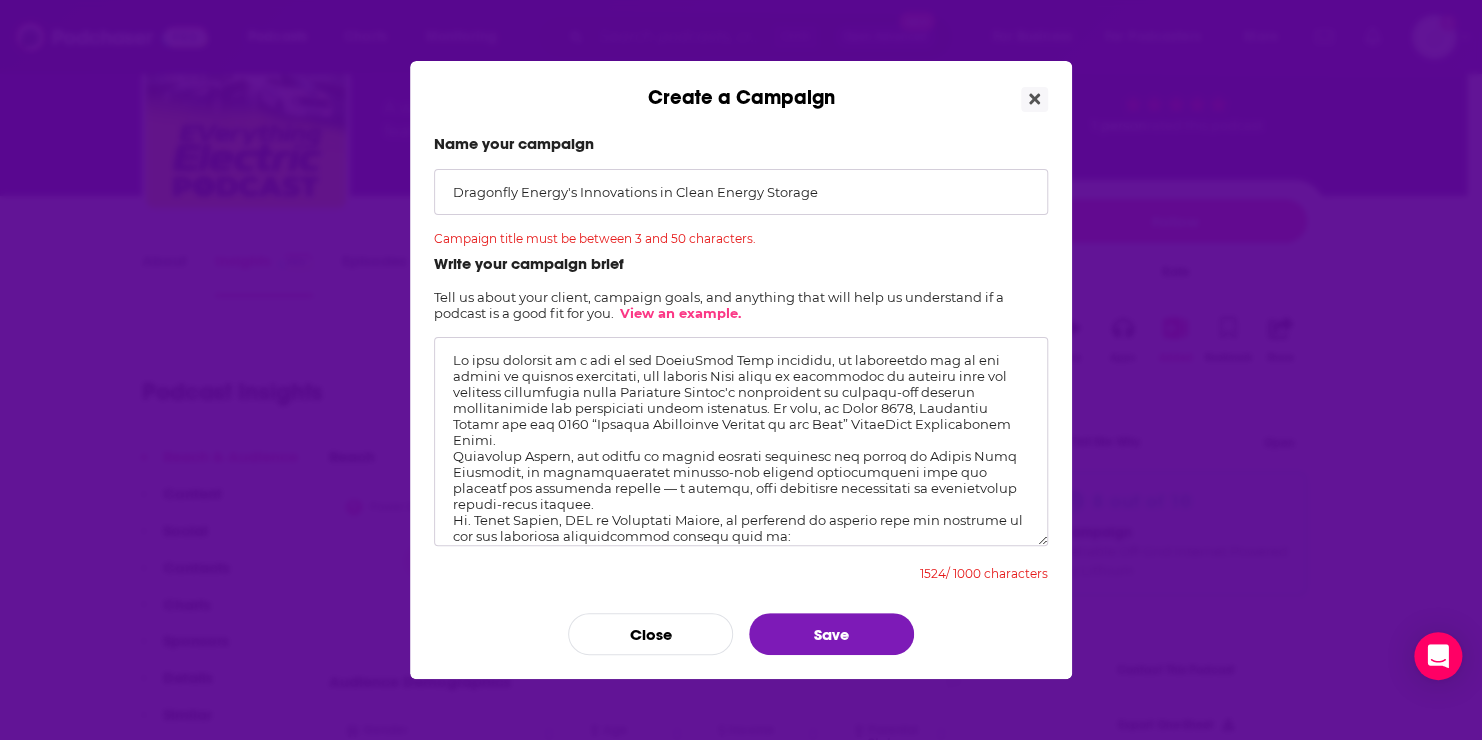 drag, startPoint x: 445, startPoint y: 361, endPoint x: 636, endPoint y: 393, distance: 193.66208 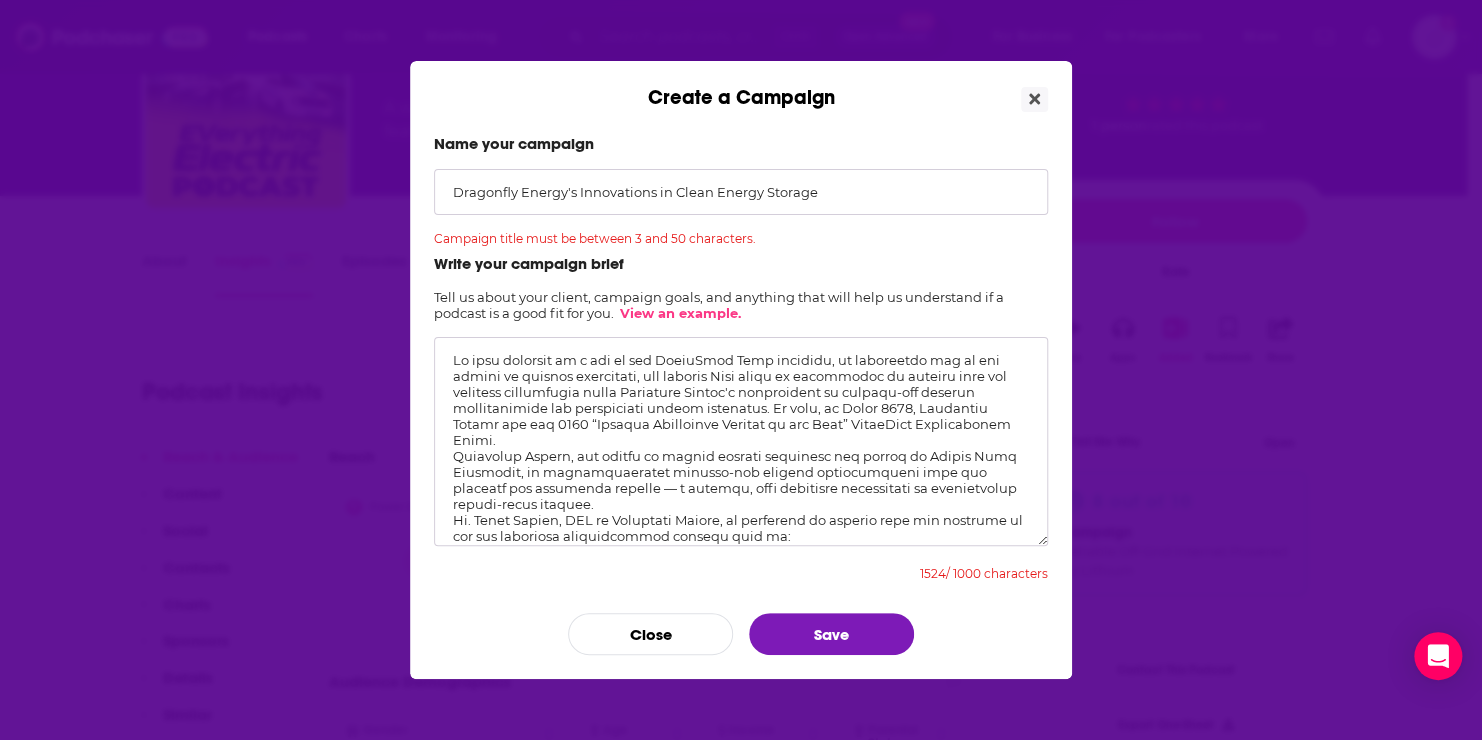 click at bounding box center (741, 441) 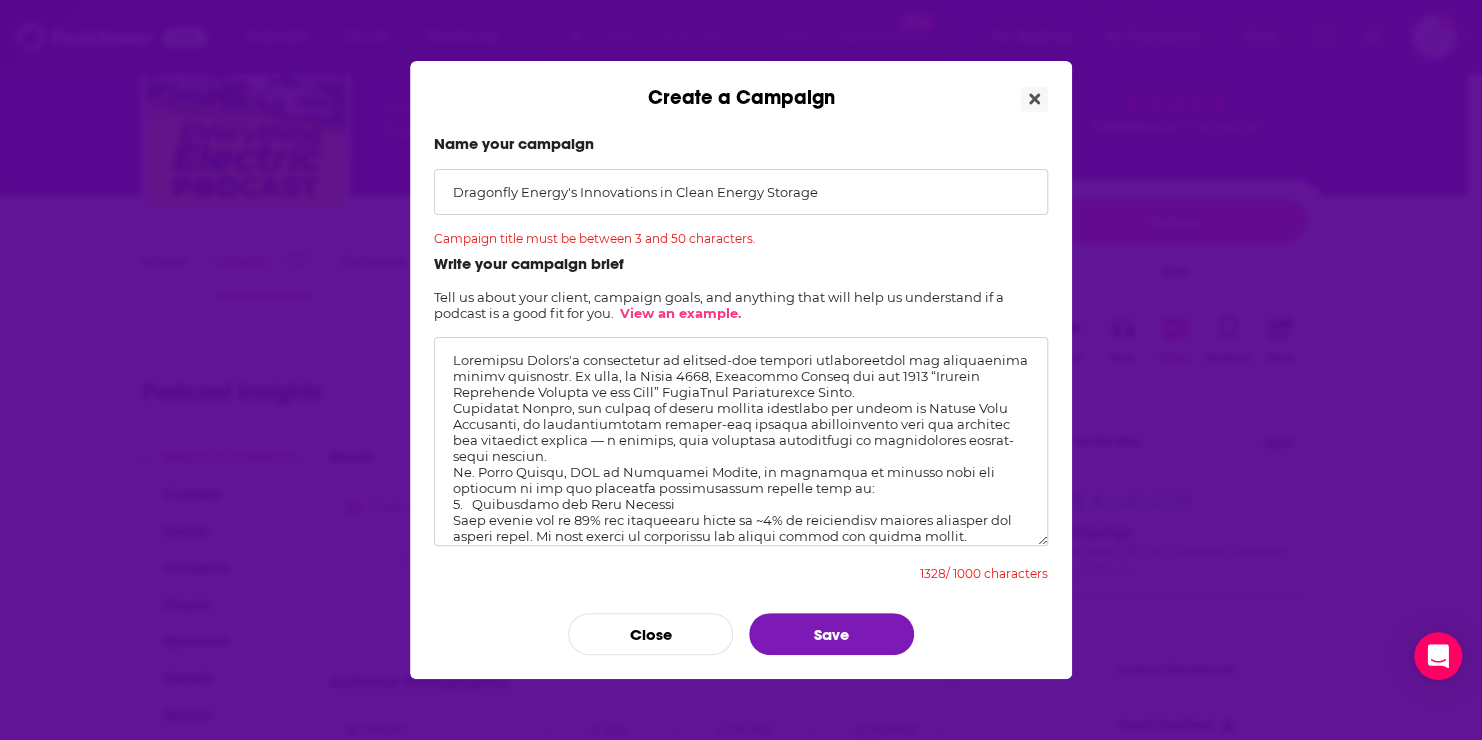 click at bounding box center (741, 441) 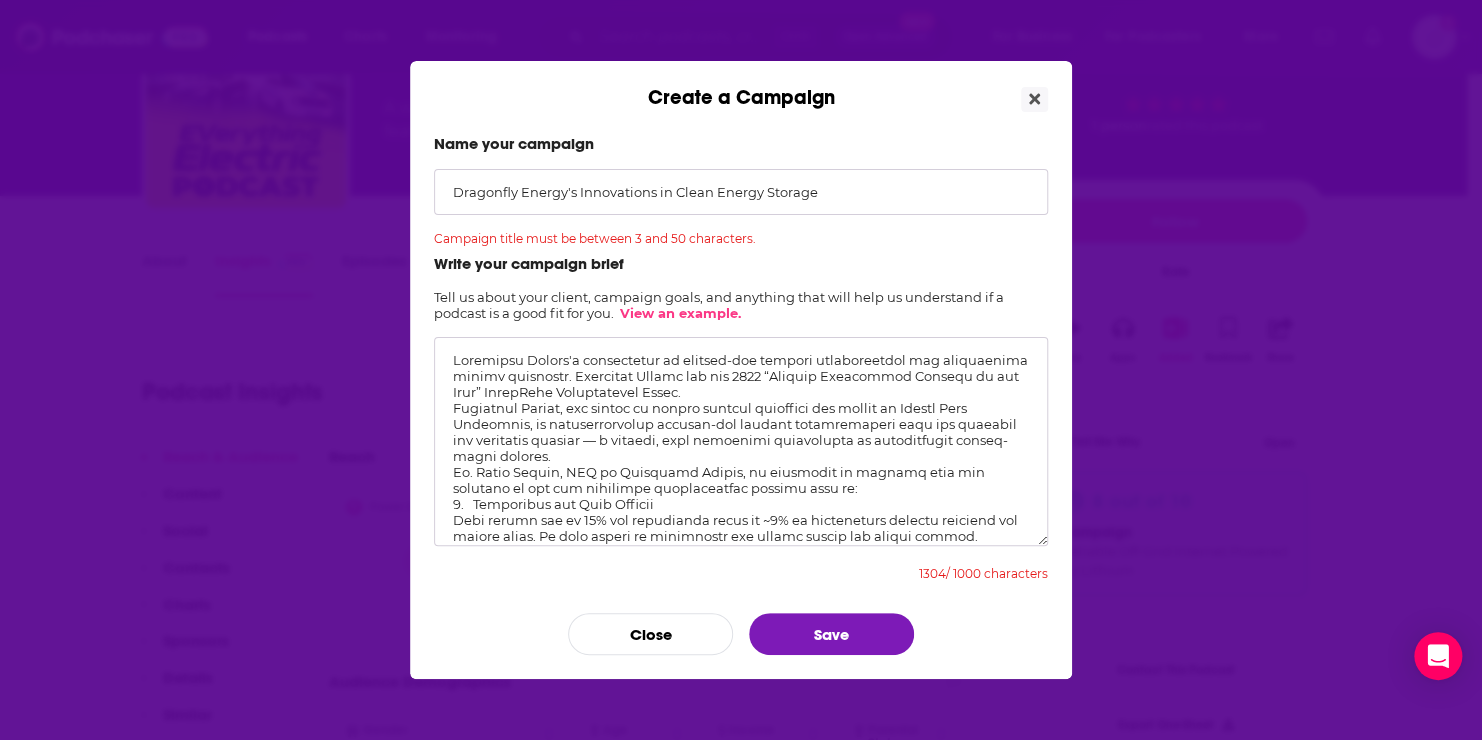 drag, startPoint x: 453, startPoint y: 476, endPoint x: 808, endPoint y: 472, distance: 355.02252 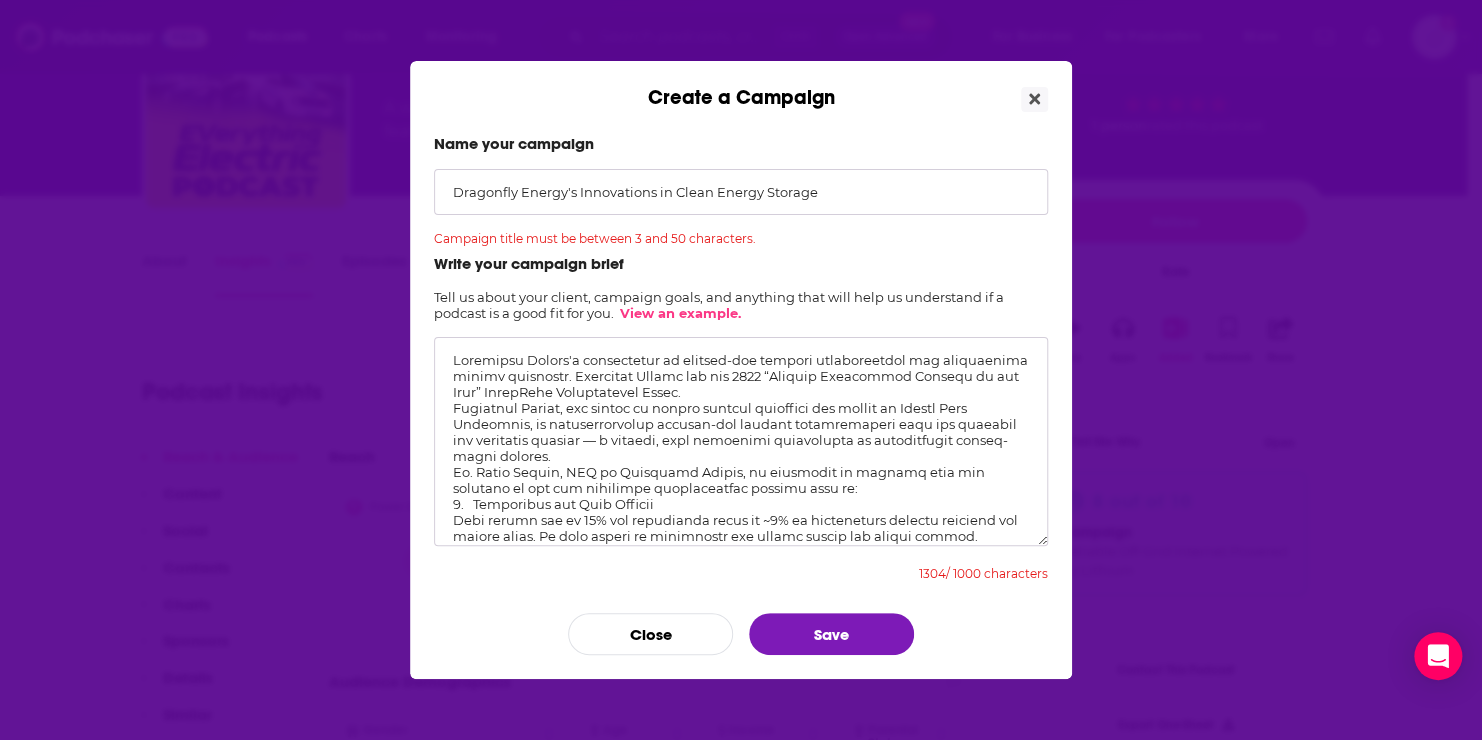 click at bounding box center [741, 441] 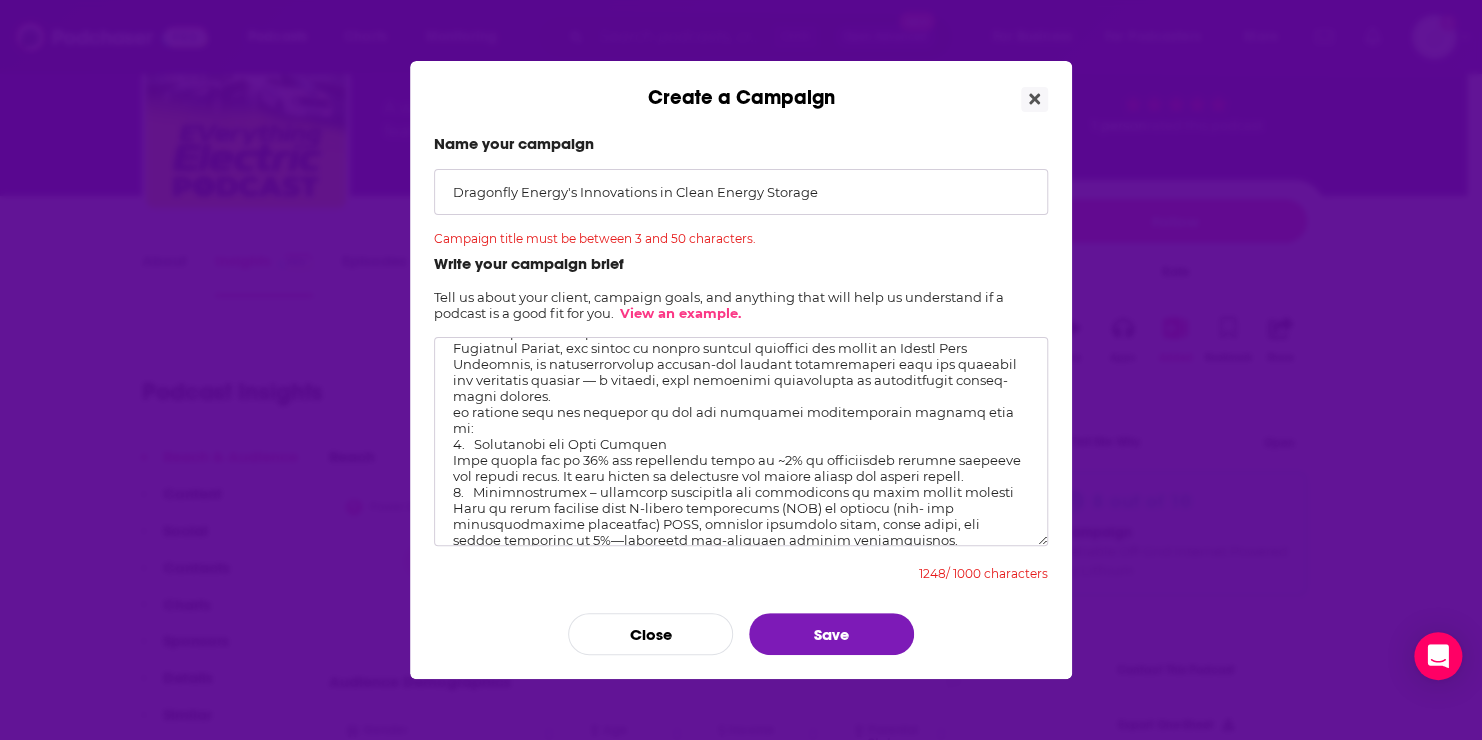 scroll, scrollTop: 108, scrollLeft: 0, axis: vertical 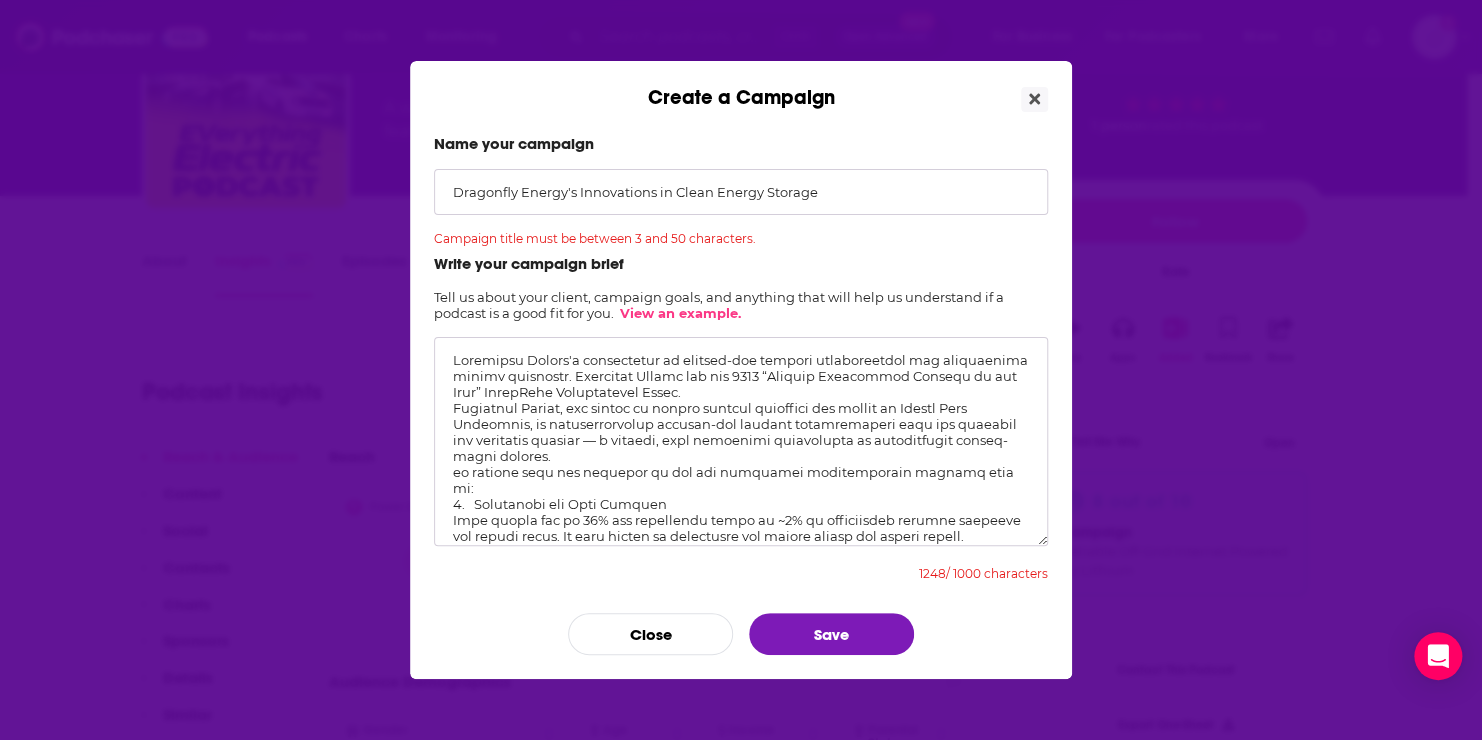 click at bounding box center (741, 441) 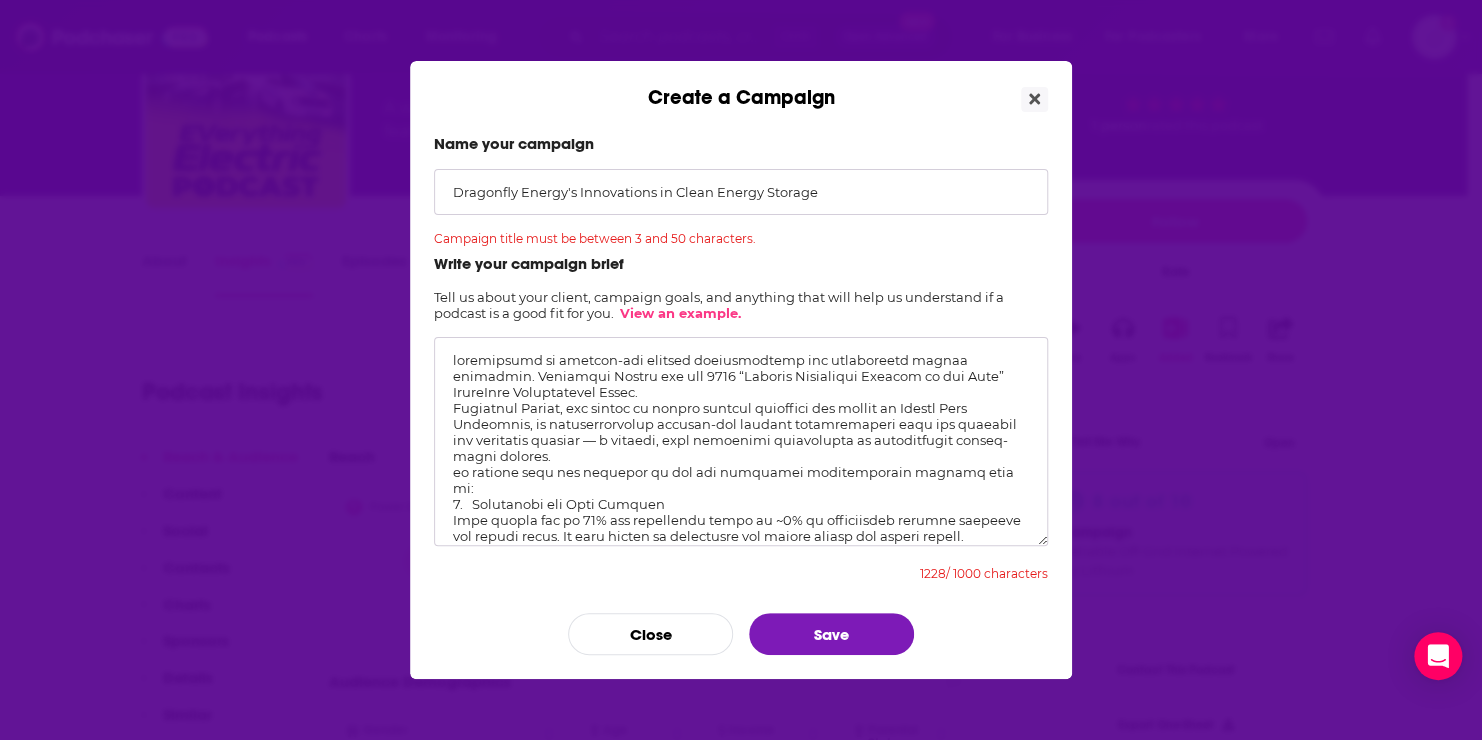 drag, startPoint x: 451, startPoint y: 473, endPoint x: 989, endPoint y: 474, distance: 538.0009 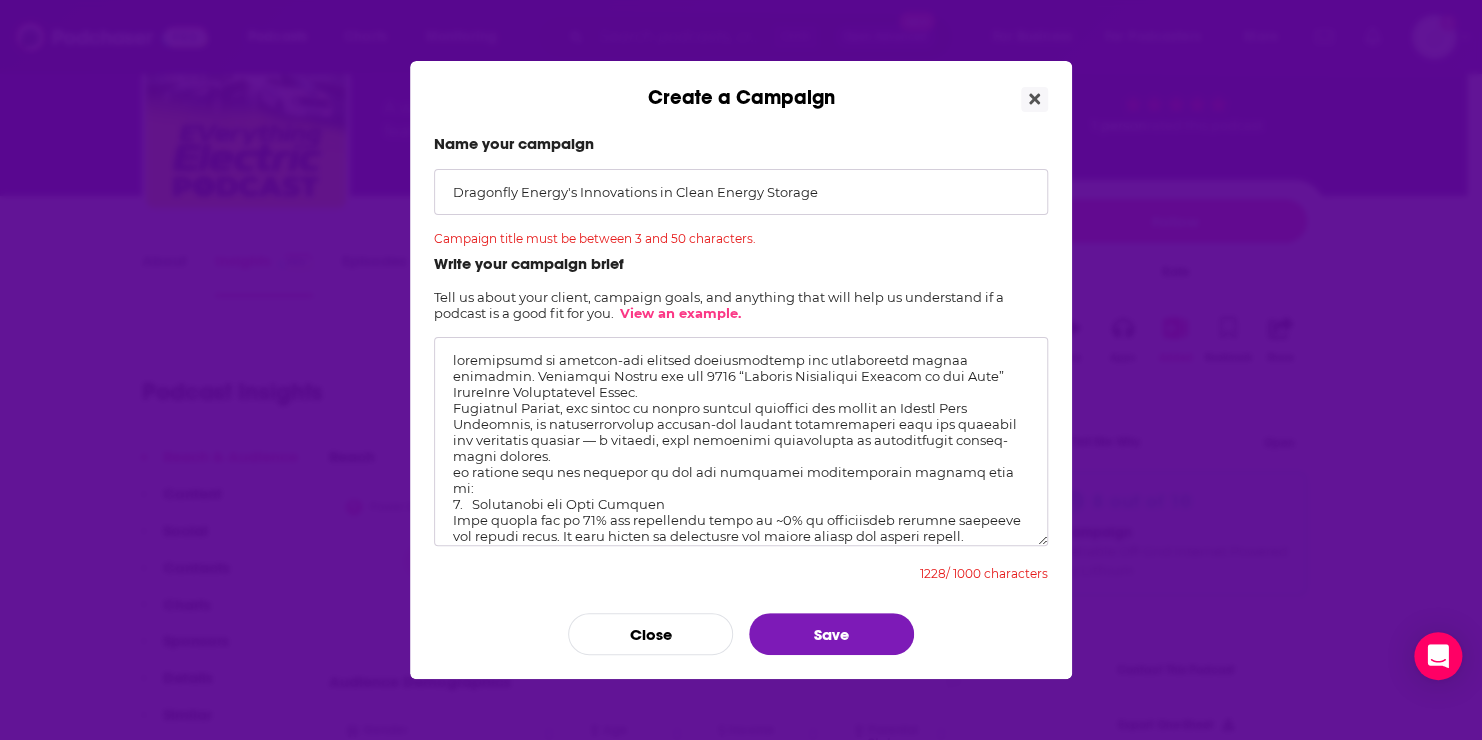 click at bounding box center [741, 441] 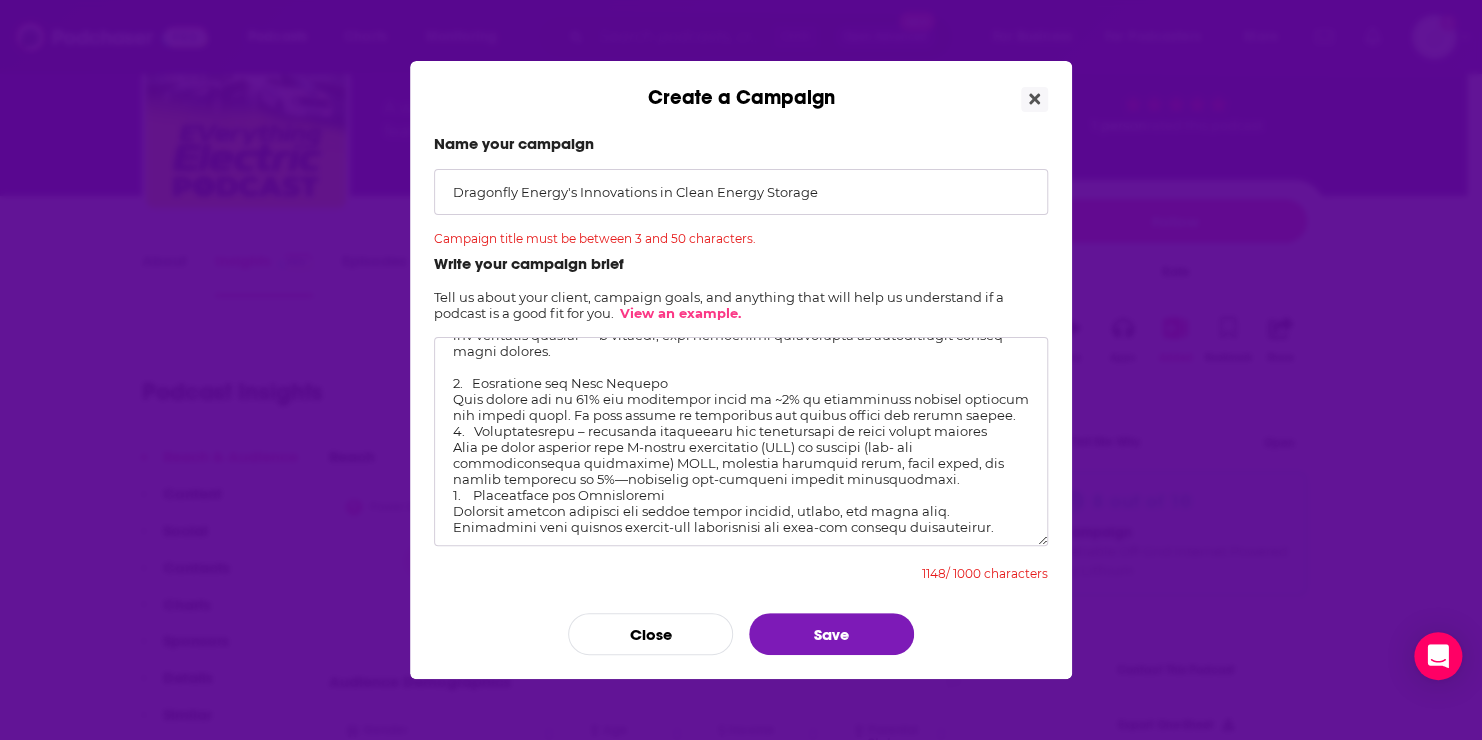scroll, scrollTop: 108, scrollLeft: 0, axis: vertical 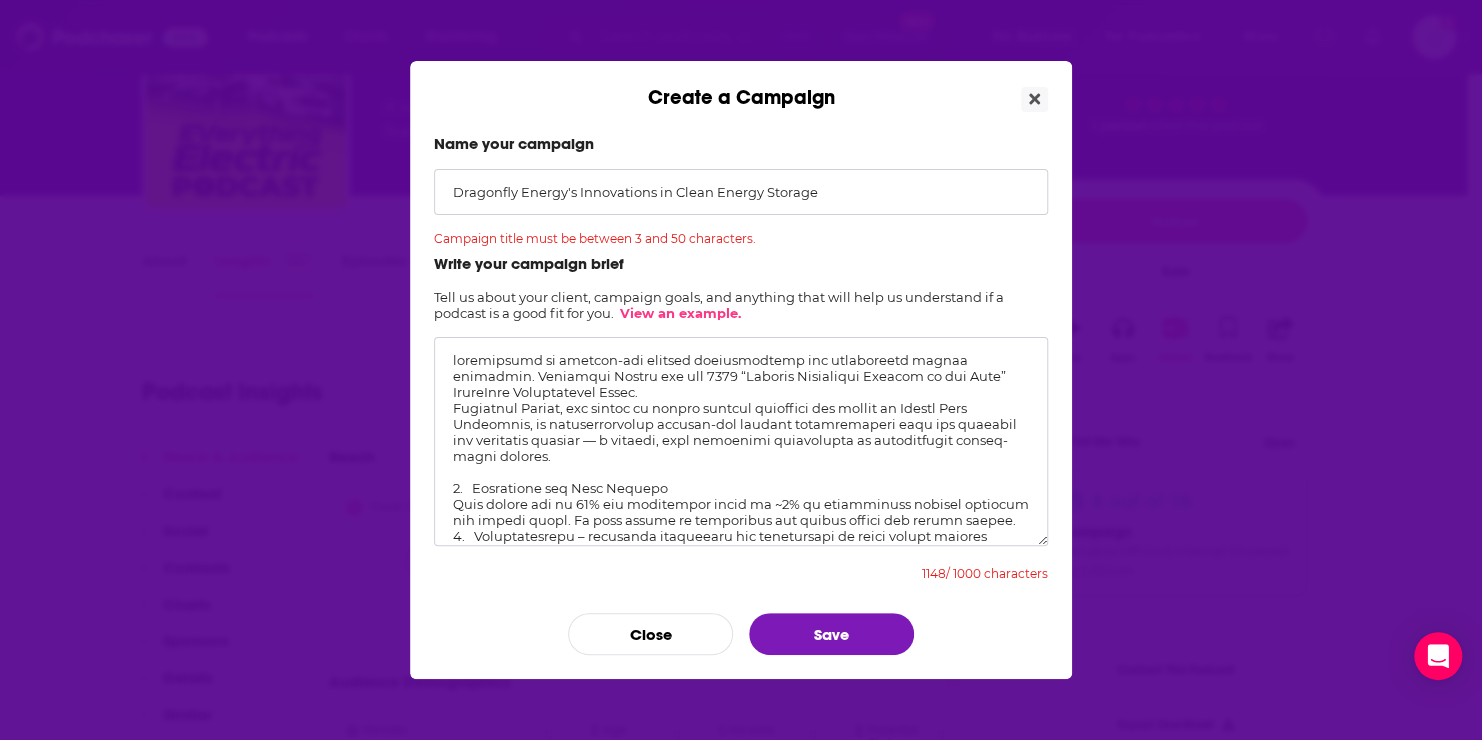 drag, startPoint x: 455, startPoint y: 411, endPoint x: 517, endPoint y: 422, distance: 62.968246 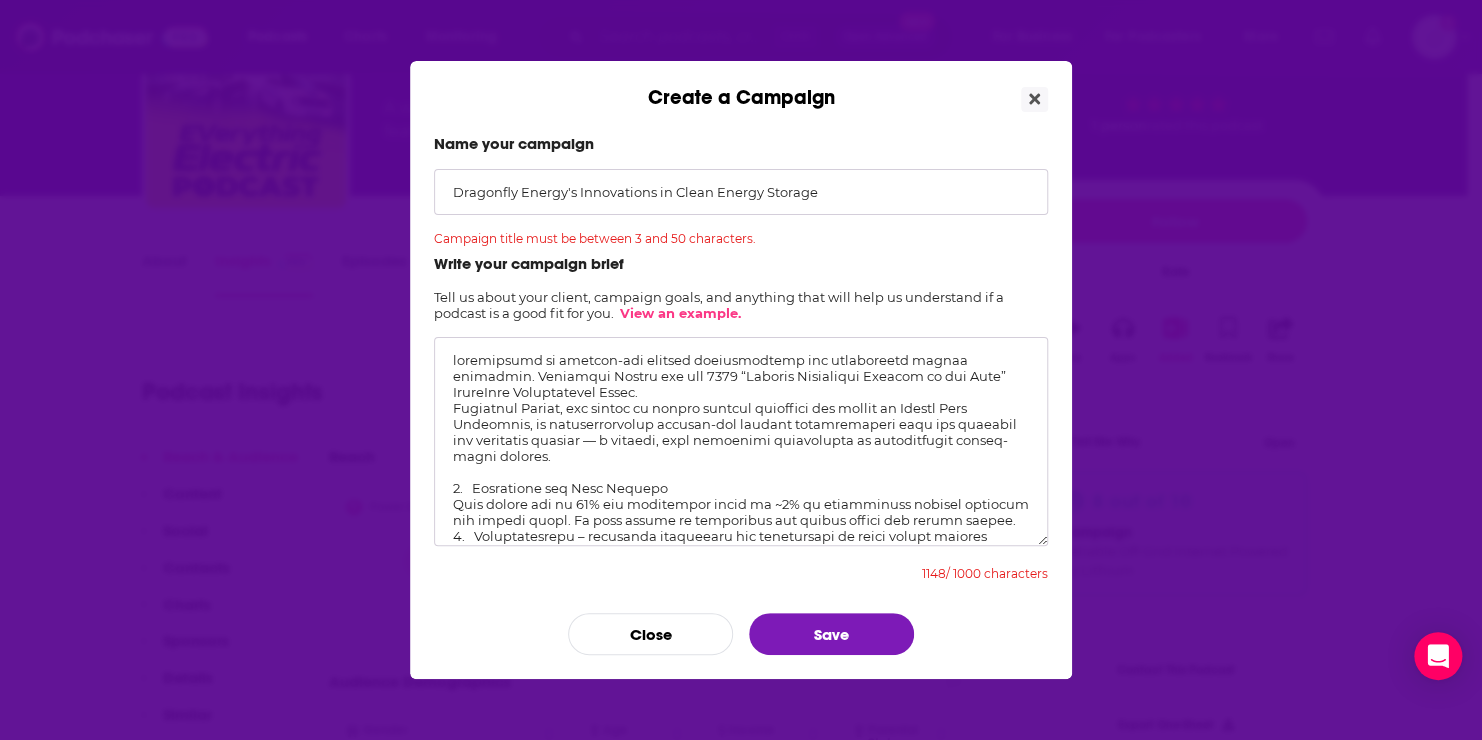 click at bounding box center (741, 441) 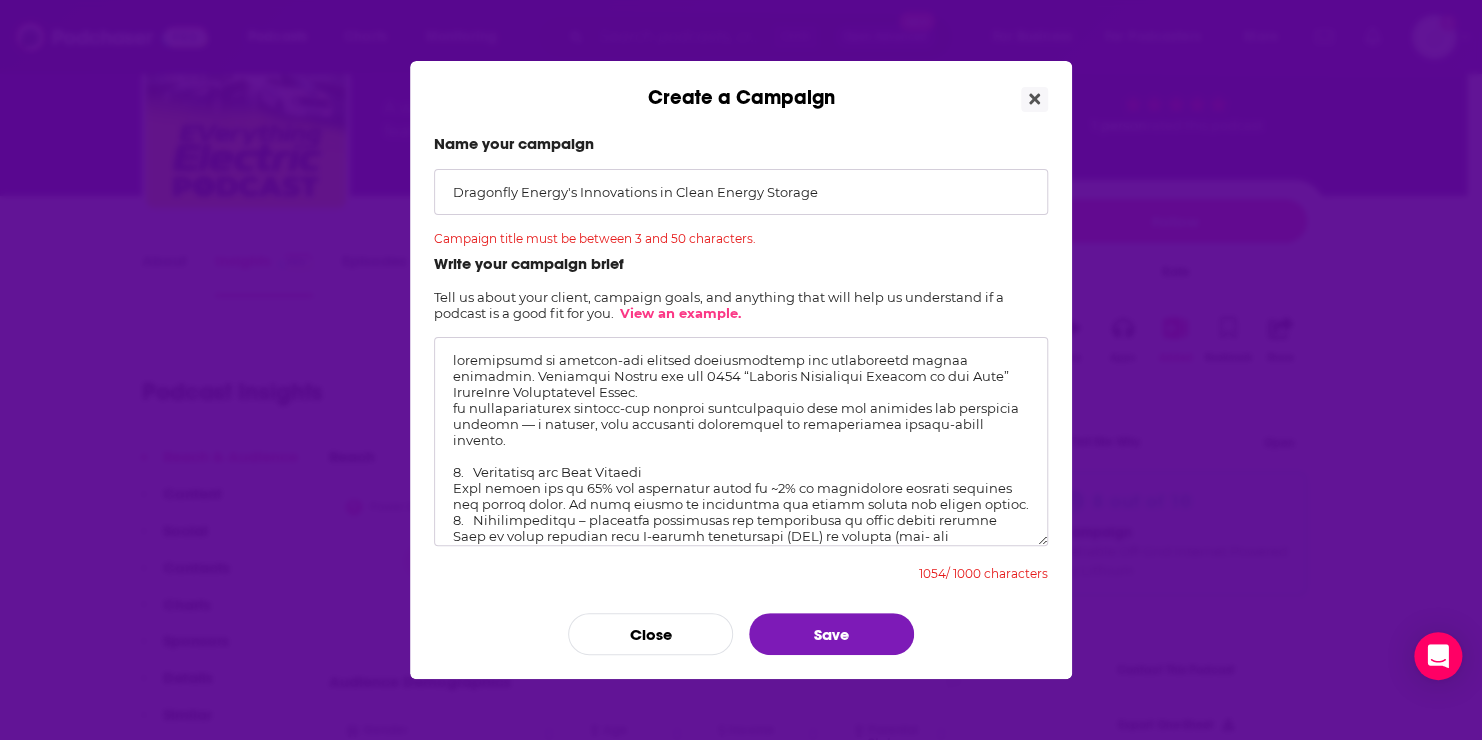 click at bounding box center (741, 441) 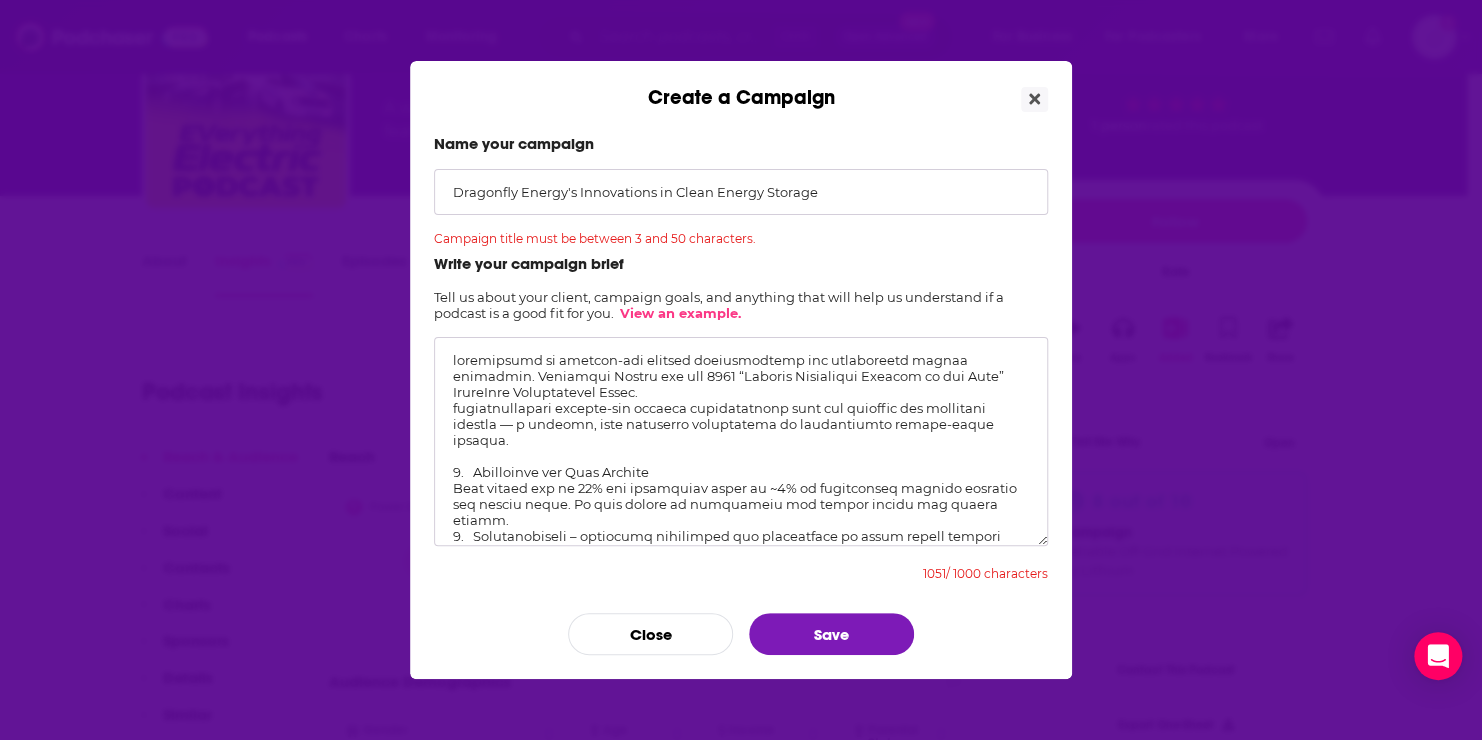 drag, startPoint x: 522, startPoint y: 430, endPoint x: 929, endPoint y: 436, distance: 407.04422 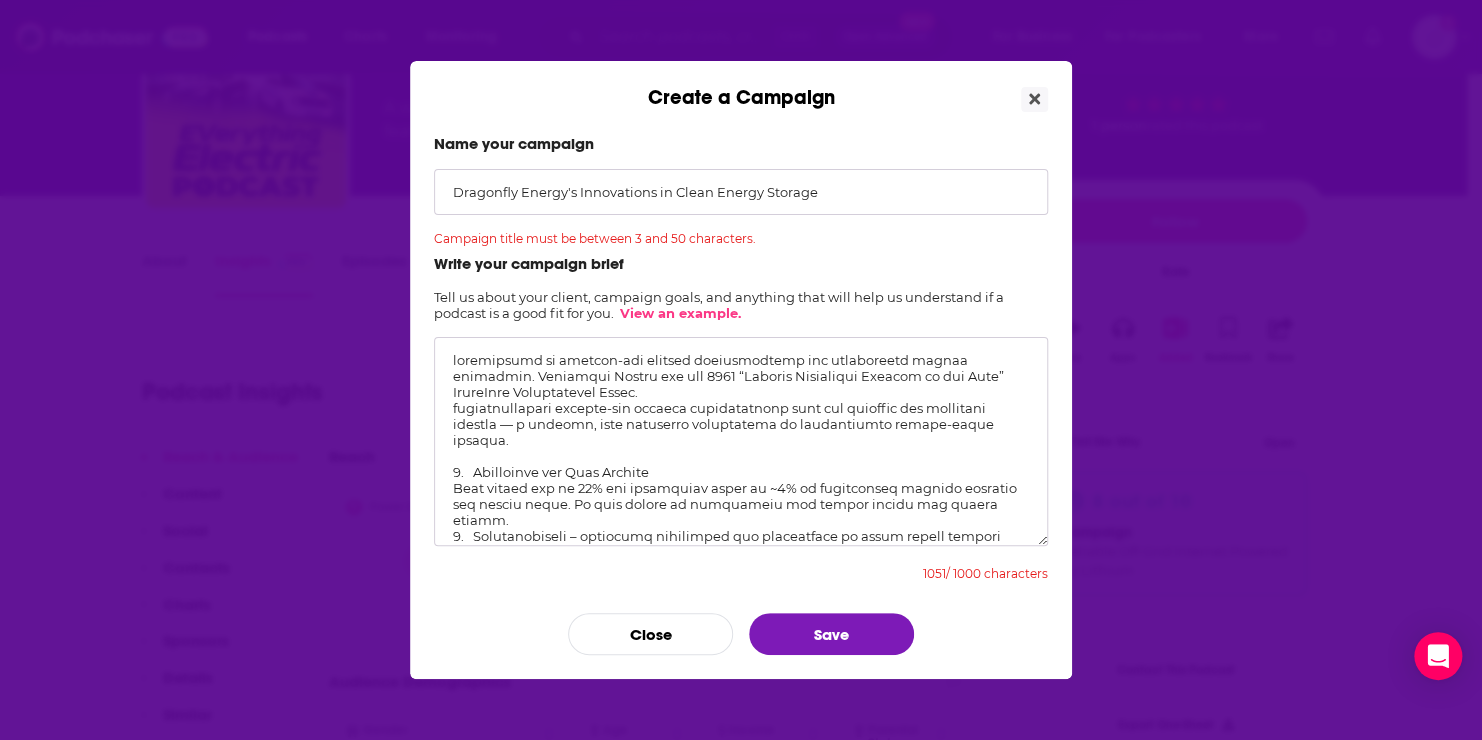 click at bounding box center (741, 441) 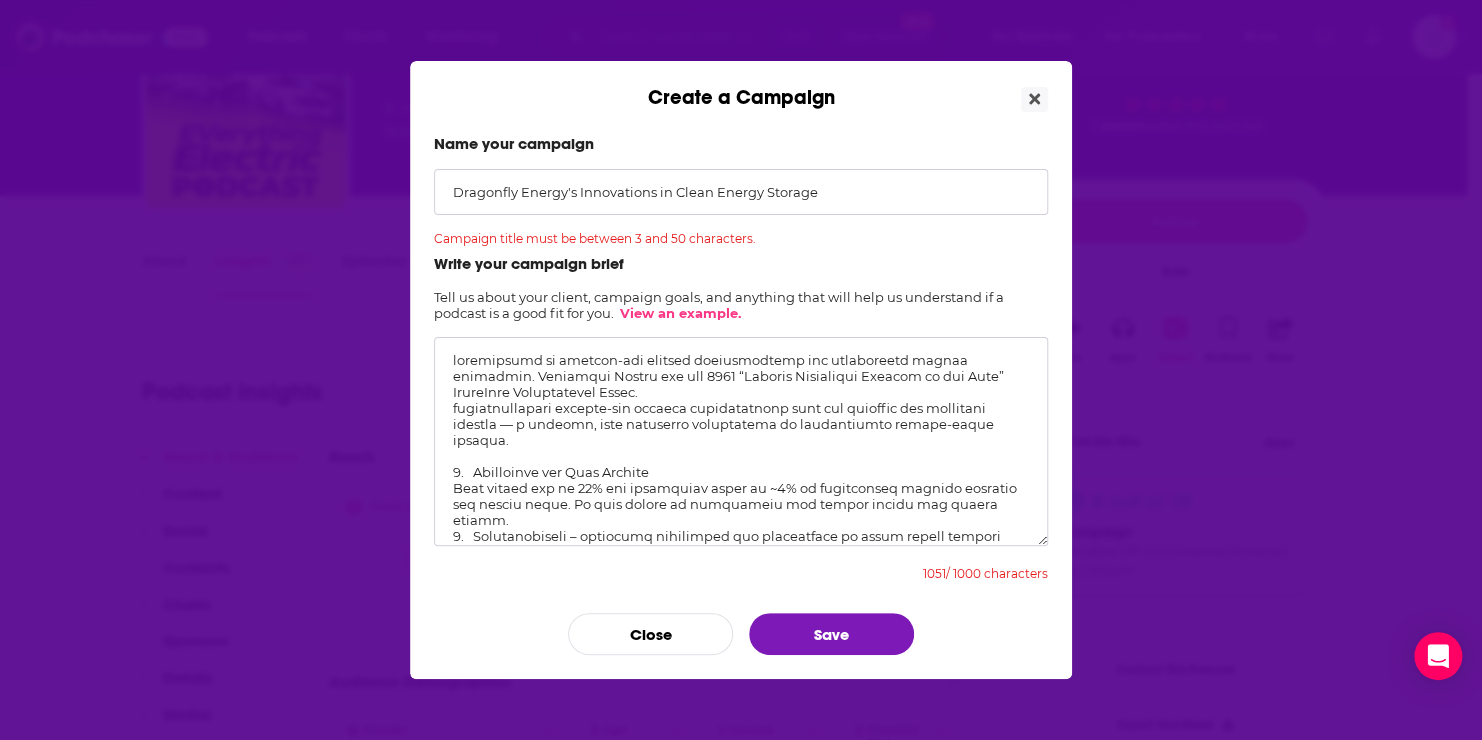 drag, startPoint x: 1001, startPoint y: 424, endPoint x: 755, endPoint y: 431, distance: 246.09958 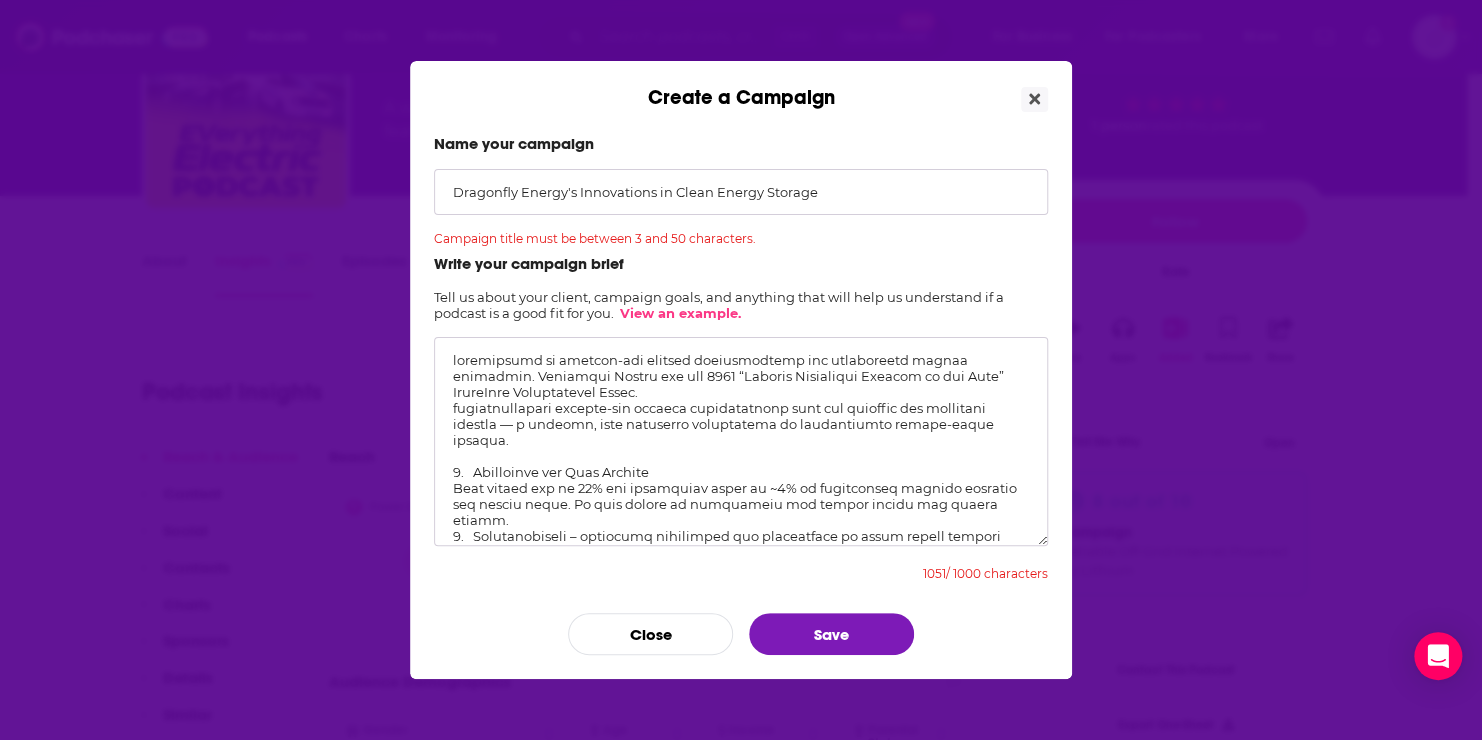 click at bounding box center (741, 441) 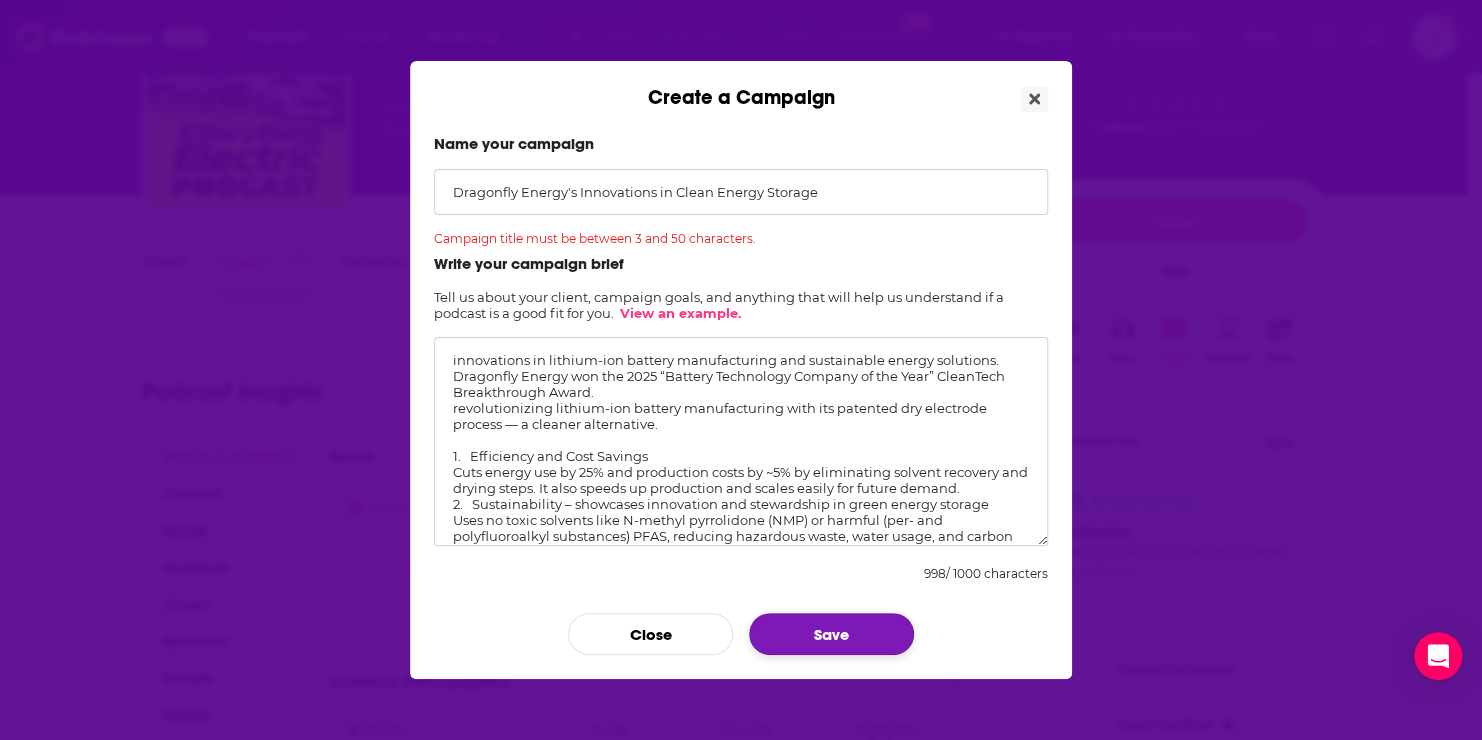 type on "innovations in lithium-ion battery manufacturing and sustainable energy solutions. Dragonfly Energy won the 2025 “Battery Technology Company of the Year” CleanTech Breakthrough Award.
revolutionizing lithium-ion battery manufacturing with its patented dry electrode process — a cleaner alternative.
1.   Efficiency and Cost Savings
Cuts energy use by 25% and production costs by ~5% by eliminating solvent recovery and drying steps. It also speeds up production and scales easily for future demand.
2.   Sustainability – showcases innovation and stewardship in green energy storage
Uses no toxic solvents like N-methyl pyrrolidone (NMP) or harmful (per- and polyfluoroalkyl substances) PFAS, reducing hazardous waste, water usage, and carbon emissions by 9%—advancing eco-friendly battery manufacturing.
3.    Performance and Flexibility
Delivers uniform coatings for higher energy density, safety, and cycle life. Compatible with various lithium-ion chemistries for next-gen battery applications." 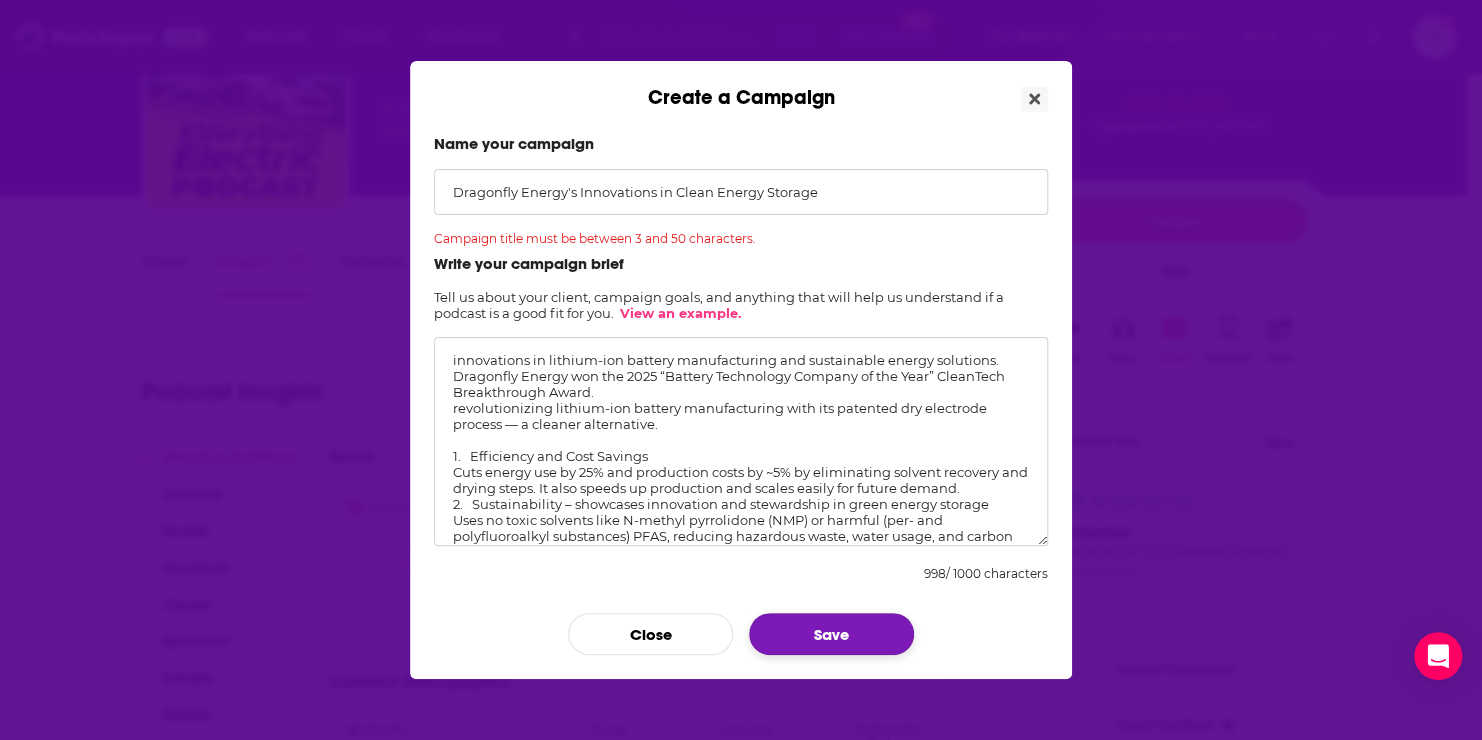 click on "Save" at bounding box center [831, 634] 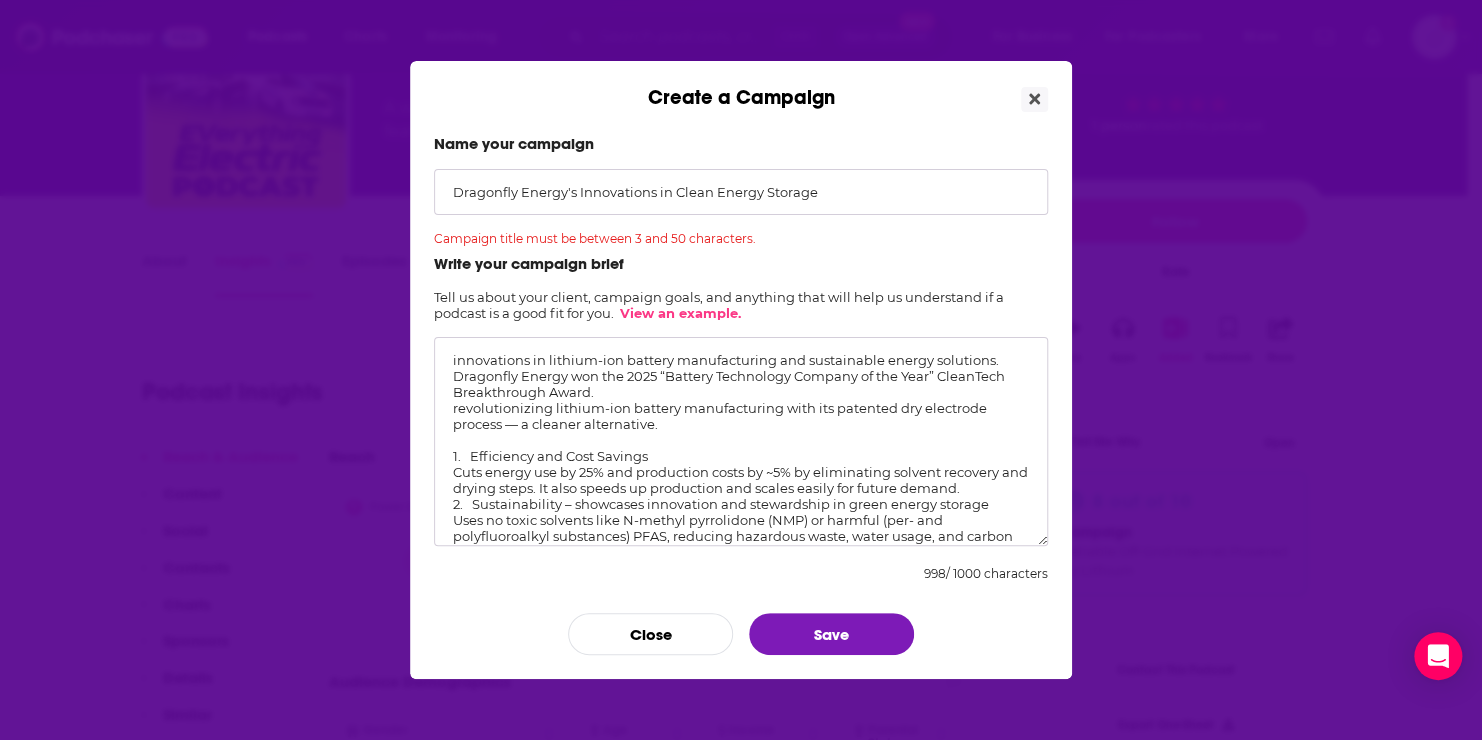click on "Dragonfly Energy's Innovations in Clean Energy Storage" at bounding box center [741, 192] 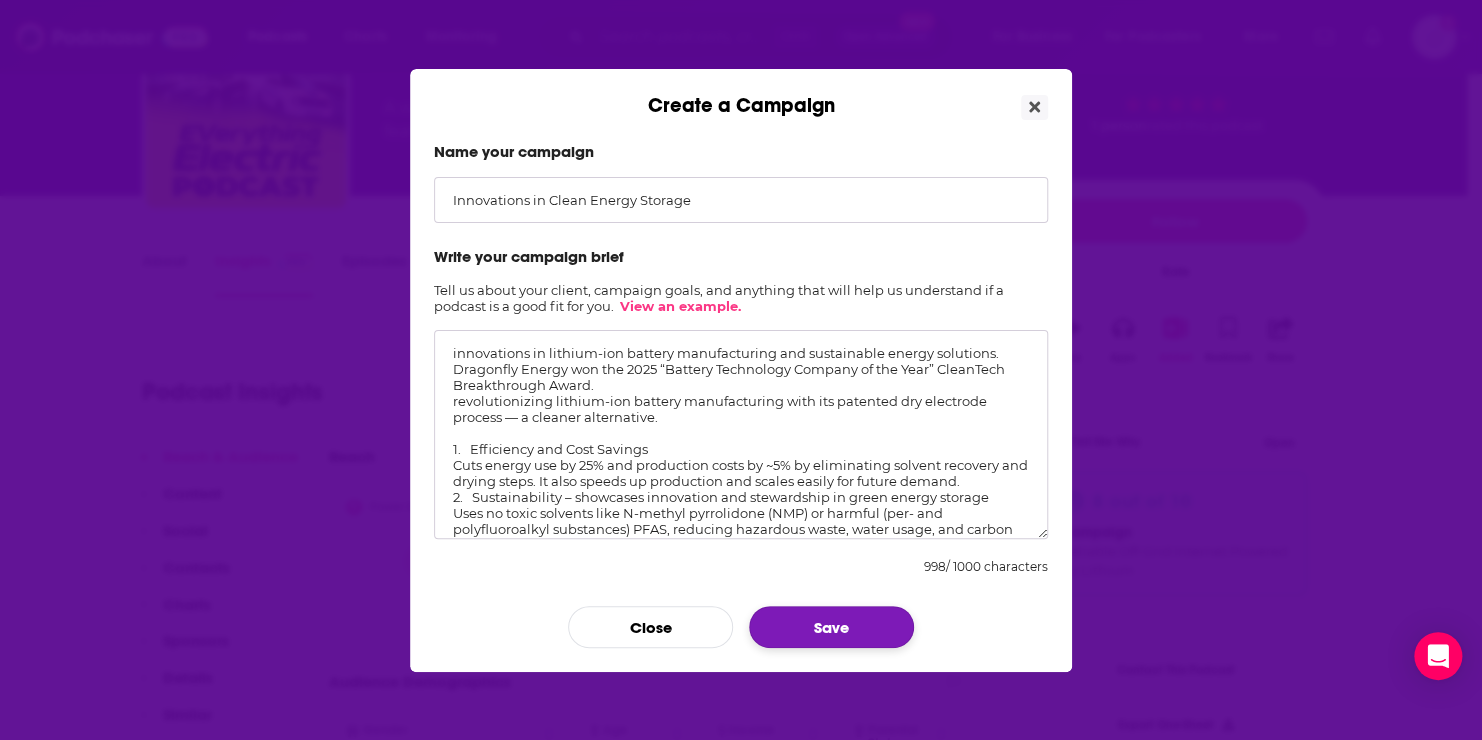 type on "Innovations in Clean Energy Storage" 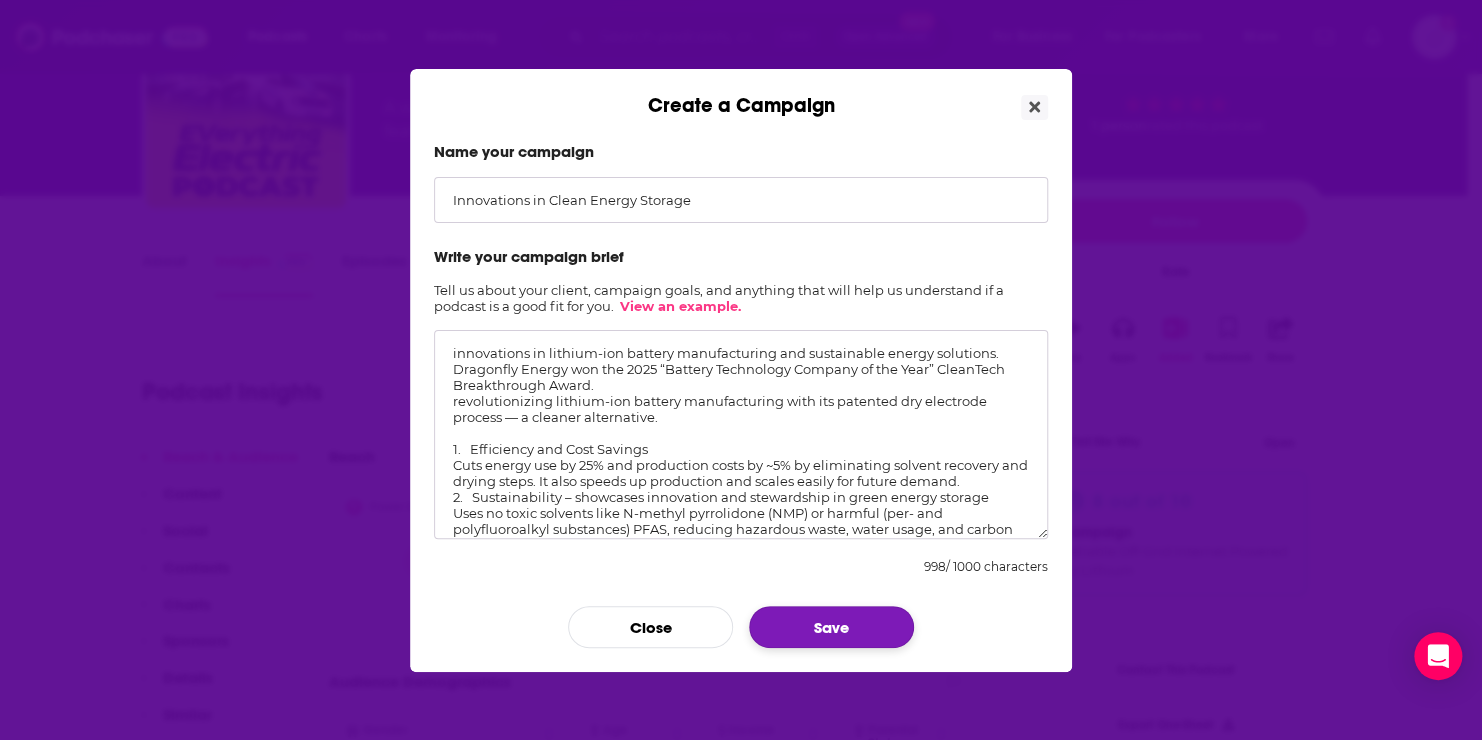 click on "Save" at bounding box center (831, 627) 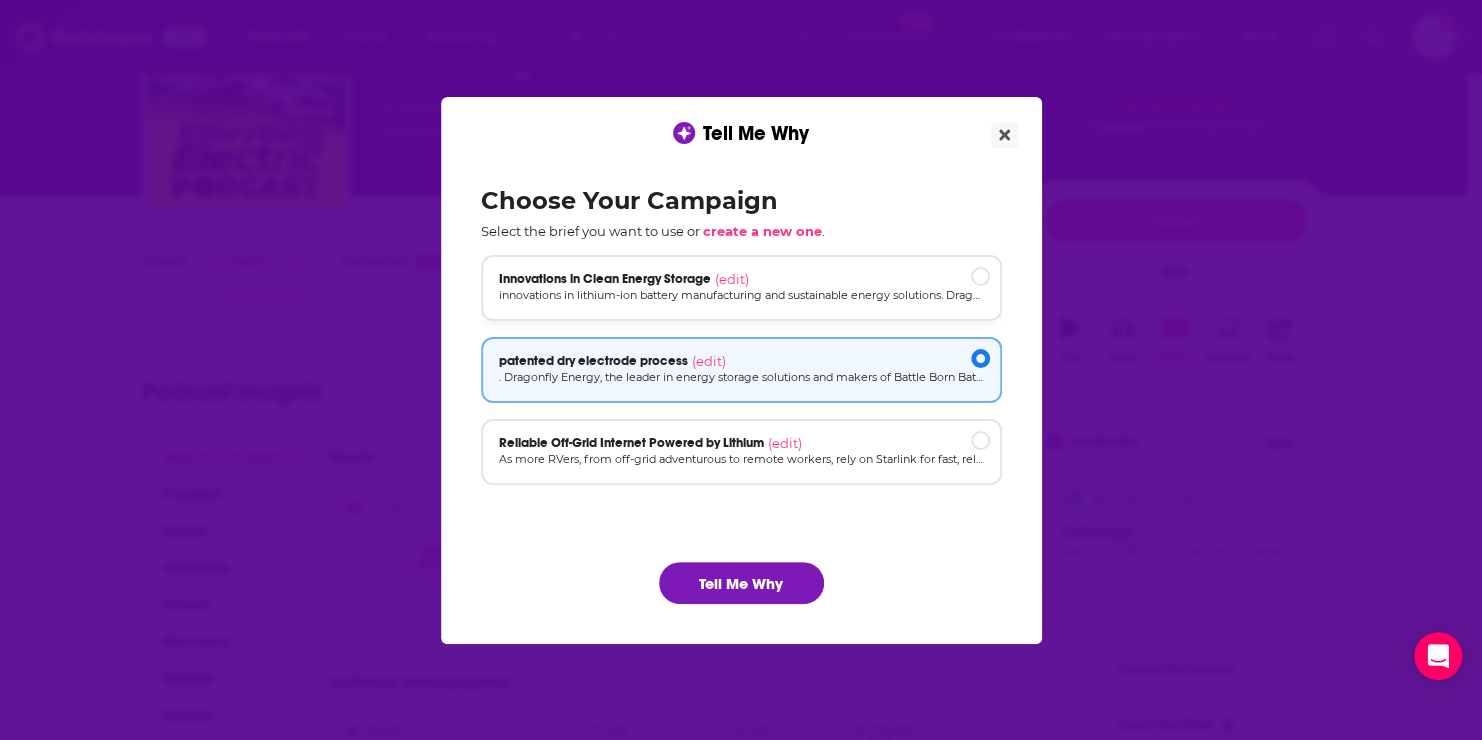 click at bounding box center (980, 276) 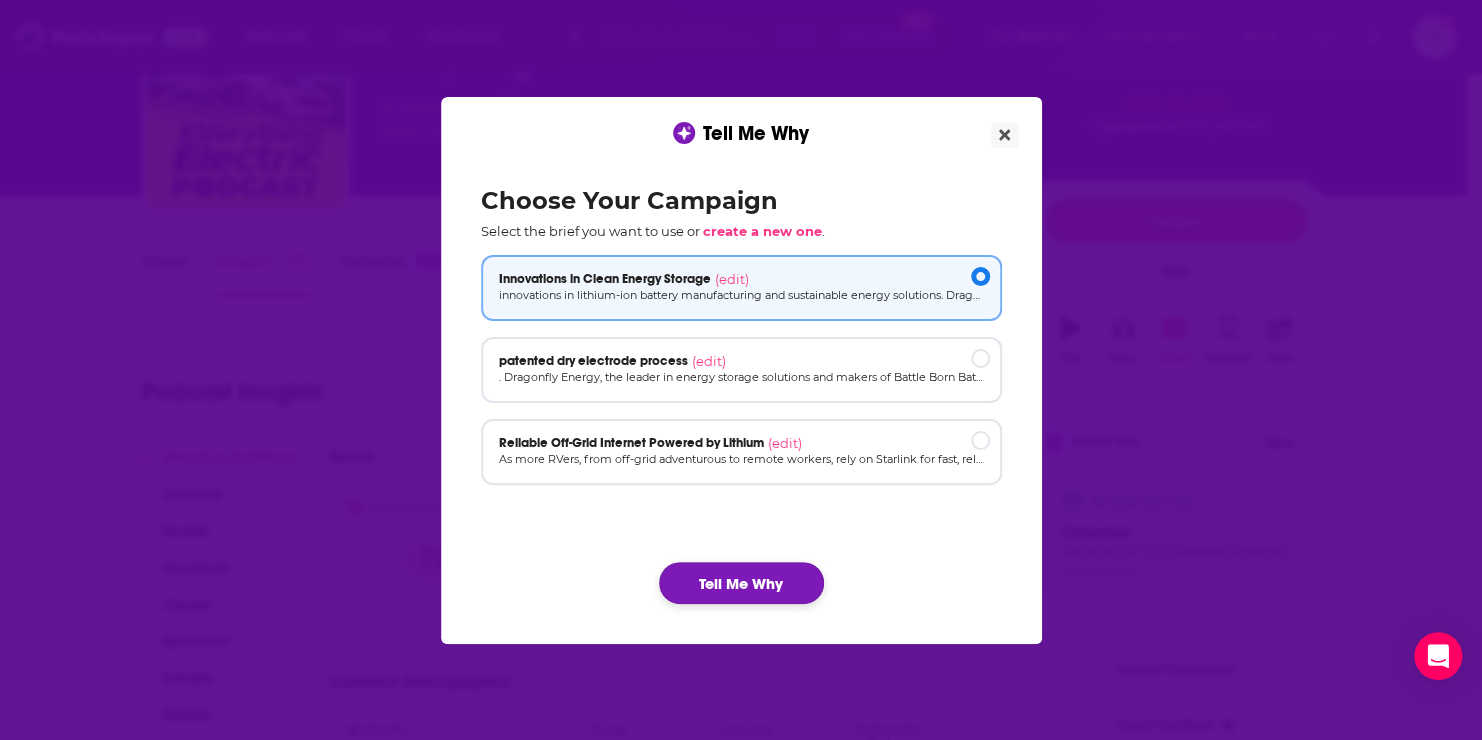 click on "Tell Me Why" 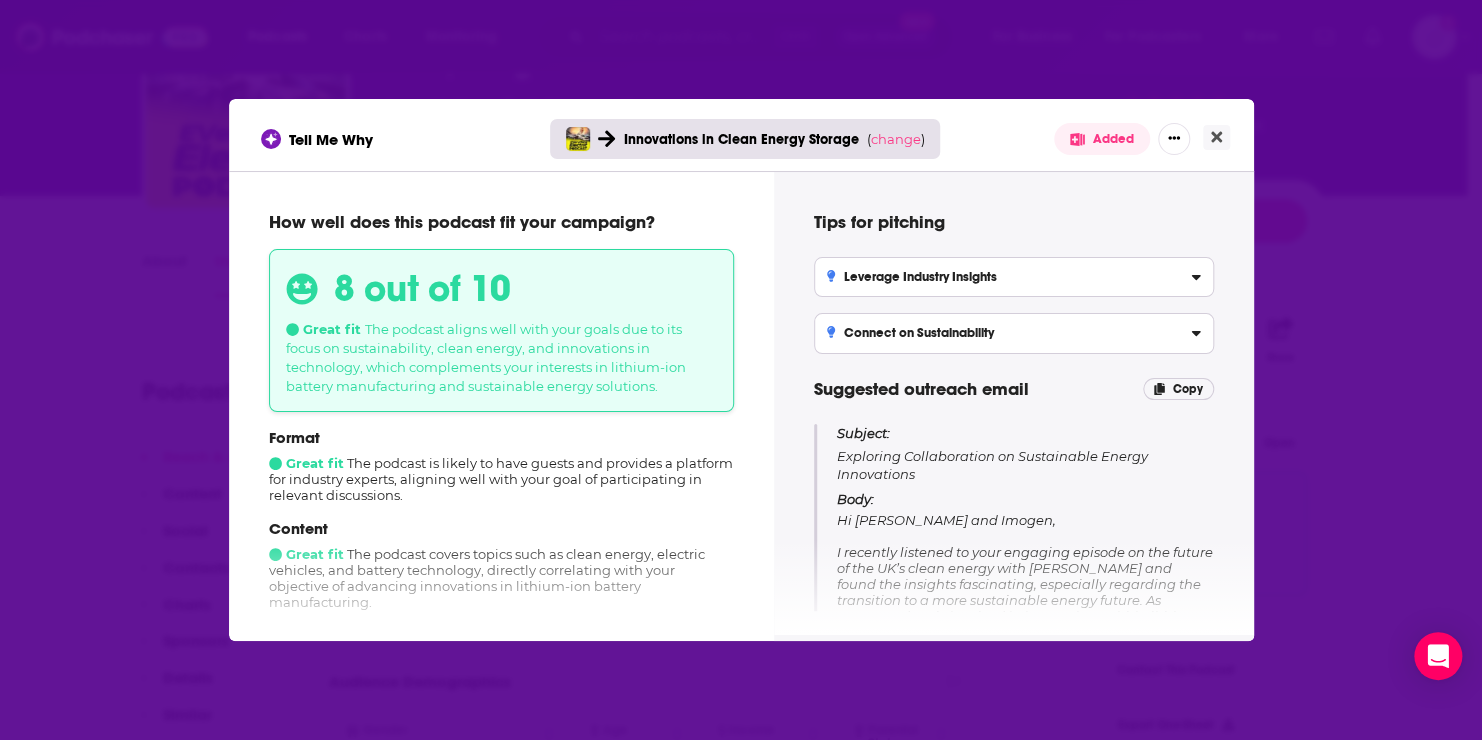 click on "Hi [PERSON_NAME] and [PERSON_NAME], I recently listened to your engaging episode on the future of the UK’s clean energy with [PERSON_NAME] and found the insights fascinating, especially regarding the transition to a more sustainable energy future. As someone deeply involved in innovations within lithium-ion battery manufacturing, I see a natural synergy between our objectives. I would love to discuss how my expertise could contribute to your podcast's ongoing dialogue about sustainable energy solutions. I believe your audience would appreciate insights into cutting-edge advancements in battery technology and how they can support the shift toward clean energy. If you’re open to it, I’d love to explore collaboration opportunities, whether through a guest appearance or another form of partnership. Looking forward to hearing from you! Best, [Your Name] [Your Company]" at bounding box center [1025, 704] 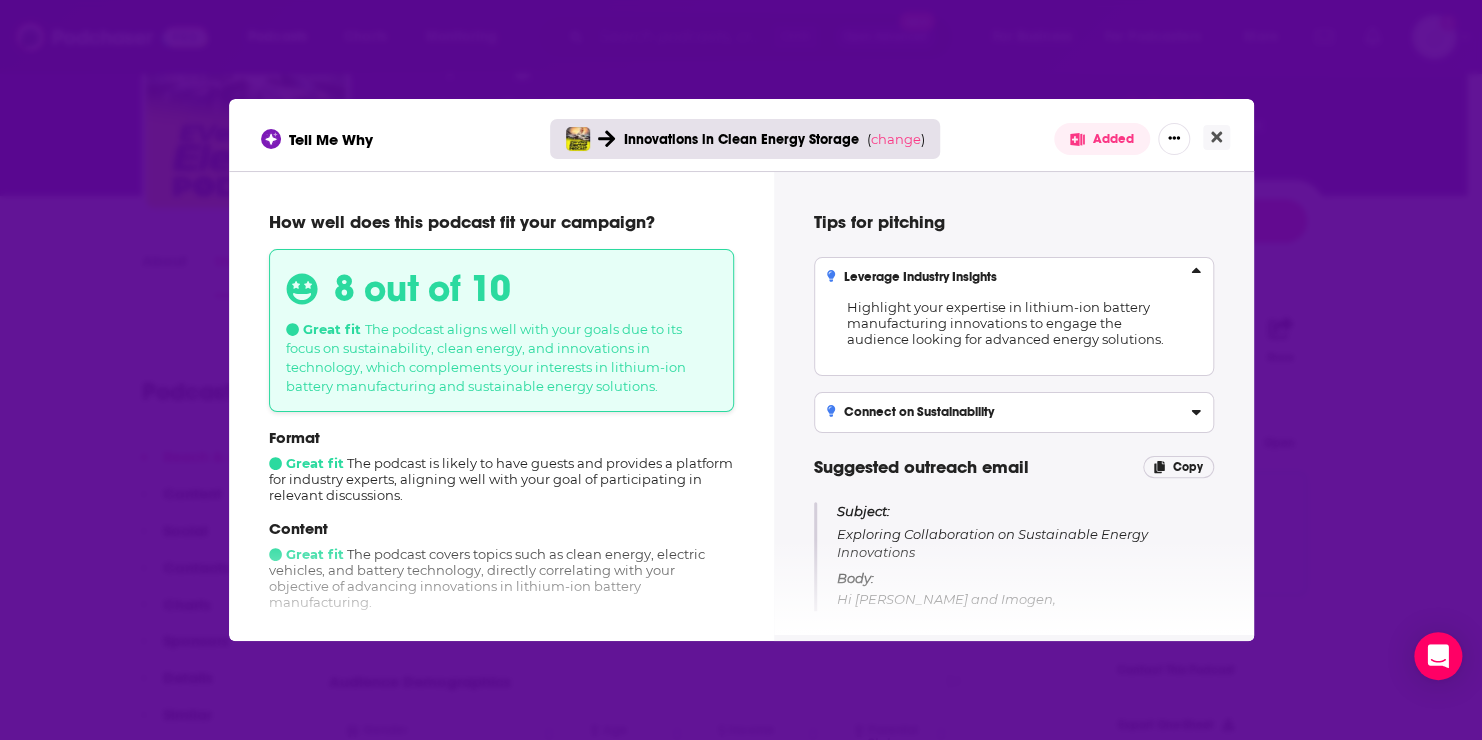 click on "Connect on Sustainability" at bounding box center [1014, 412] 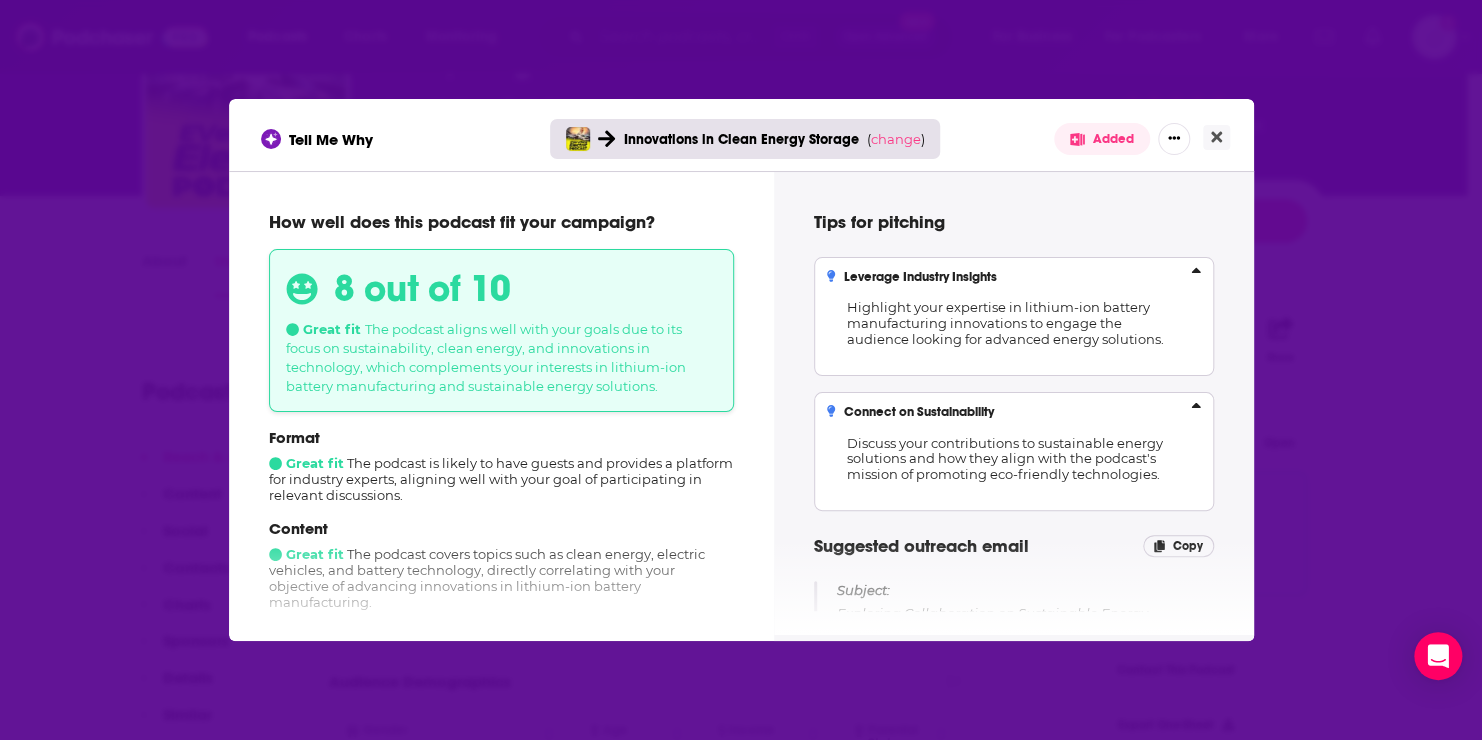 click on "Tips for pitching Leverage Industry Insights Highlight your expertise in lithium-ion battery manufacturing innovations to engage the audience looking for advanced energy solutions. Connect on Sustainability Discuss your contributions to sustainable energy solutions and how they align with the podcast's mission of promoting eco-friendly technologies. Suggested outreach email Copy Subject:   Exploring Collaboration on Sustainable Energy Innovations Body:   Hi [PERSON_NAME] and [PERSON_NAME], I recently listened to your engaging episode on the future of the UK’s clean energy with [PERSON_NAME] and found the insights fascinating, especially regarding the transition to a more sustainable energy future. As someone deeply involved in innovations within lithium-ion battery manufacturing, I see a natural synergy between our objectives. Looking forward to hearing from you! Best, [Your Name] [Your Company]" at bounding box center (1014, 403) 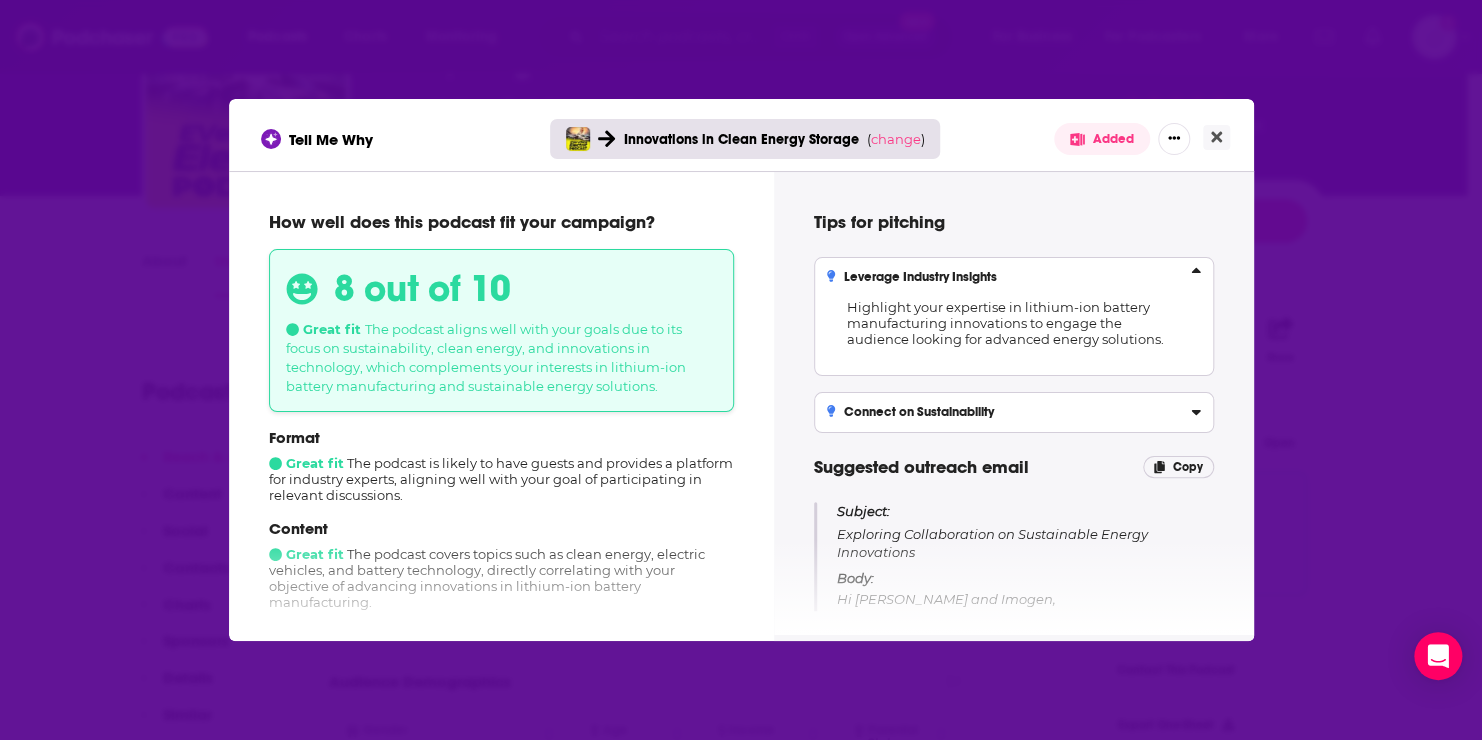click 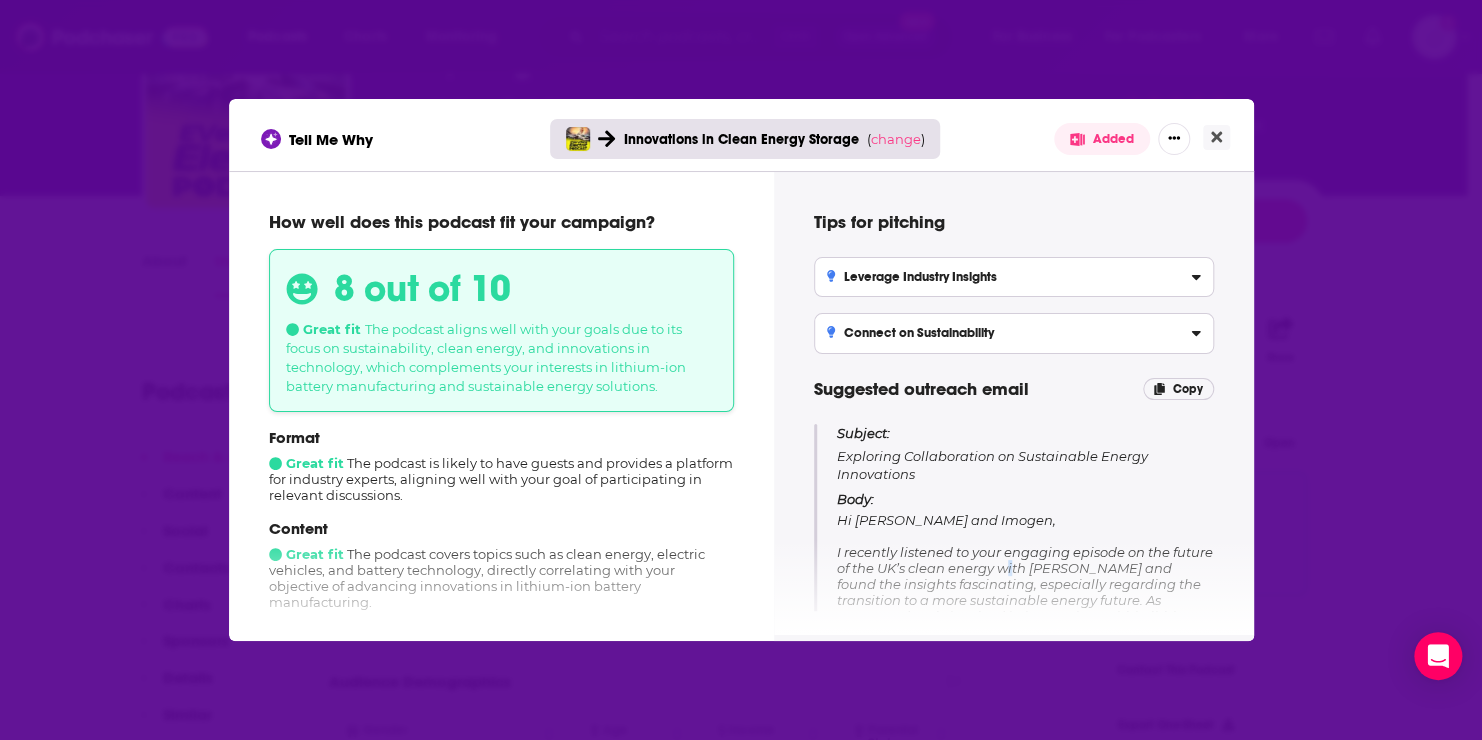 click on "Hi [PERSON_NAME] and [PERSON_NAME], I recently listened to your engaging episode on the future of the UK’s clean energy with [PERSON_NAME] and found the insights fascinating, especially regarding the transition to a more sustainable energy future. As someone deeply involved in innovations within lithium-ion battery manufacturing, I see a natural synergy between our objectives. I would love to discuss how my expertise could contribute to your podcast's ongoing dialogue about sustainable energy solutions. I believe your audience would appreciate insights into cutting-edge advancements in battery technology and how they can support the shift toward clean energy. If you’re open to it, I’d love to explore collaboration opportunities, whether through a guest appearance or another form of partnership. Looking forward to hearing from you! Best, [Your Name] [Your Company]" at bounding box center (1025, 704) 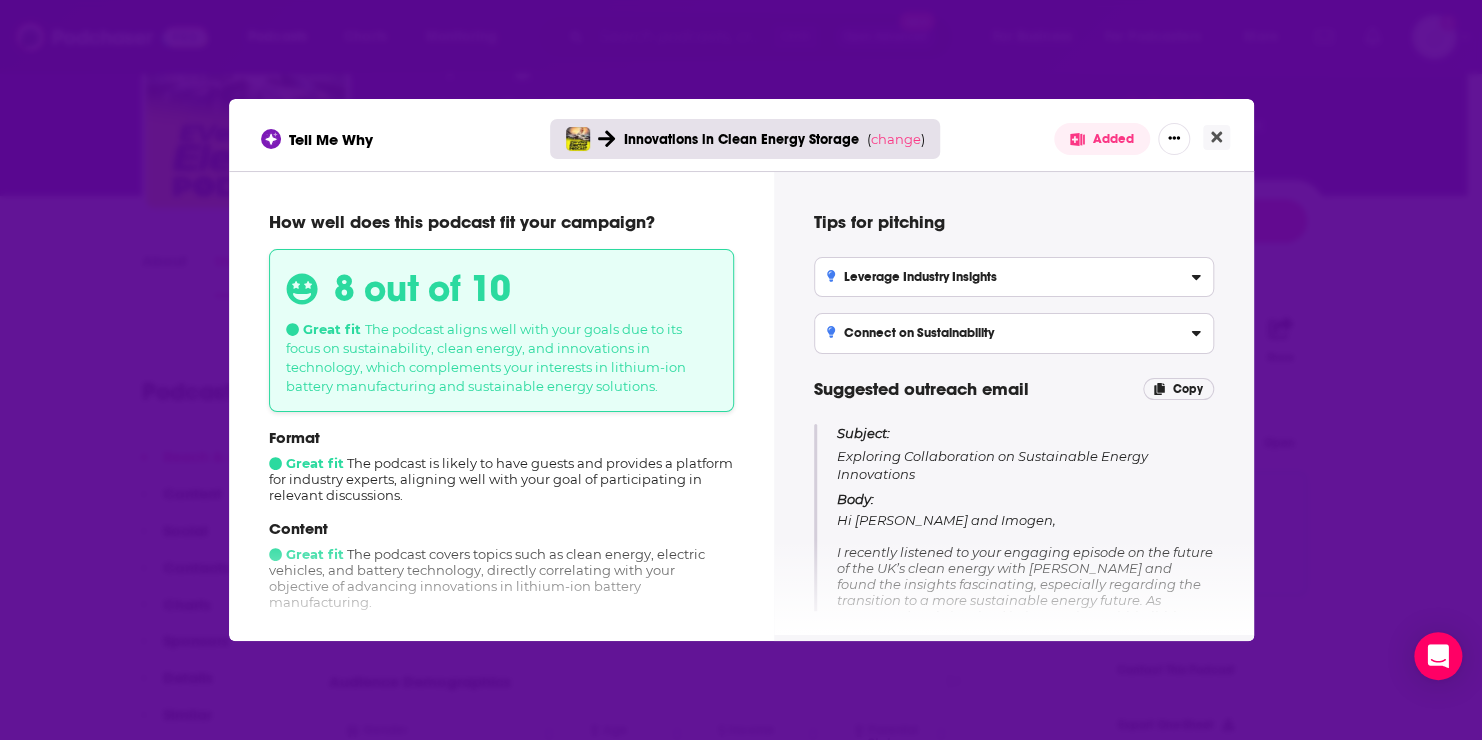 click on "Subject:   Exploring Collaboration on Sustainable Energy Innovations Body:   Hi [PERSON_NAME] and [PERSON_NAME], I recently listened to your engaging episode on the future of the UK’s clean energy with [PERSON_NAME] and found the insights fascinating, especially regarding the transition to a more sustainable energy future. As someone deeply involved in innovations within lithium-ion battery manufacturing, I see a natural synergy between our objectives. I would love to discuss how my expertise could contribute to your podcast's ongoing dialogue about sustainable energy solutions. I believe your audience would appreciate insights into cutting-edge advancements in battery technology and how they can support the shift toward clean energy. If you’re open to it, I’d love to explore collaboration opportunities, whether through a guest appearance or another form of partnership. Looking forward to hearing from you! Best, [Your Name] [Your Company]" at bounding box center [1025, 660] 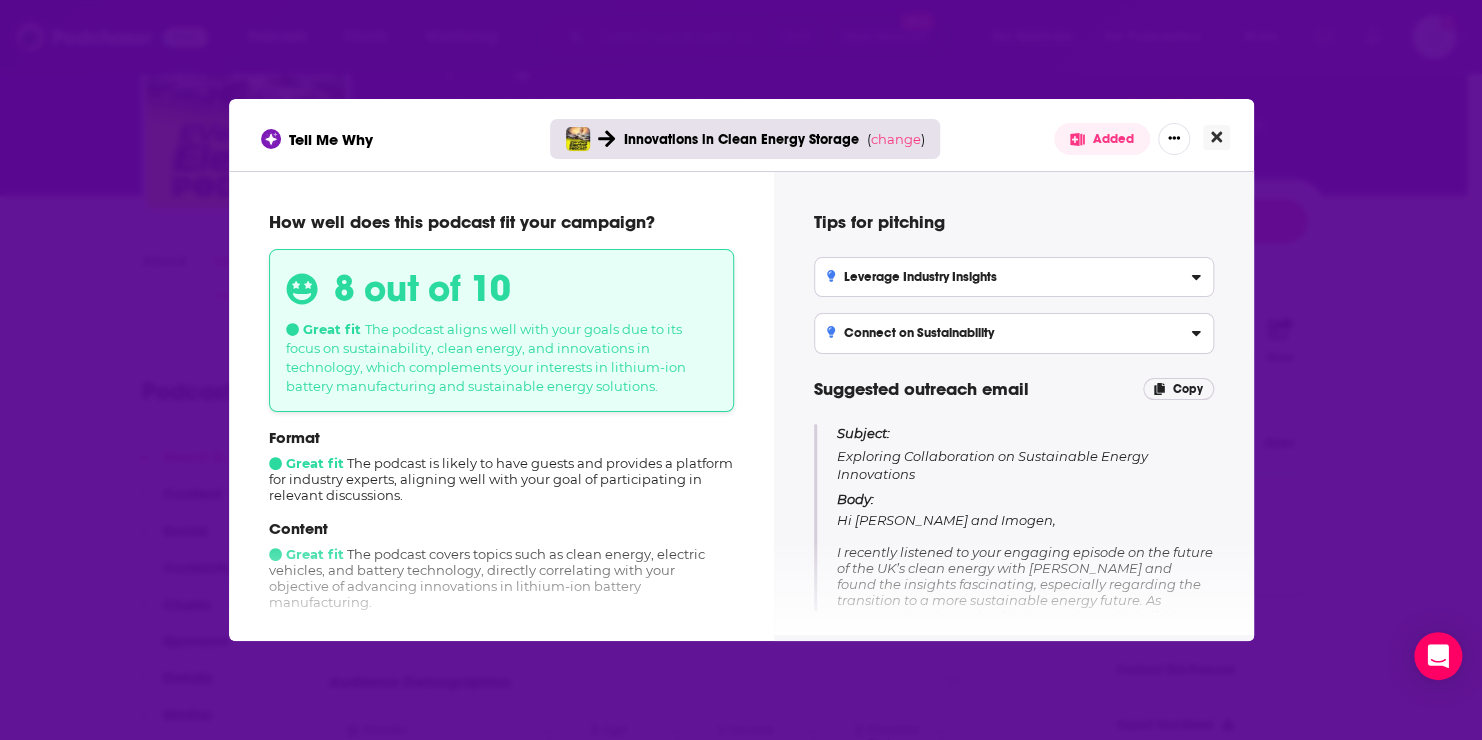 click 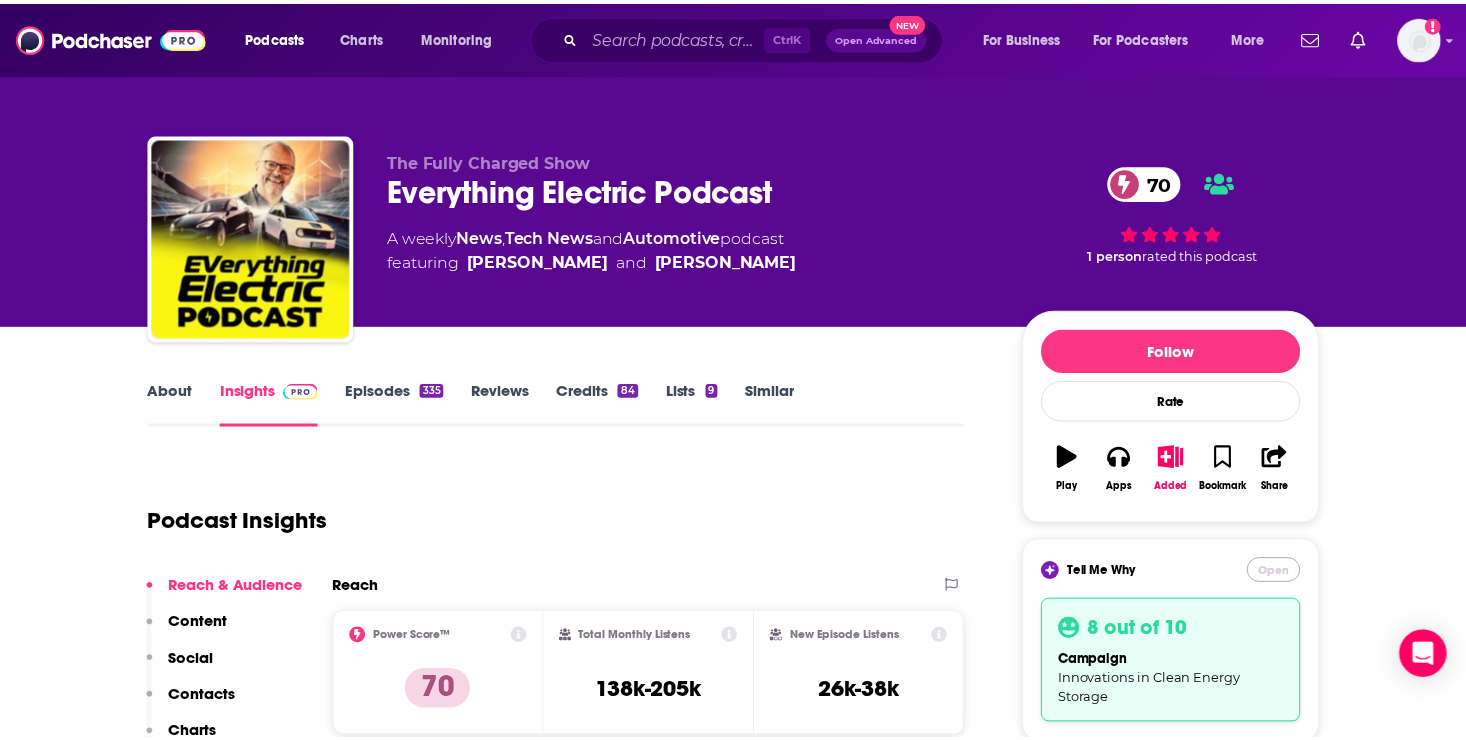scroll, scrollTop: 129, scrollLeft: 0, axis: vertical 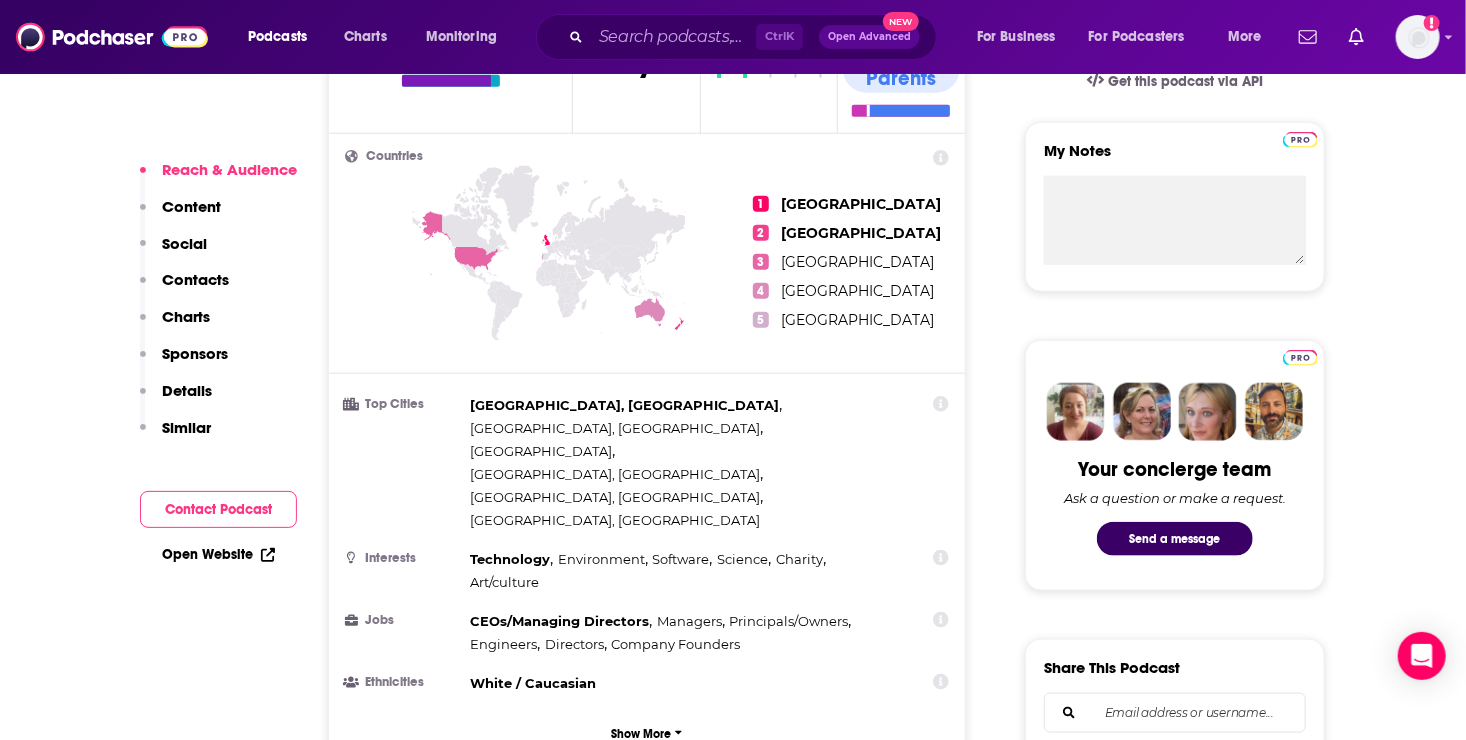 click on "Contacts" at bounding box center (195, 279) 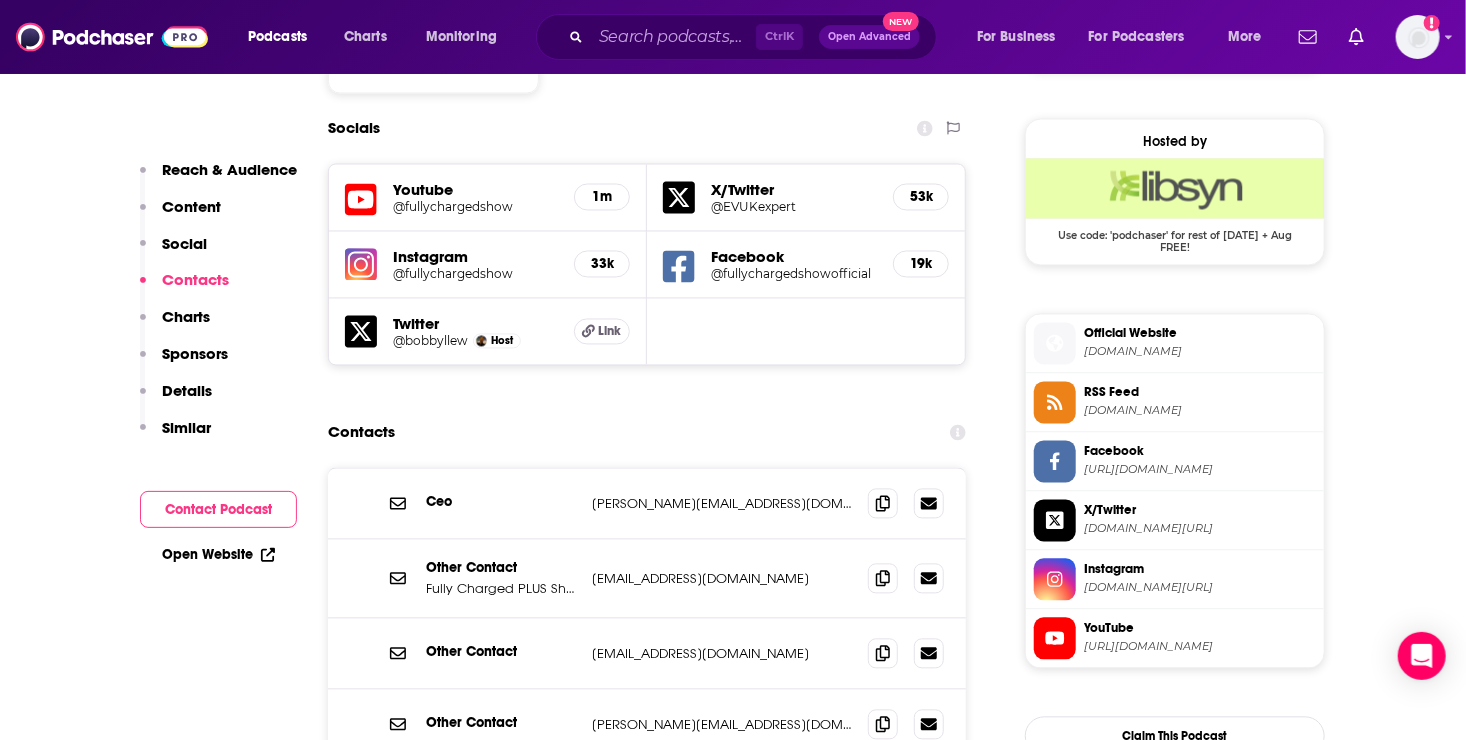scroll, scrollTop: 1762, scrollLeft: 0, axis: vertical 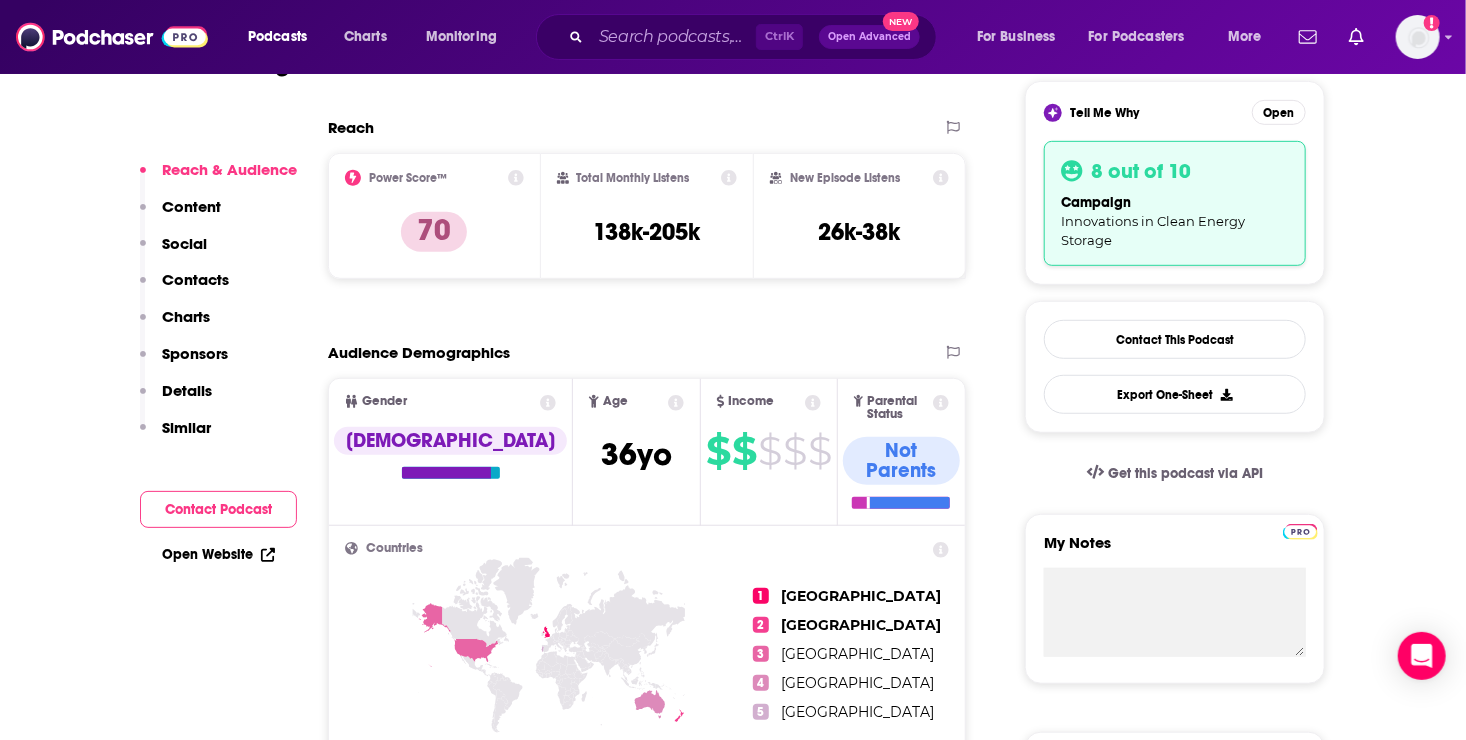 click on "Contacts" at bounding box center [195, 279] 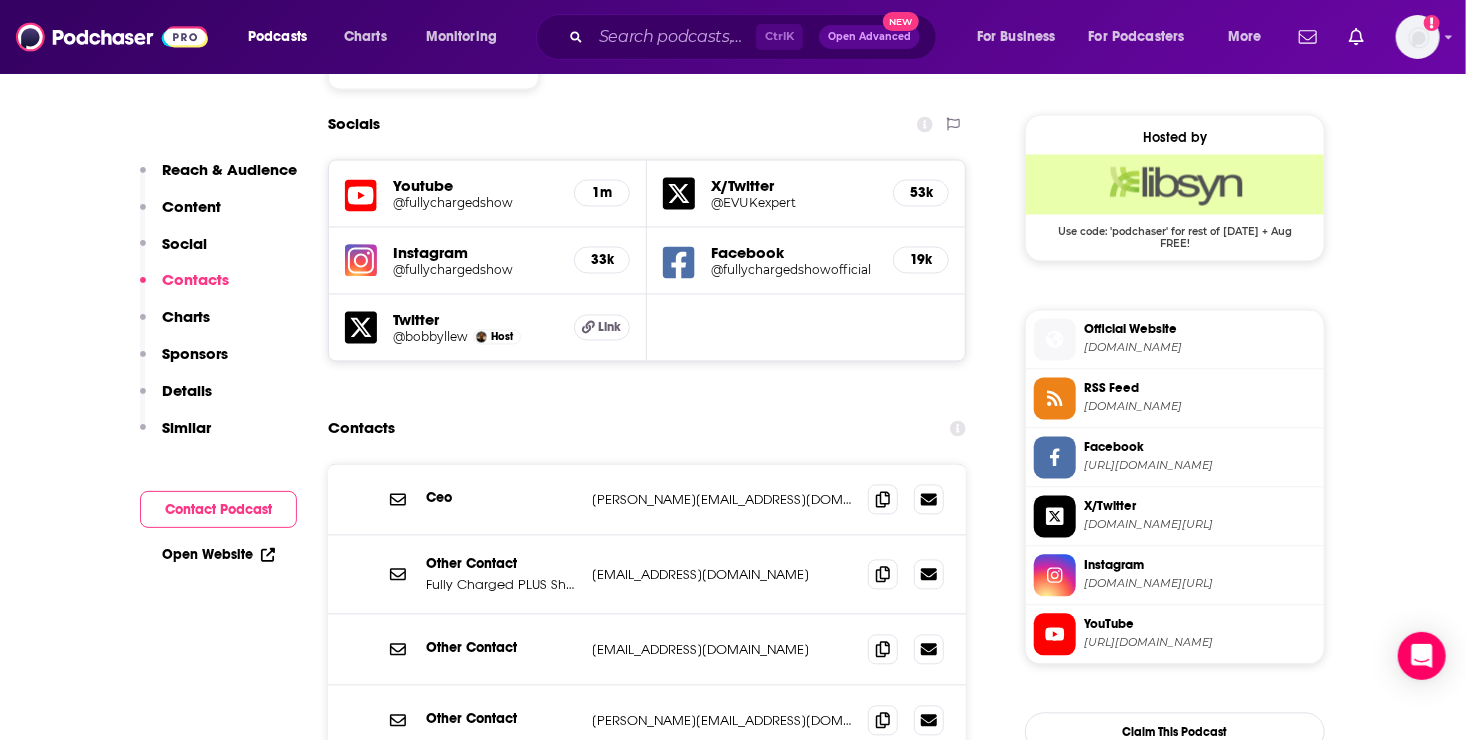 scroll, scrollTop: 1762, scrollLeft: 0, axis: vertical 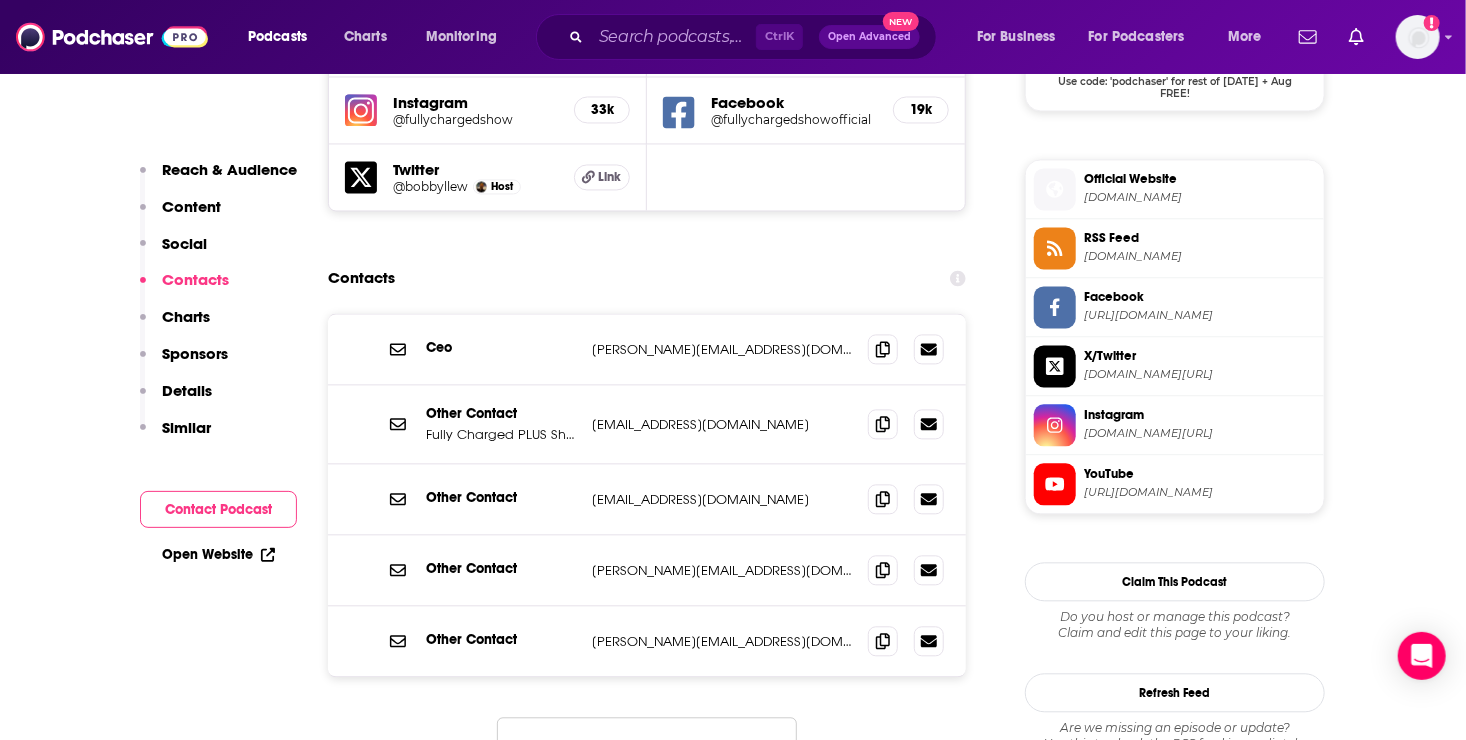 click on "Load More..." at bounding box center [647, 744] 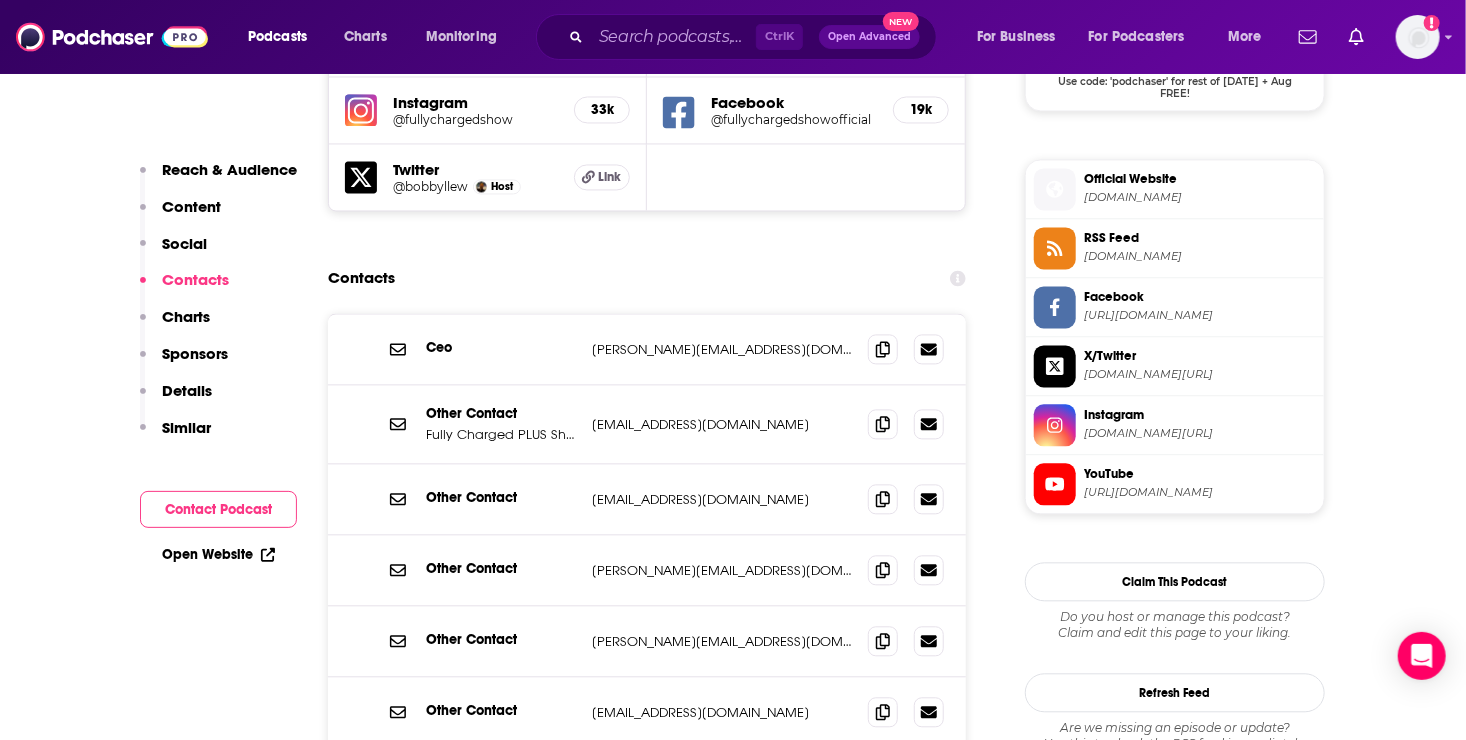 scroll, scrollTop: 1908, scrollLeft: 0, axis: vertical 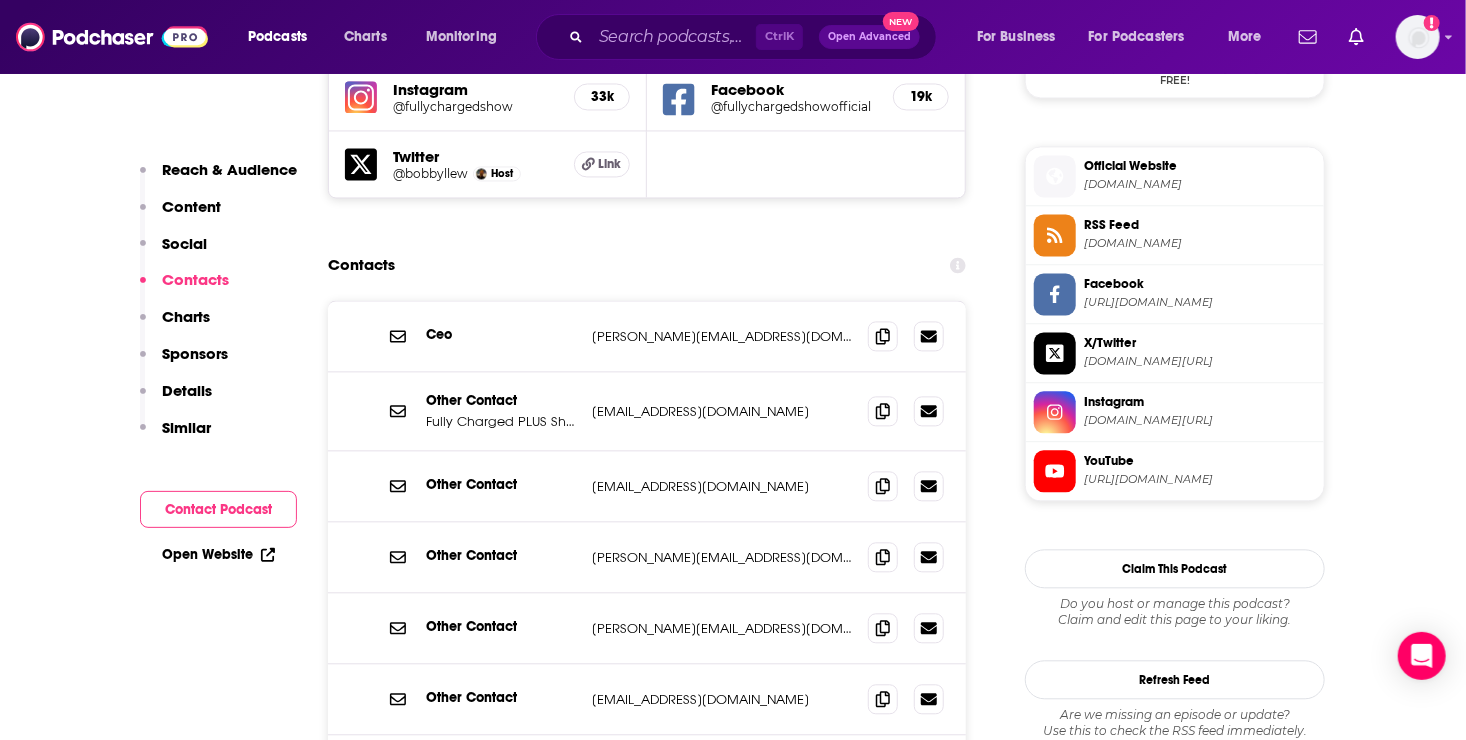 click on "Details" at bounding box center [187, 390] 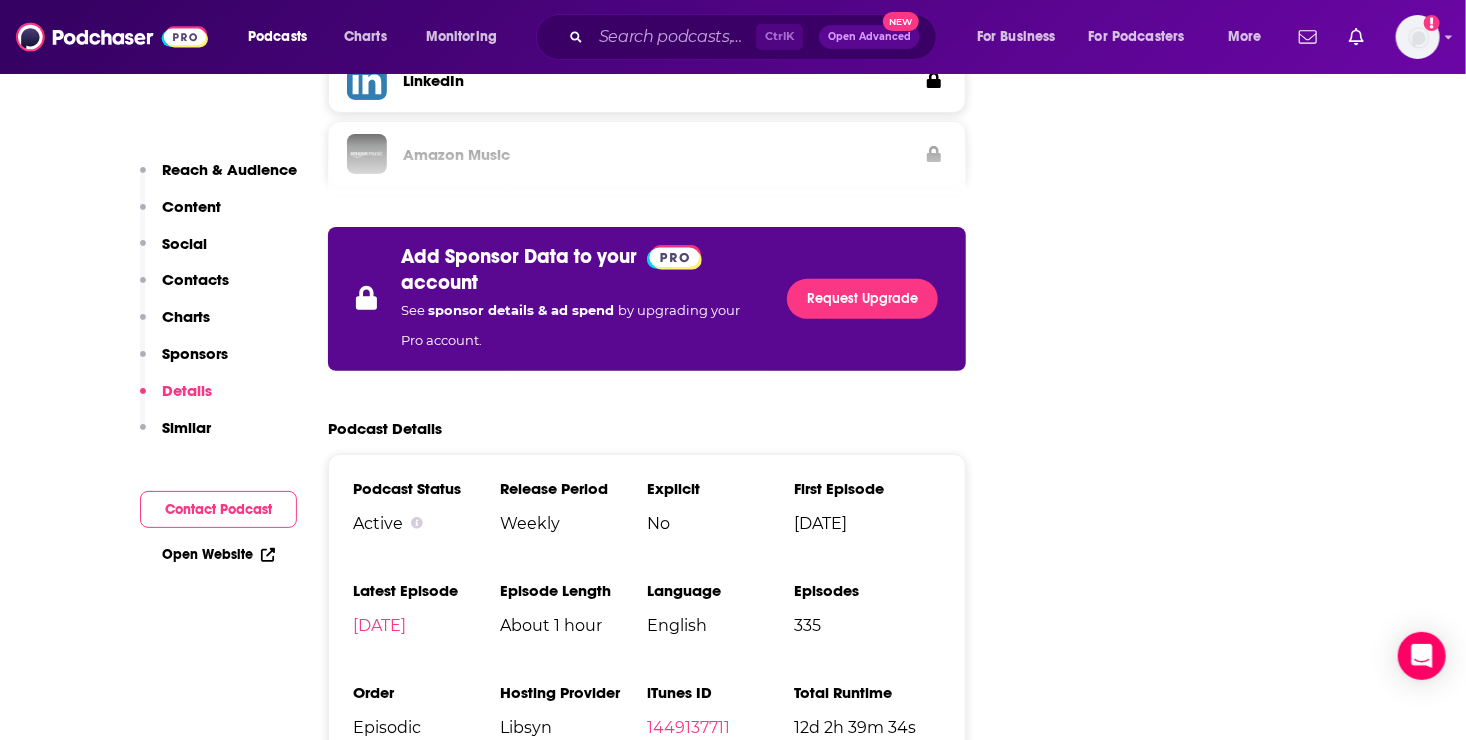 scroll, scrollTop: 3892, scrollLeft: 0, axis: vertical 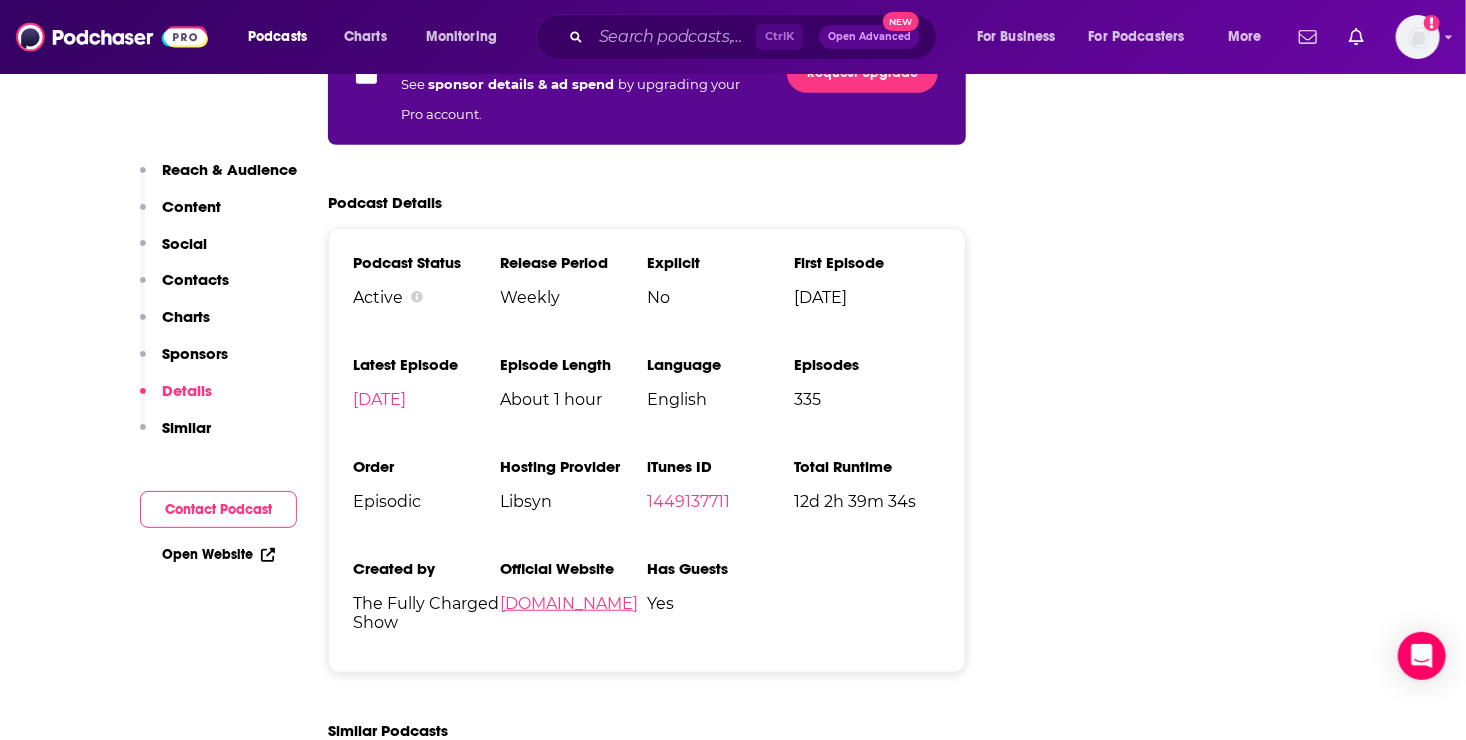 click on "[DOMAIN_NAME]" at bounding box center [569, 603] 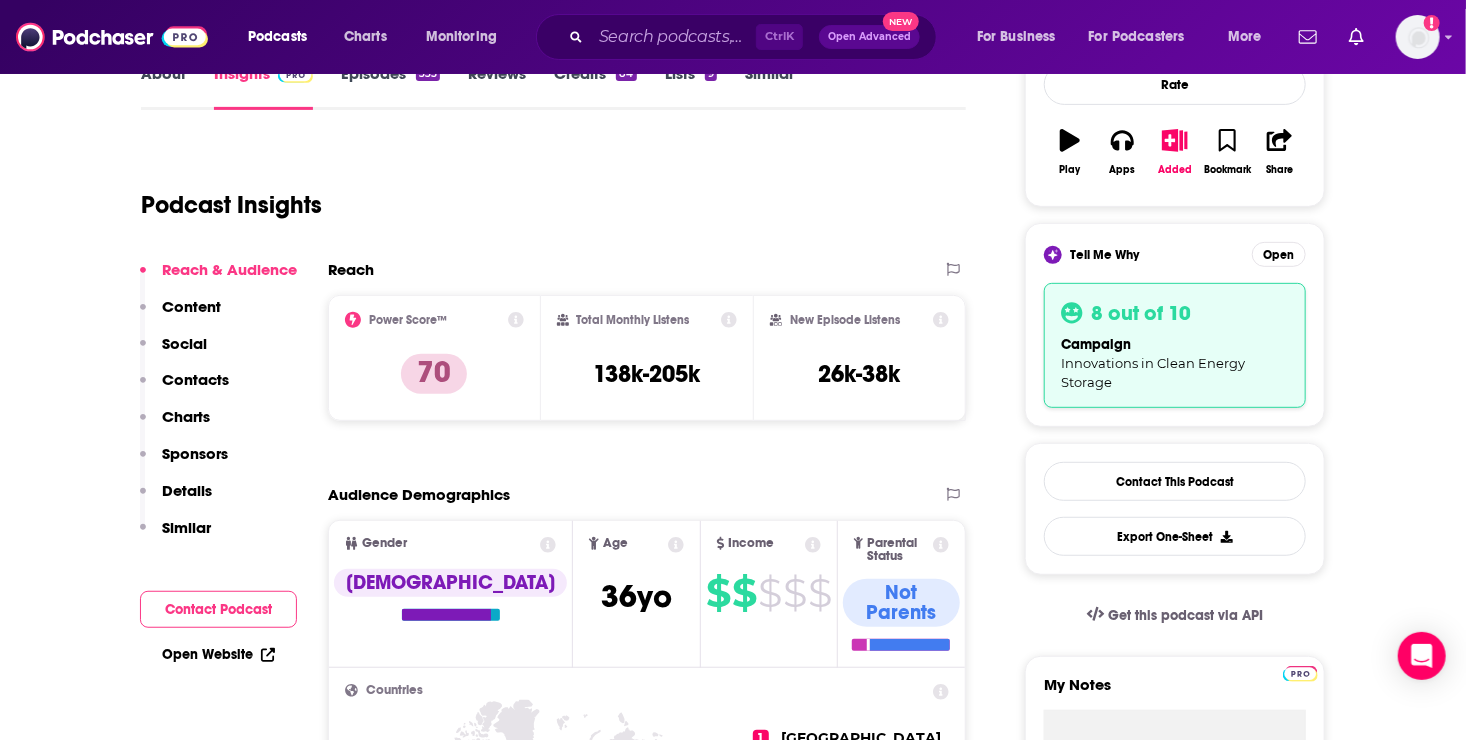 scroll, scrollTop: 331, scrollLeft: 0, axis: vertical 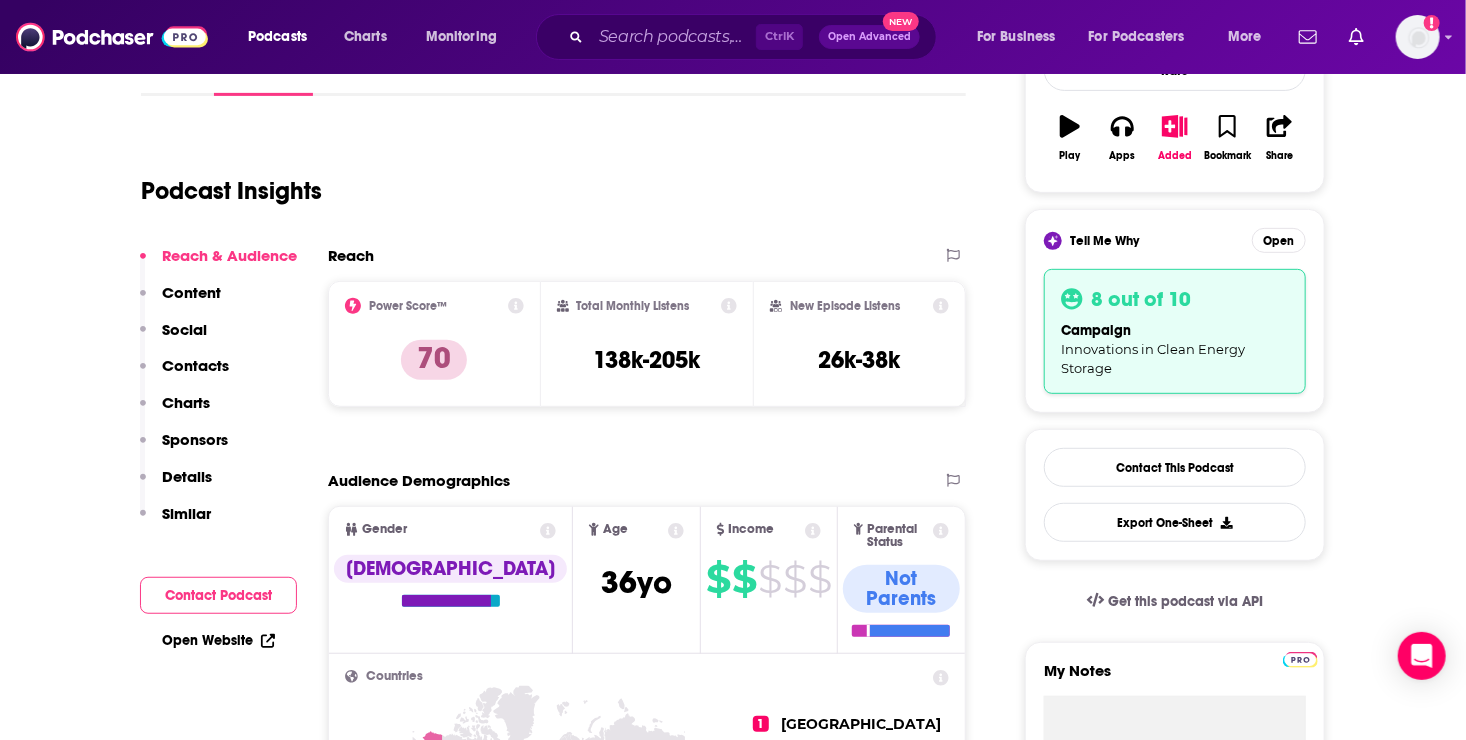 click on "Content" at bounding box center (191, 292) 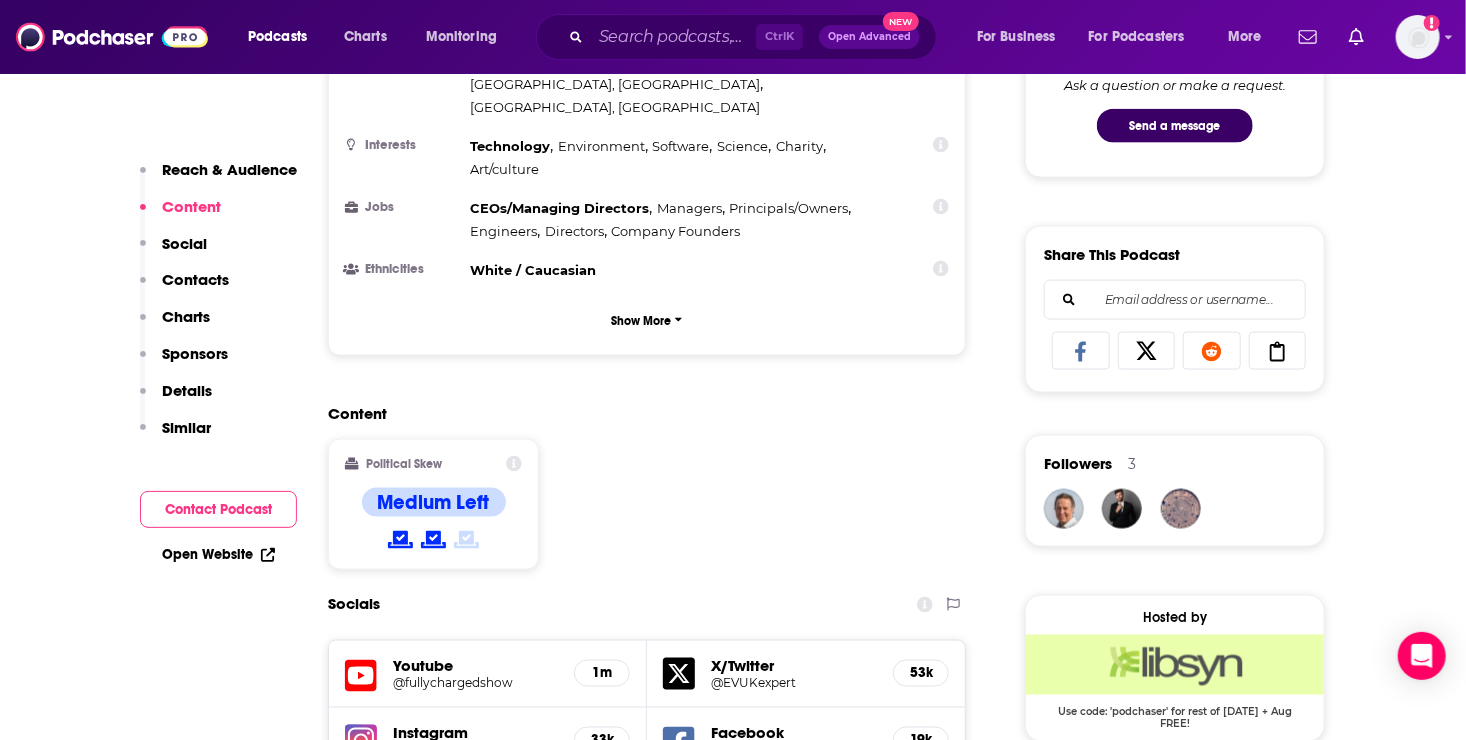scroll, scrollTop: 1272, scrollLeft: 0, axis: vertical 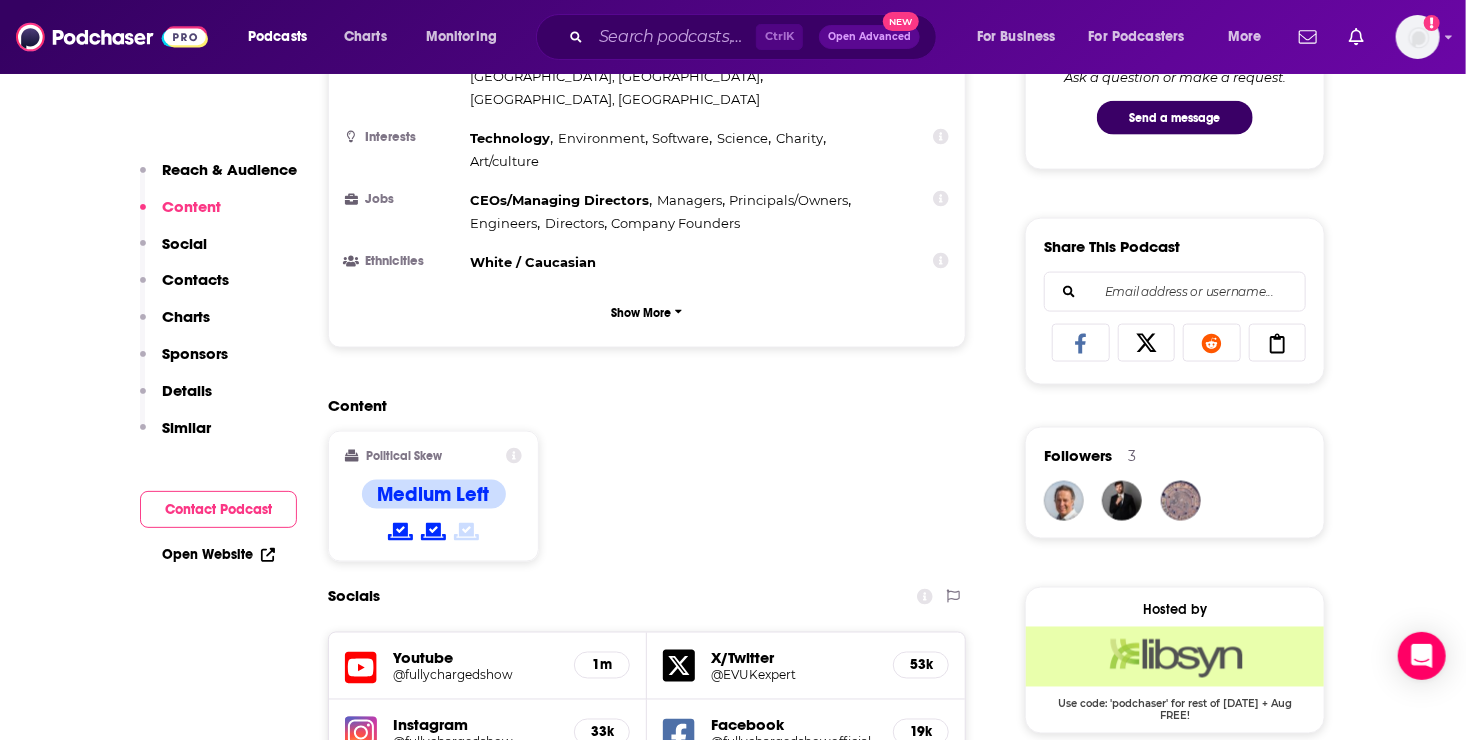 click on "Social" at bounding box center [184, 243] 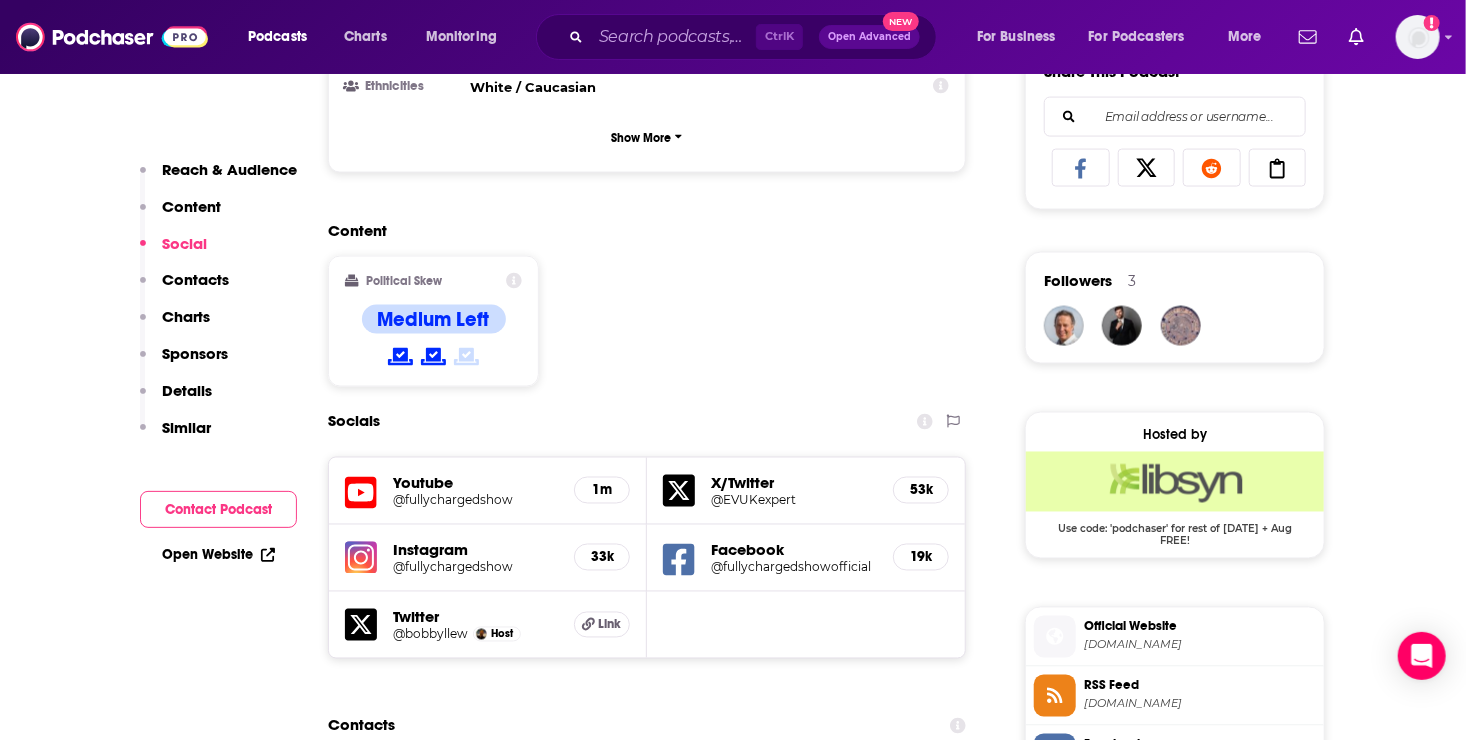 scroll, scrollTop: 1454, scrollLeft: 0, axis: vertical 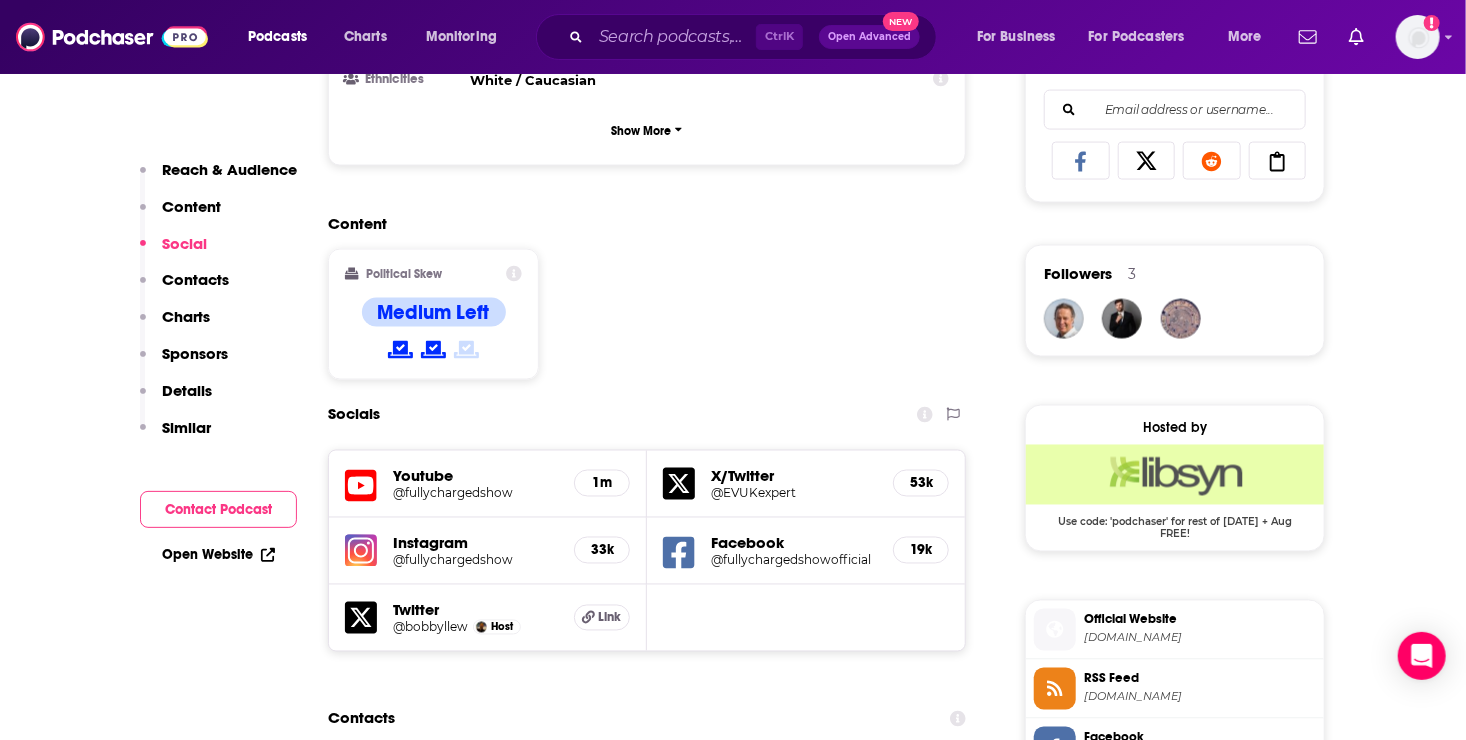 click on "Contacts" at bounding box center (195, 279) 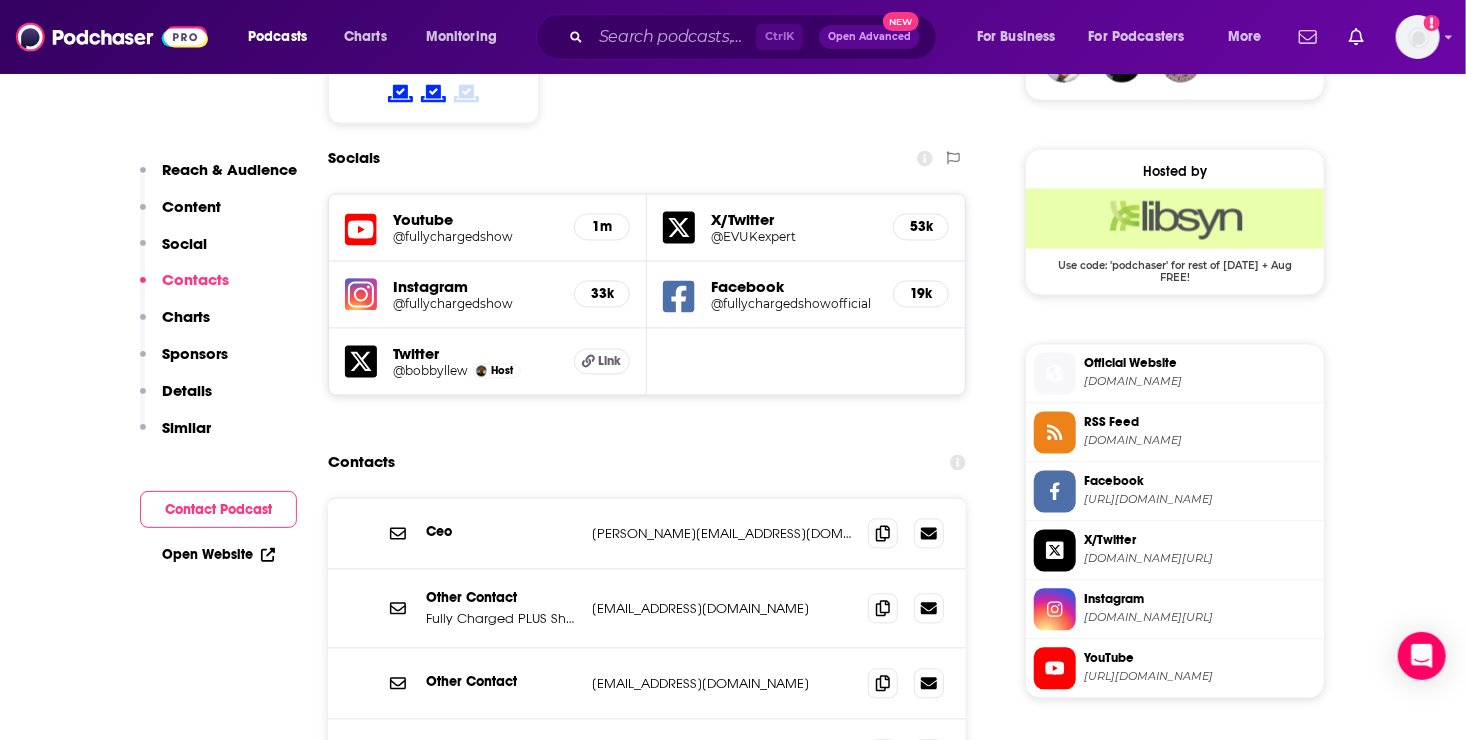 scroll, scrollTop: 1762, scrollLeft: 0, axis: vertical 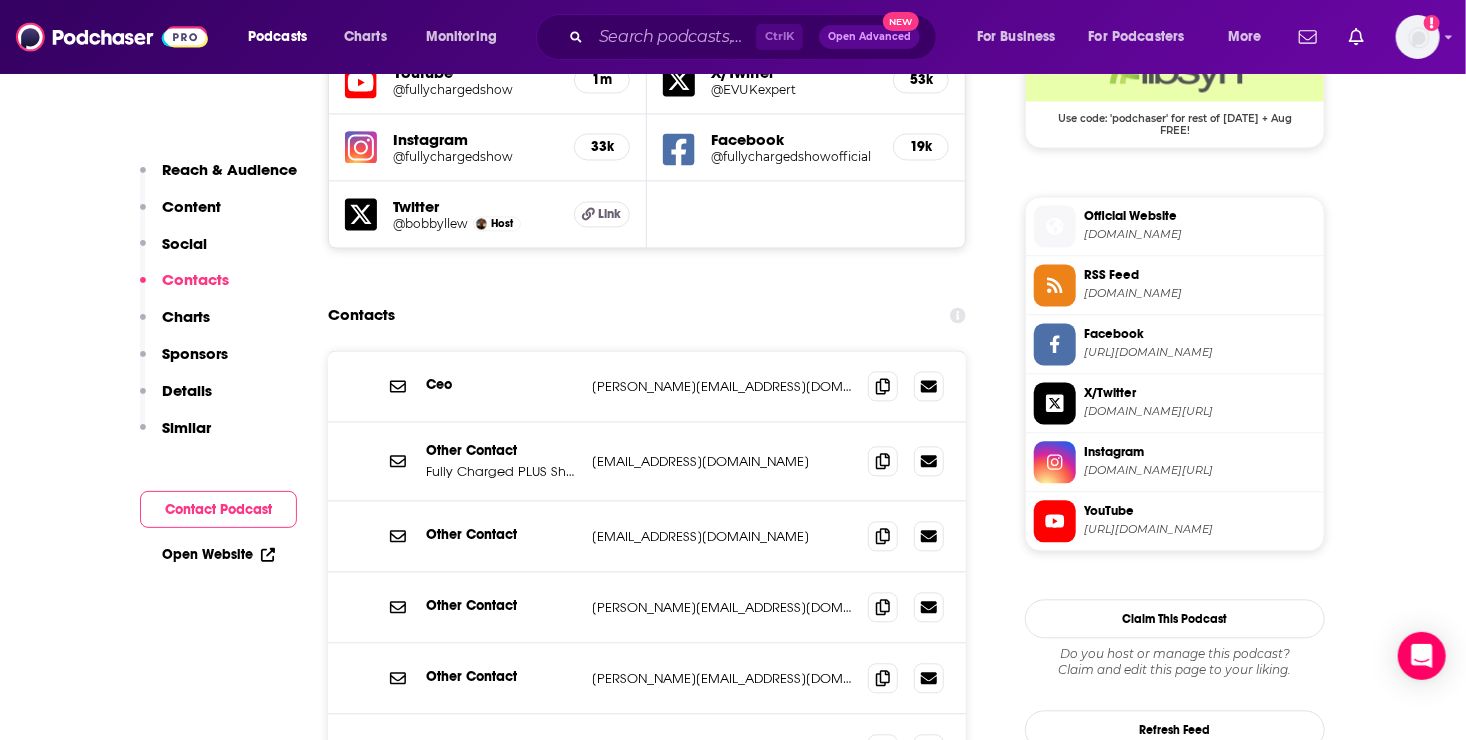 click on "Details" at bounding box center [187, 390] 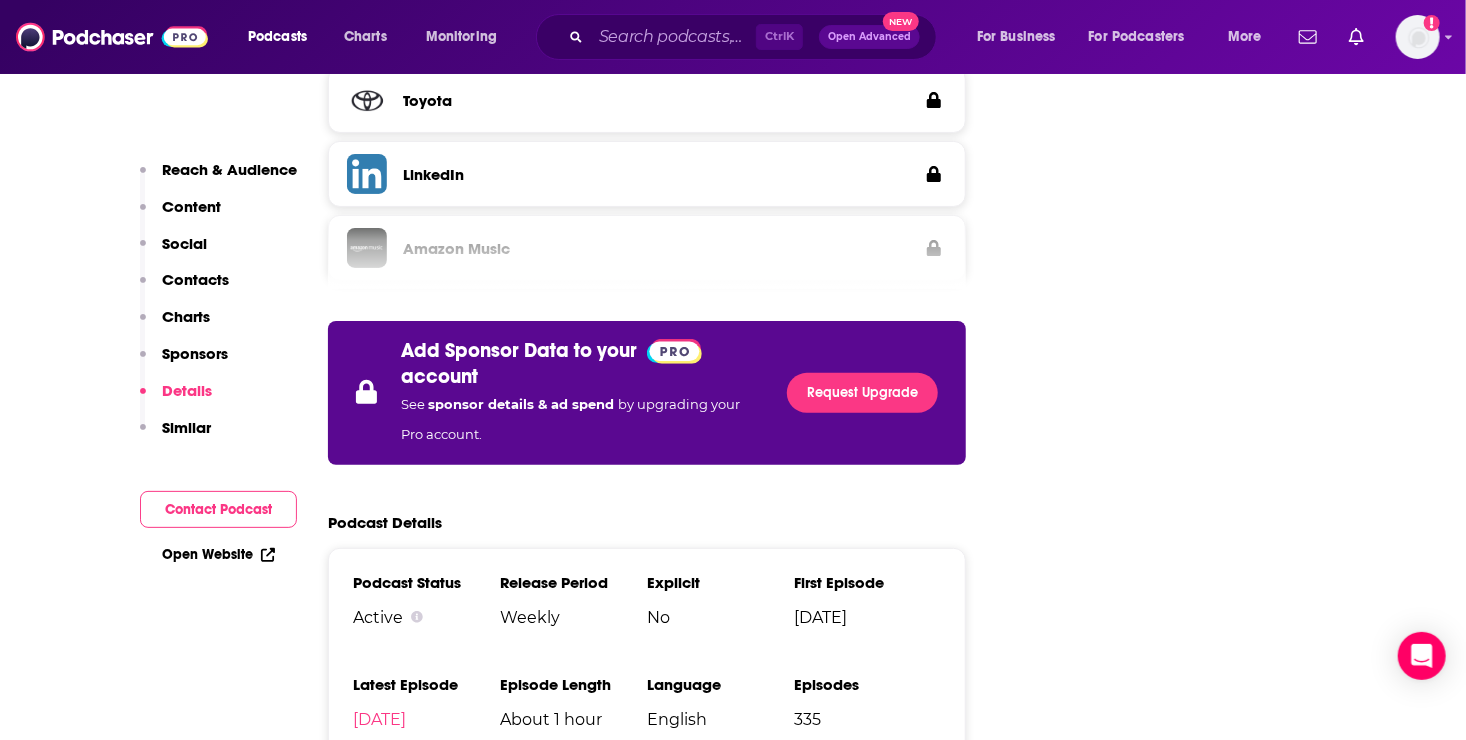 scroll, scrollTop: 3892, scrollLeft: 0, axis: vertical 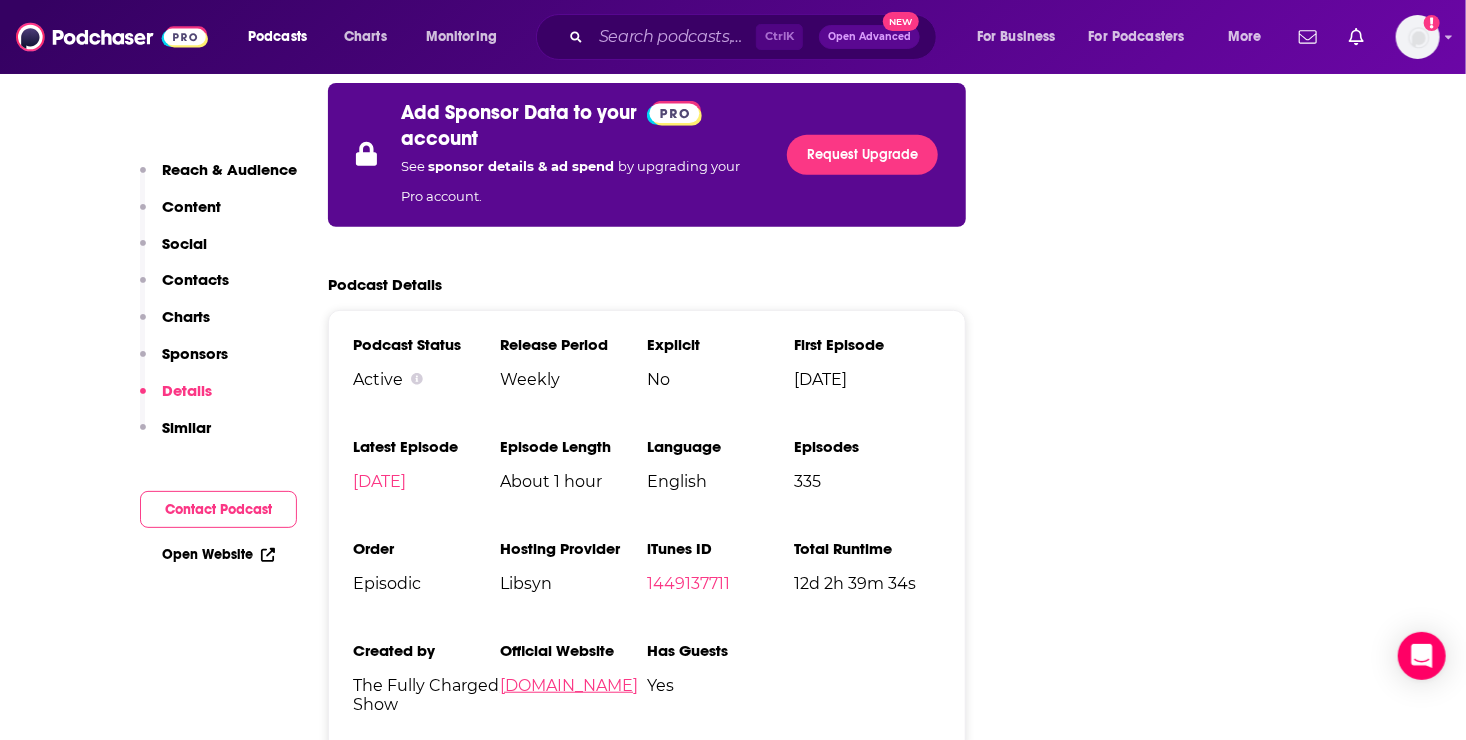 click on "[DOMAIN_NAME]" at bounding box center (569, 685) 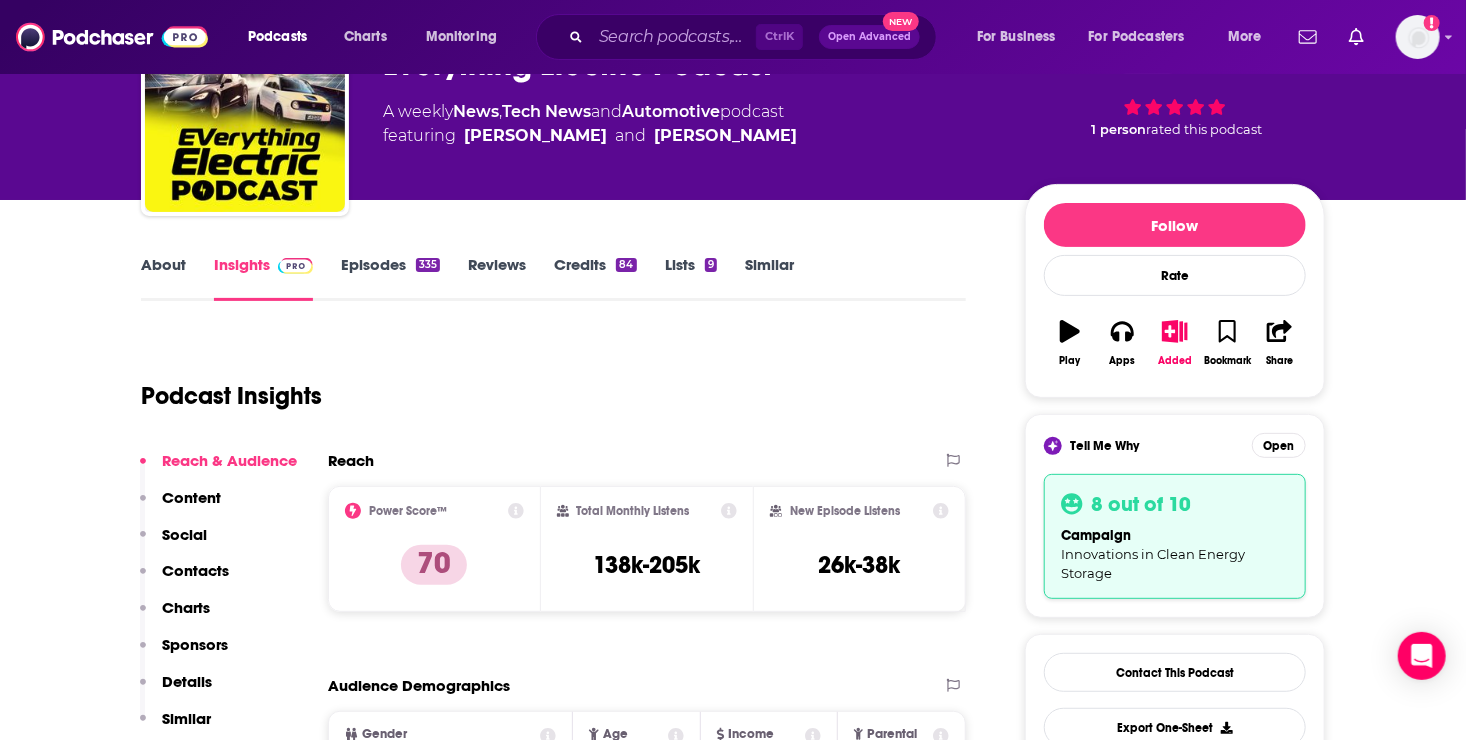scroll, scrollTop: 112, scrollLeft: 0, axis: vertical 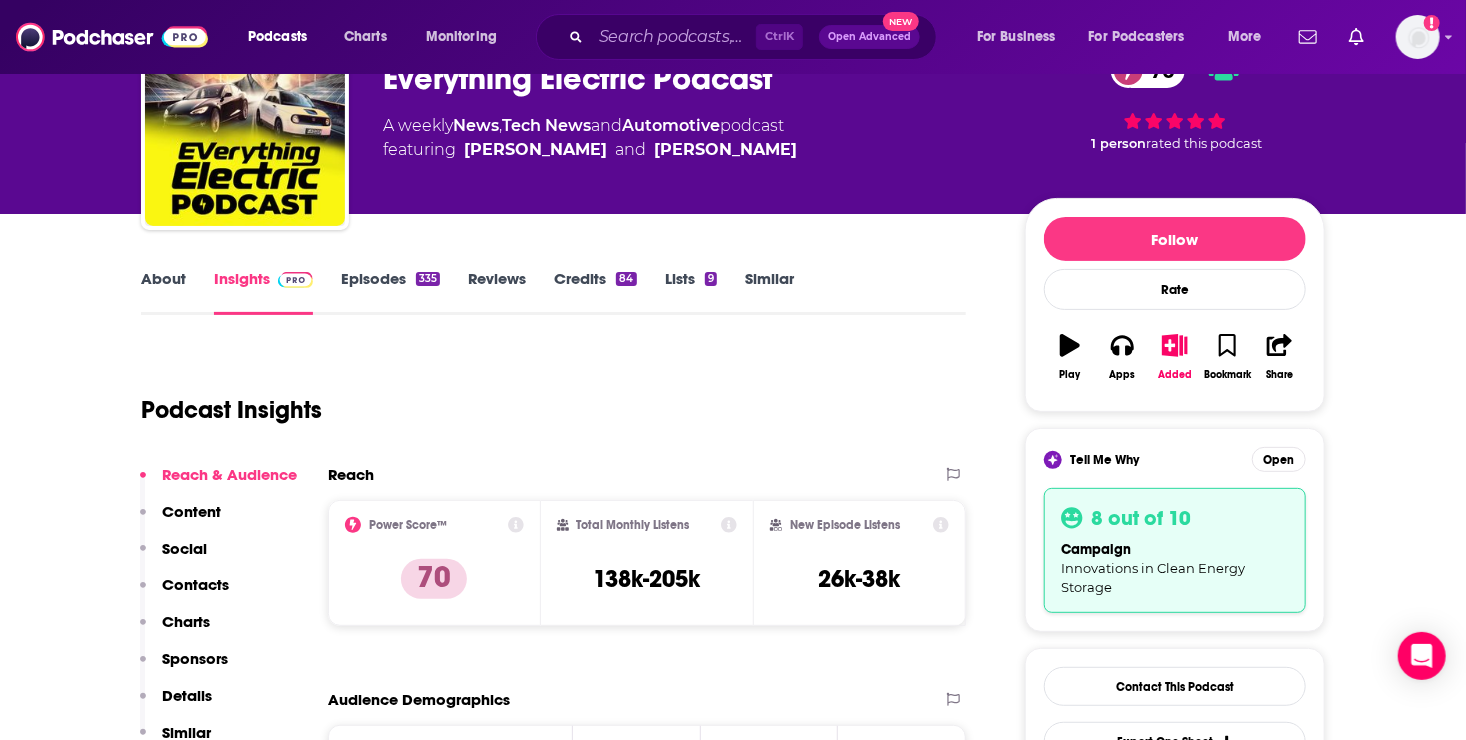click on "Episodes 335" at bounding box center (390, 292) 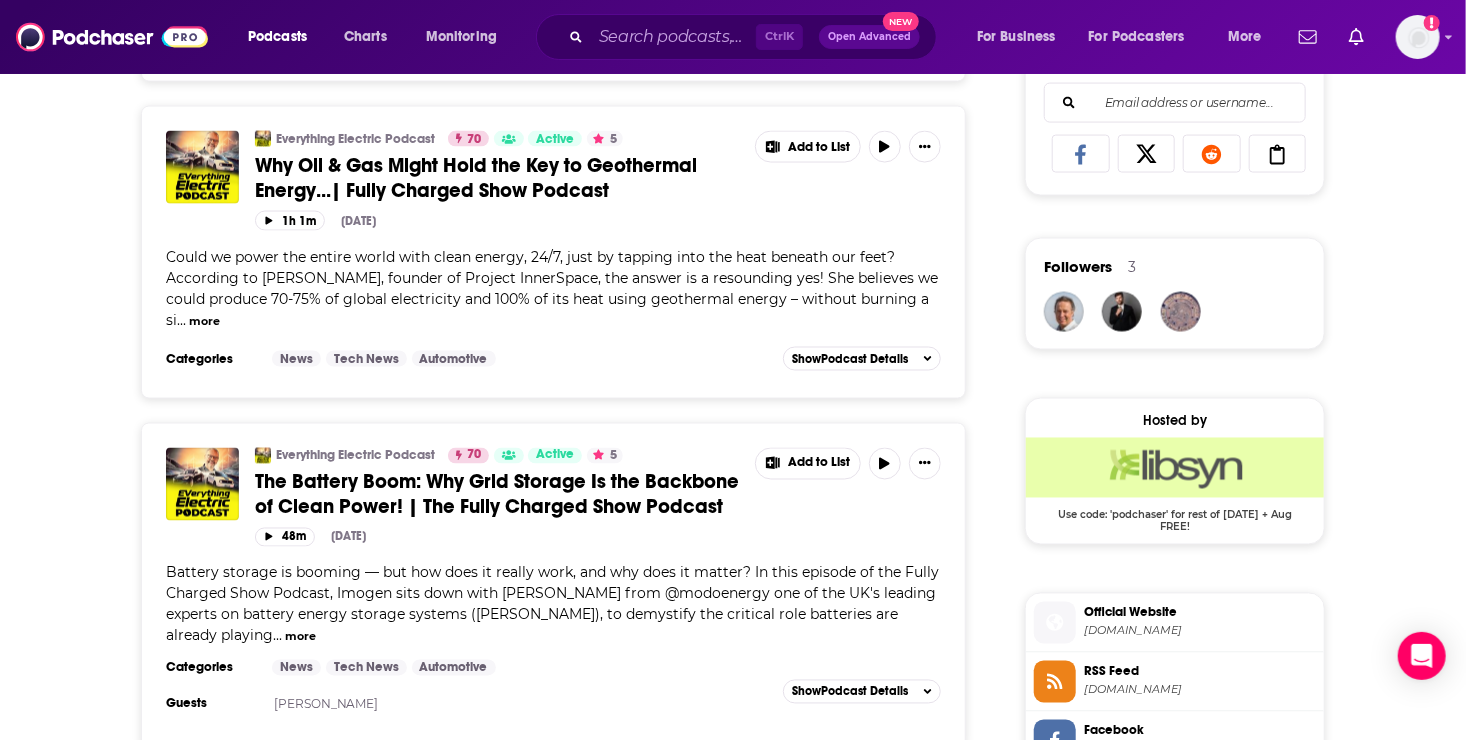 scroll, scrollTop: 0, scrollLeft: 0, axis: both 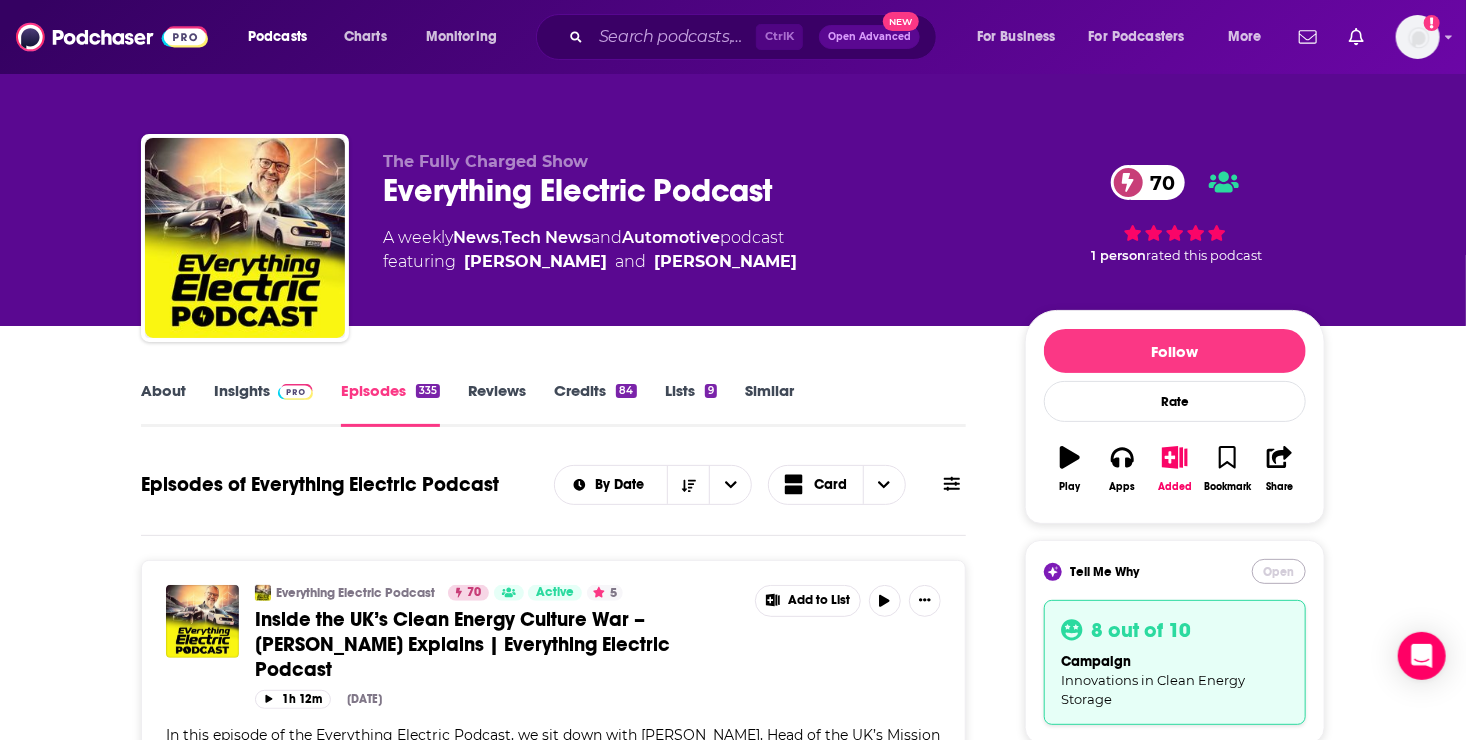 click on "Open" at bounding box center [1279, 571] 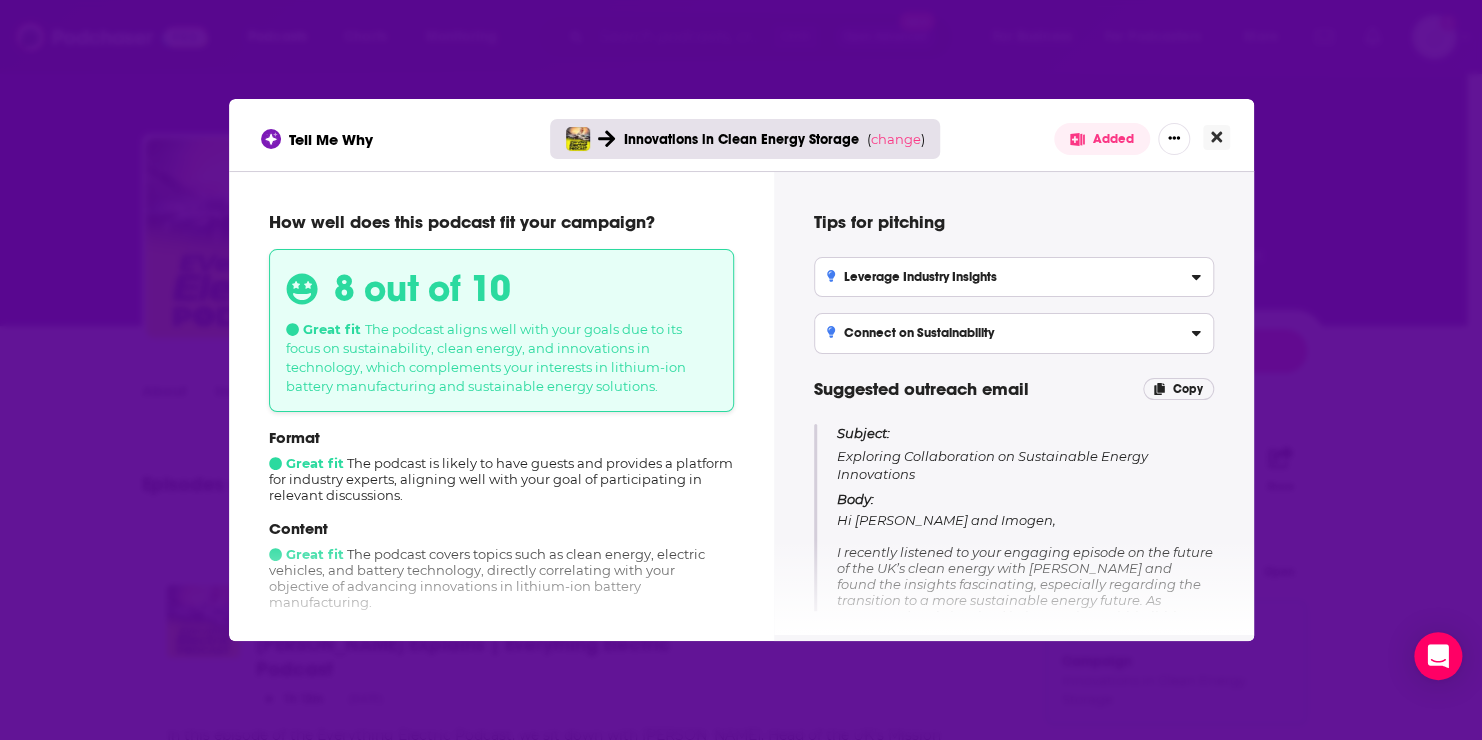click 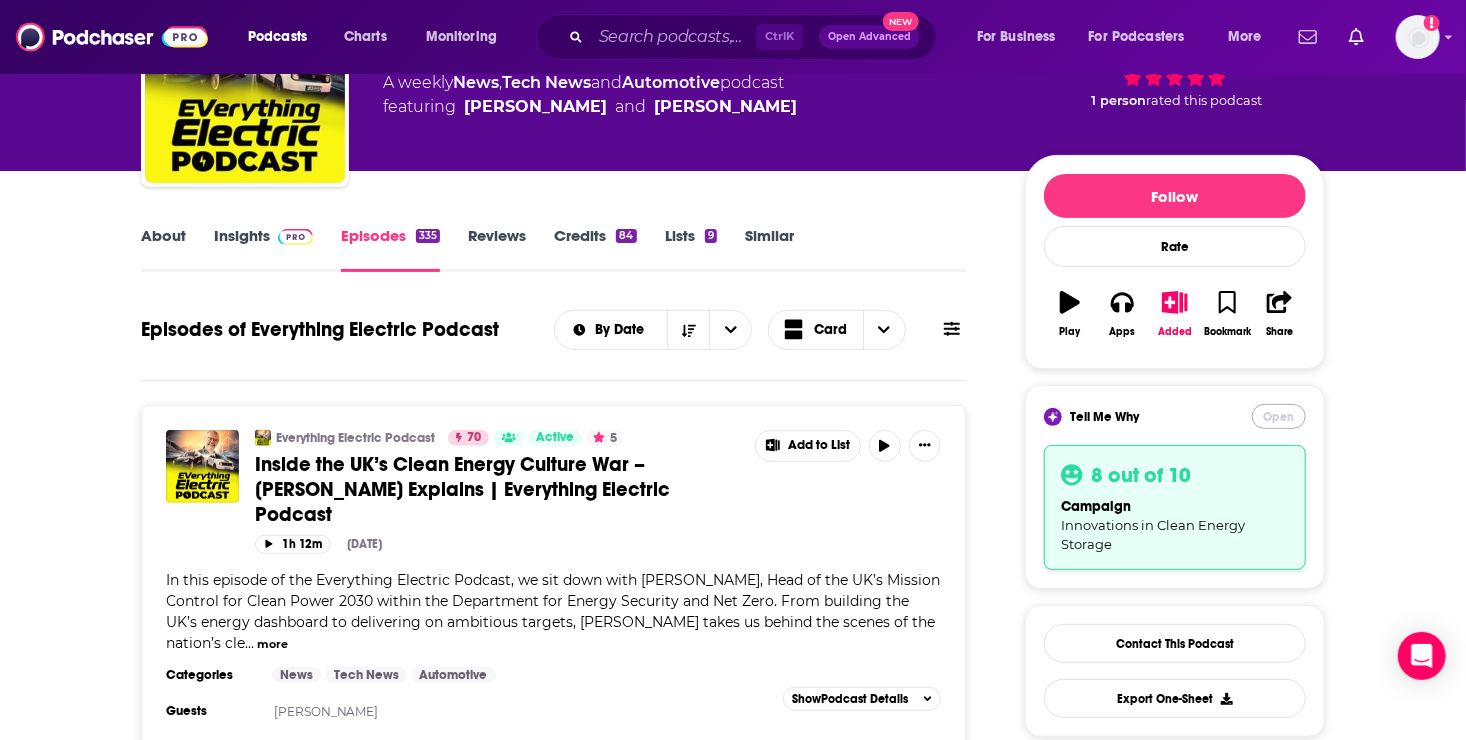scroll, scrollTop: 28, scrollLeft: 0, axis: vertical 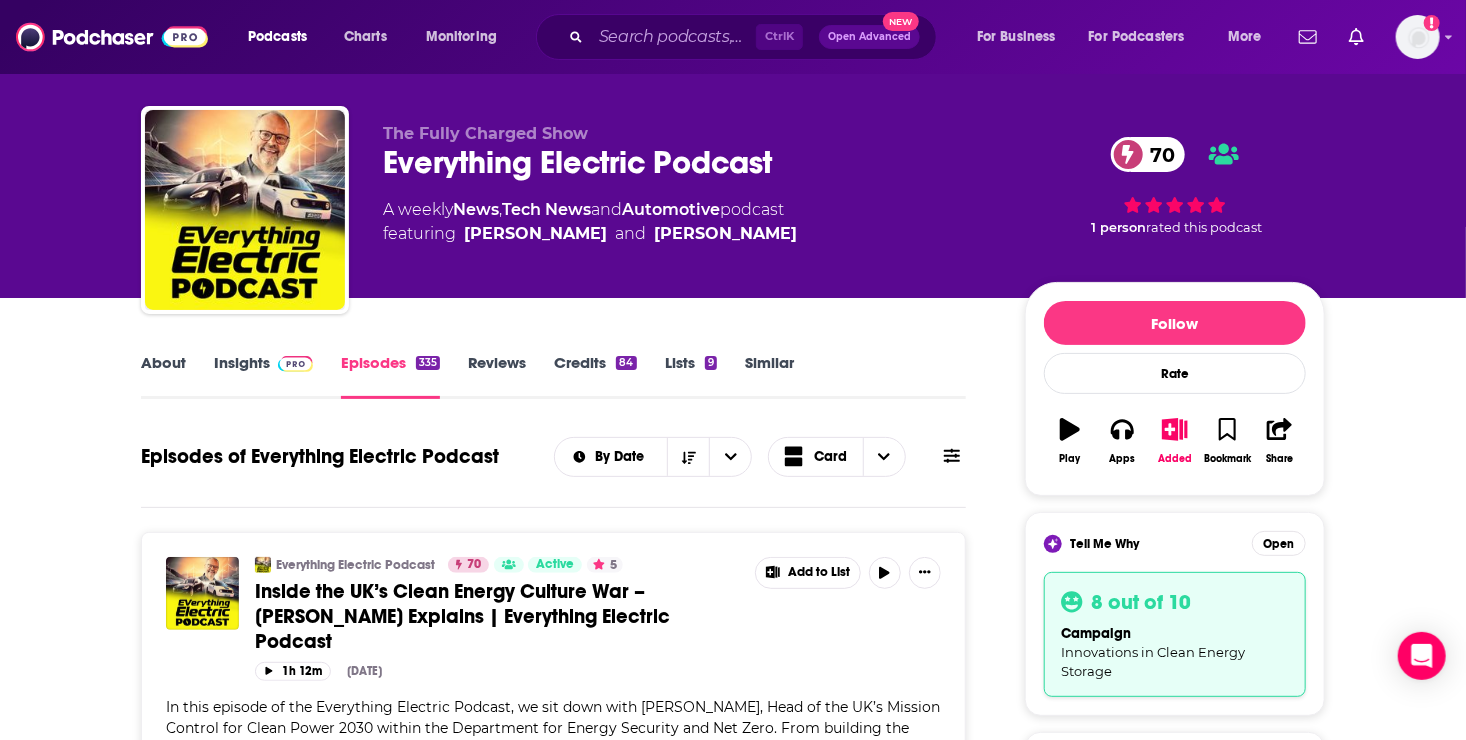 click on "Insights" at bounding box center [263, 376] 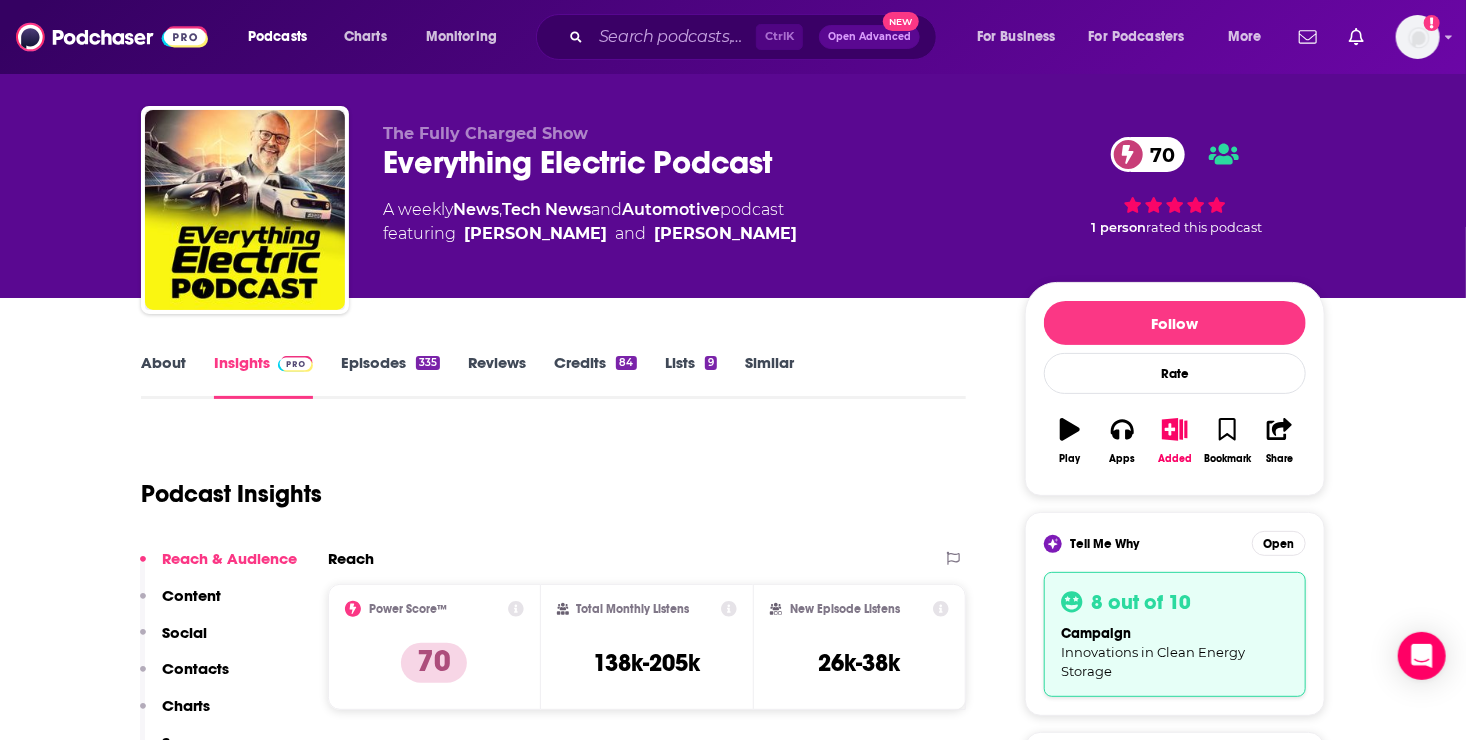 scroll, scrollTop: 0, scrollLeft: 0, axis: both 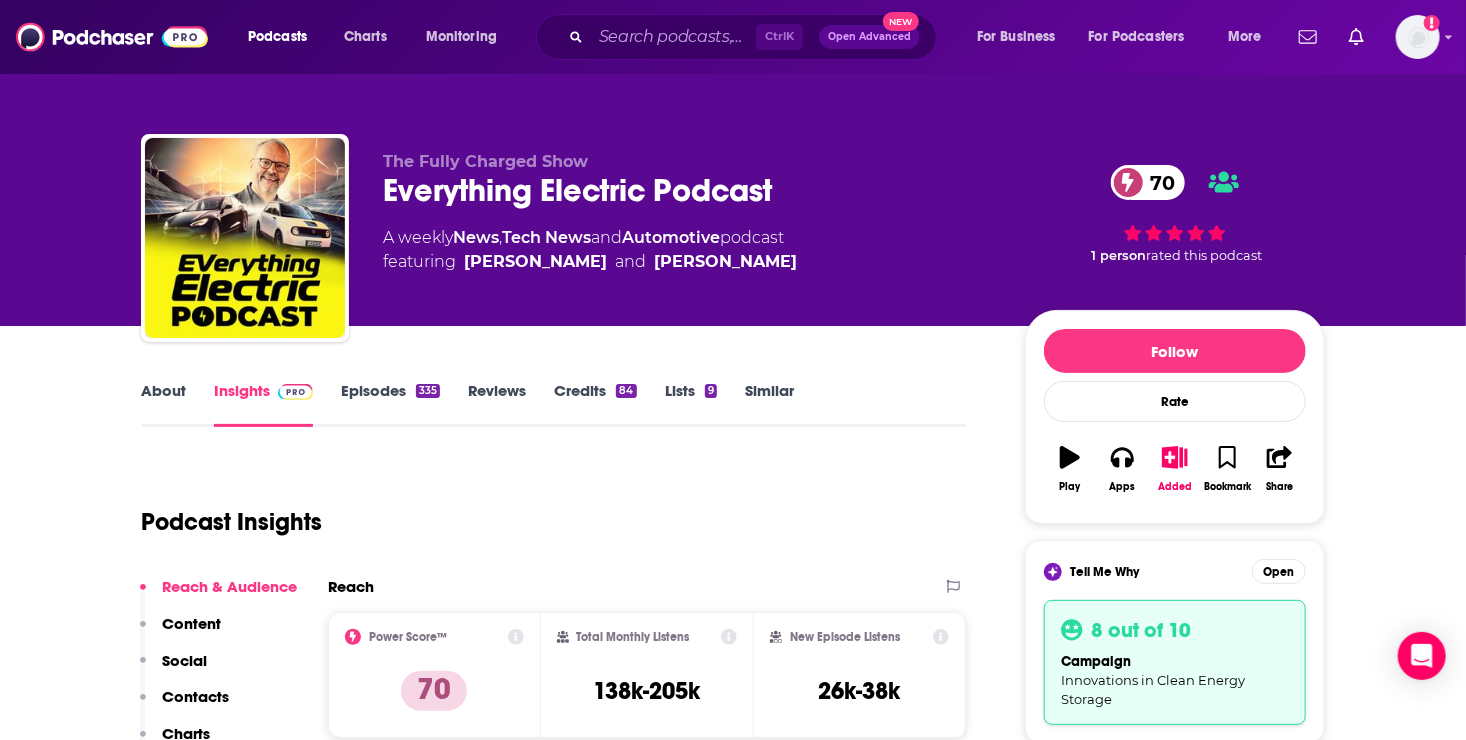 click on "Contacts" at bounding box center [195, 696] 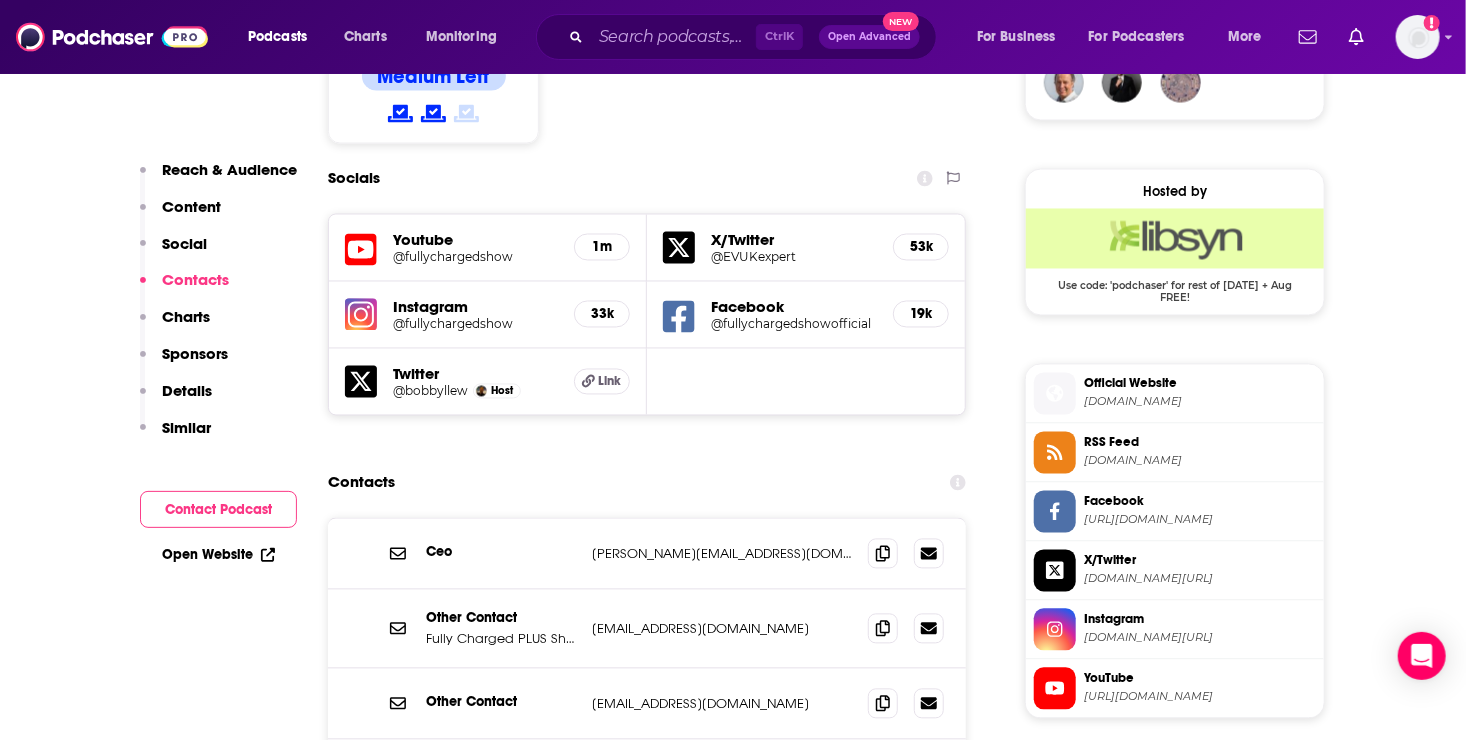 scroll, scrollTop: 1762, scrollLeft: 0, axis: vertical 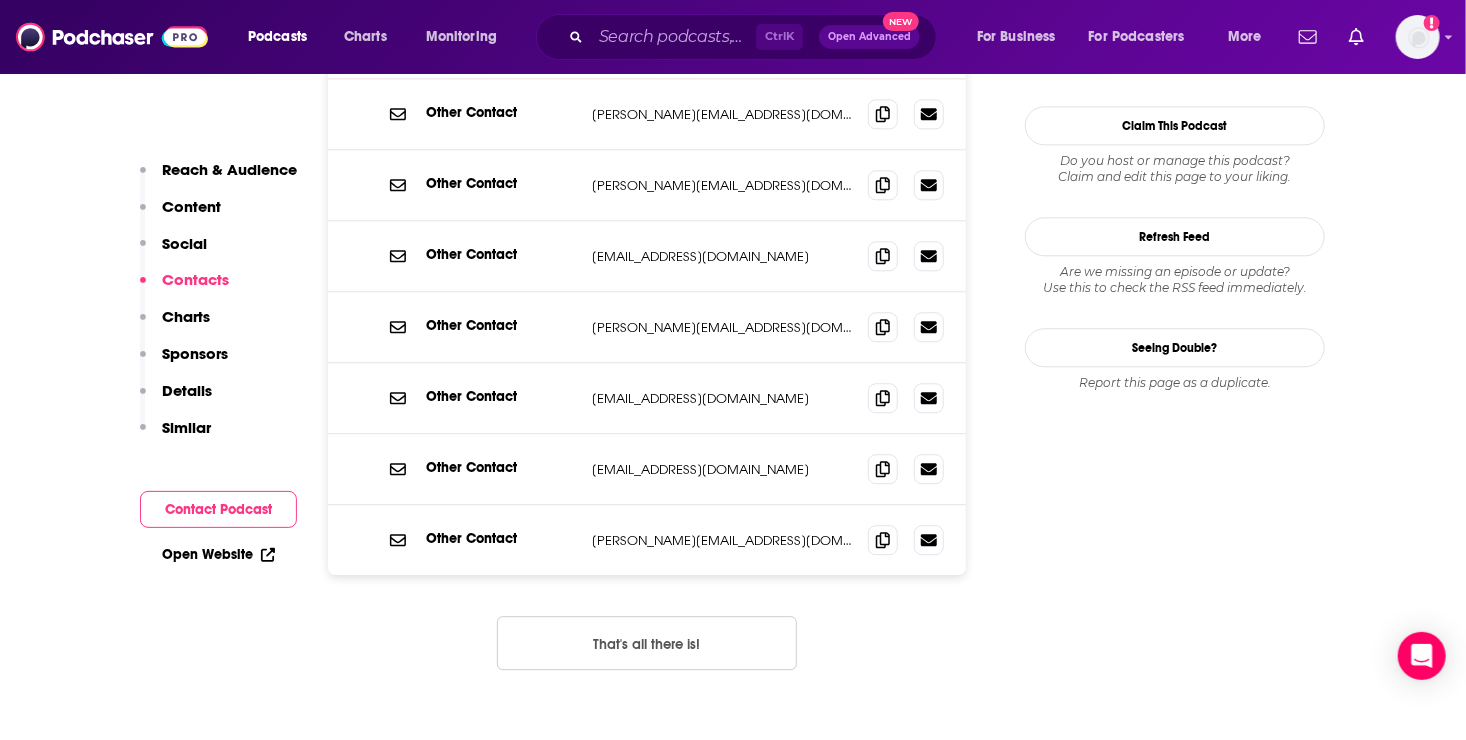 click on "That's all there is!" at bounding box center [647, 643] 